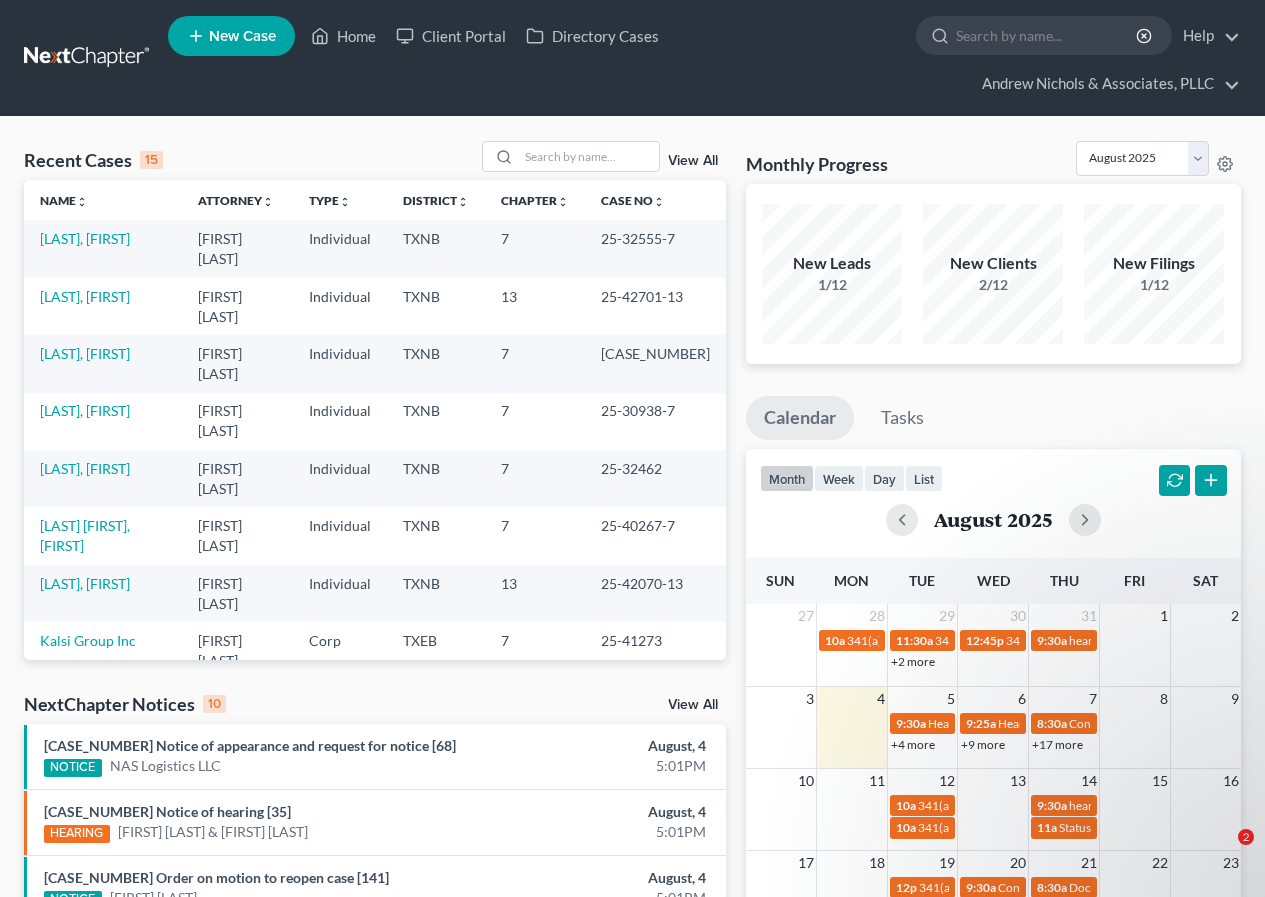 scroll, scrollTop: 0, scrollLeft: 0, axis: both 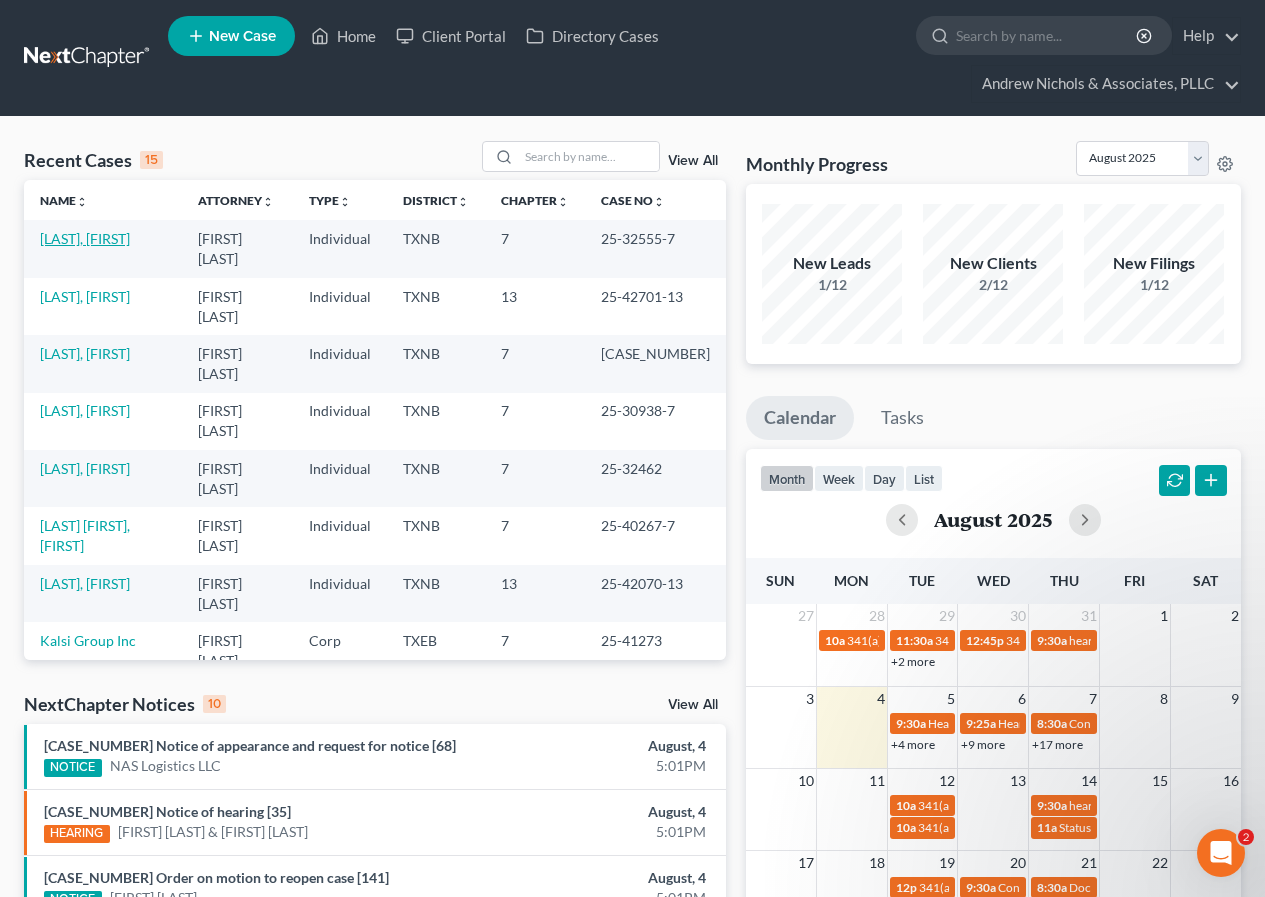 click on "[LAST], [FIRST]" at bounding box center [85, 238] 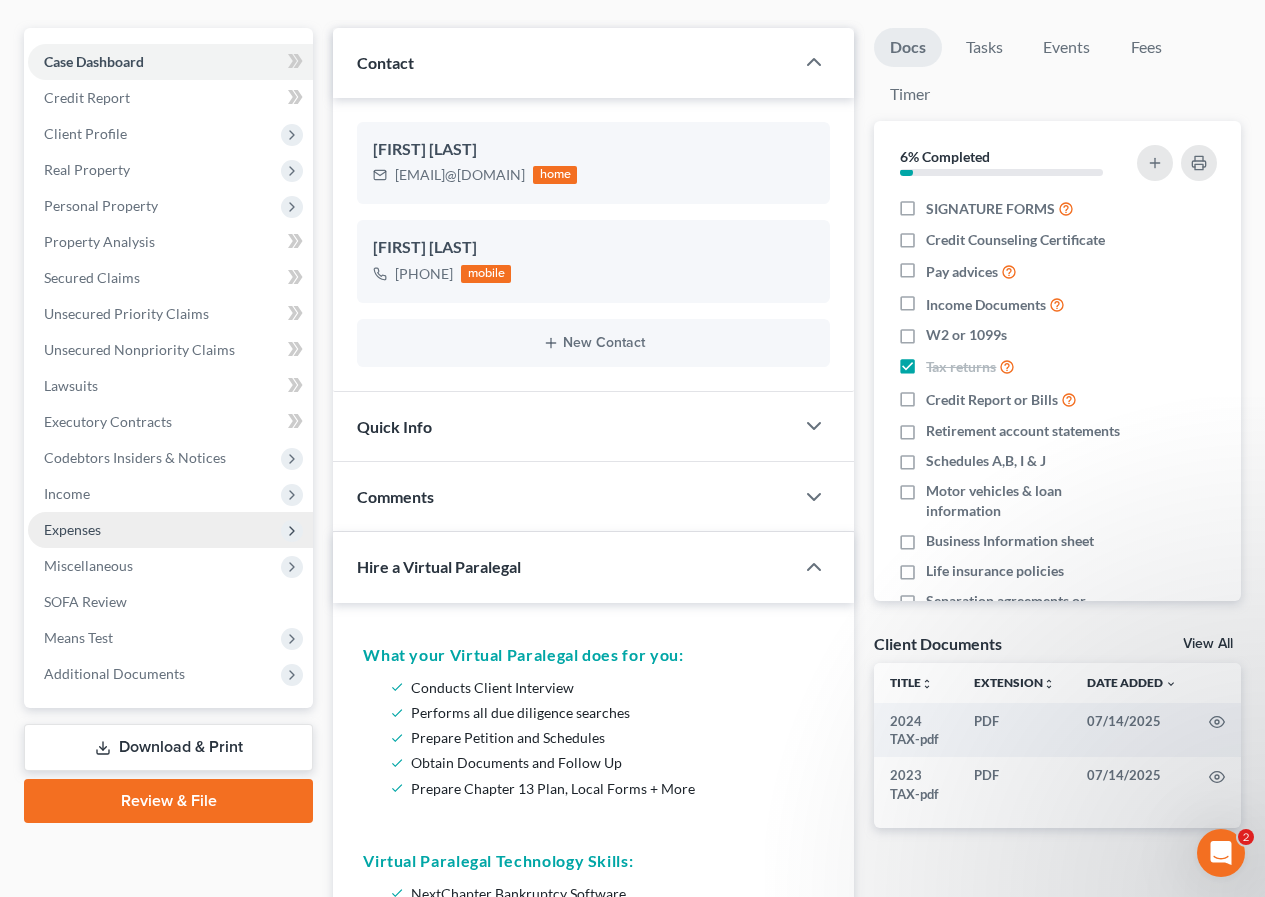scroll, scrollTop: 400, scrollLeft: 0, axis: vertical 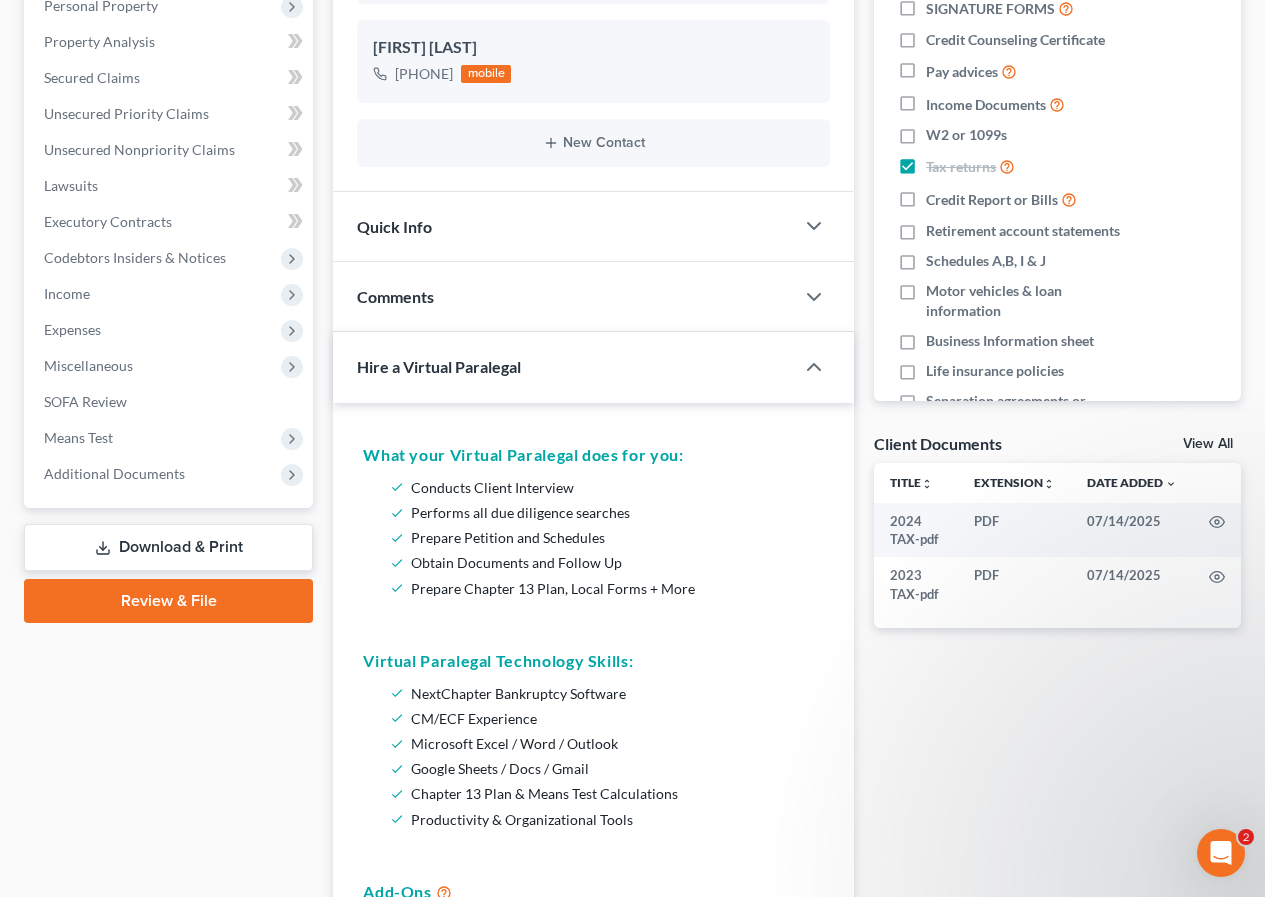 click on "Download & Print" at bounding box center (168, 547) 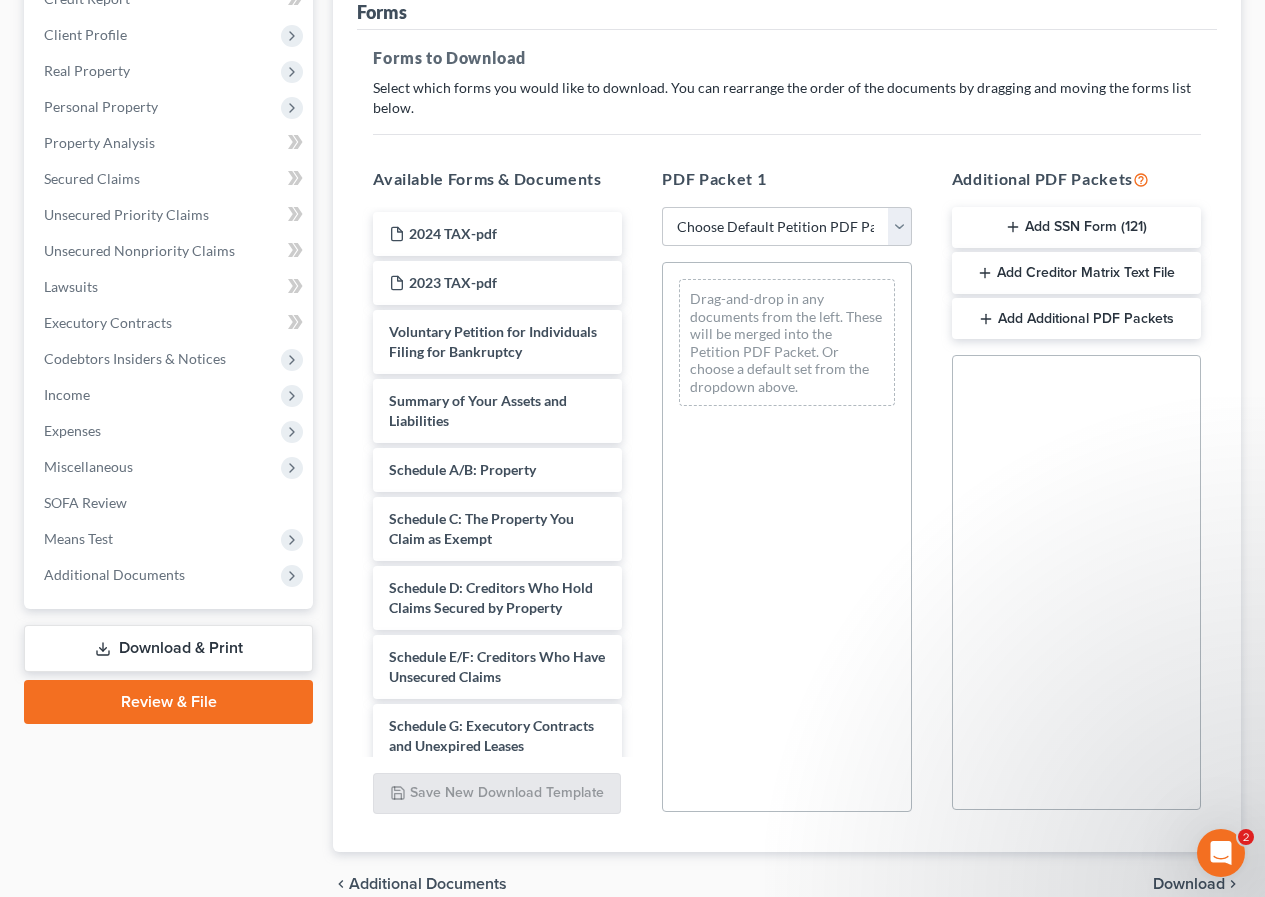 scroll, scrollTop: 300, scrollLeft: 0, axis: vertical 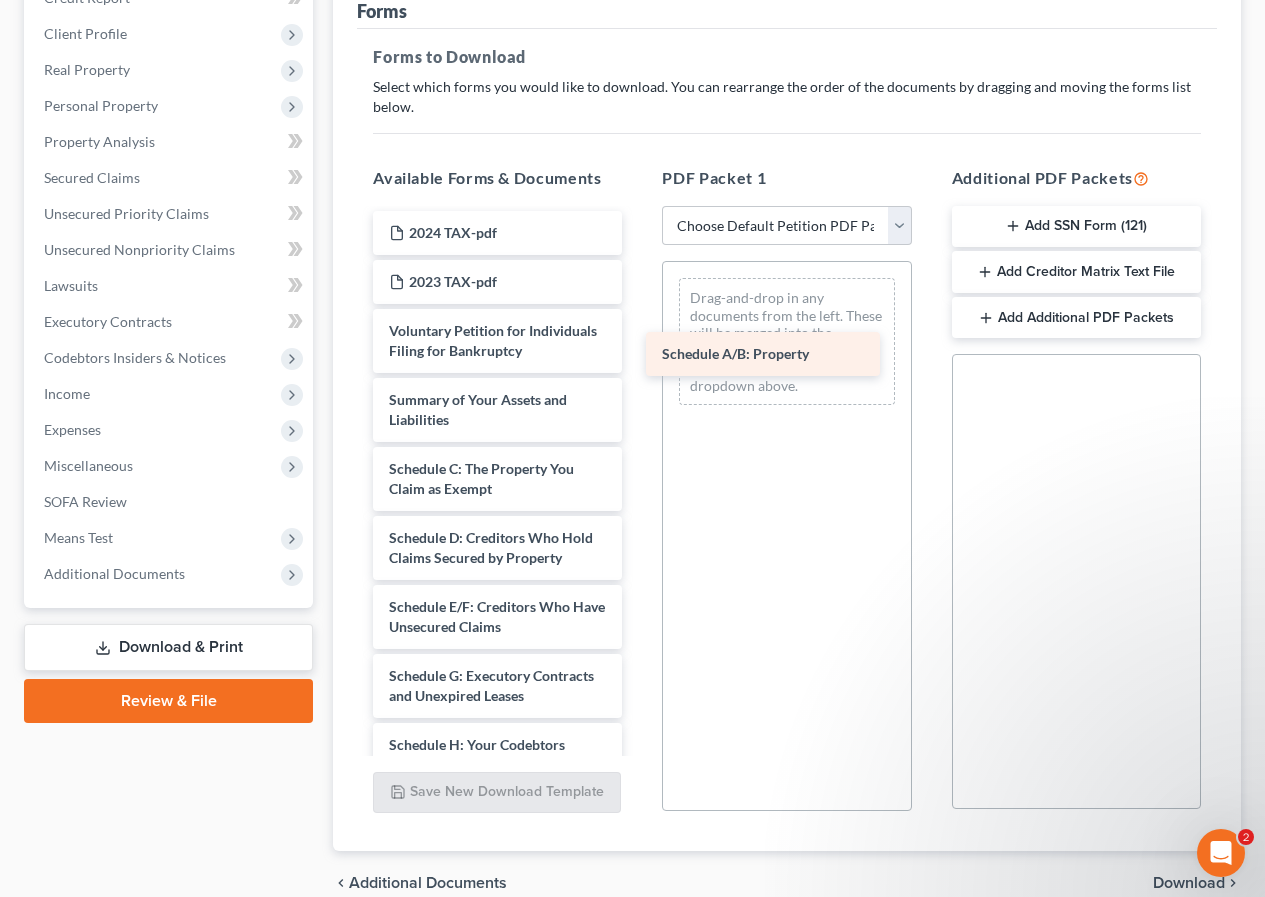 drag, startPoint x: 470, startPoint y: 479, endPoint x: 743, endPoint y: 344, distance: 304.55542 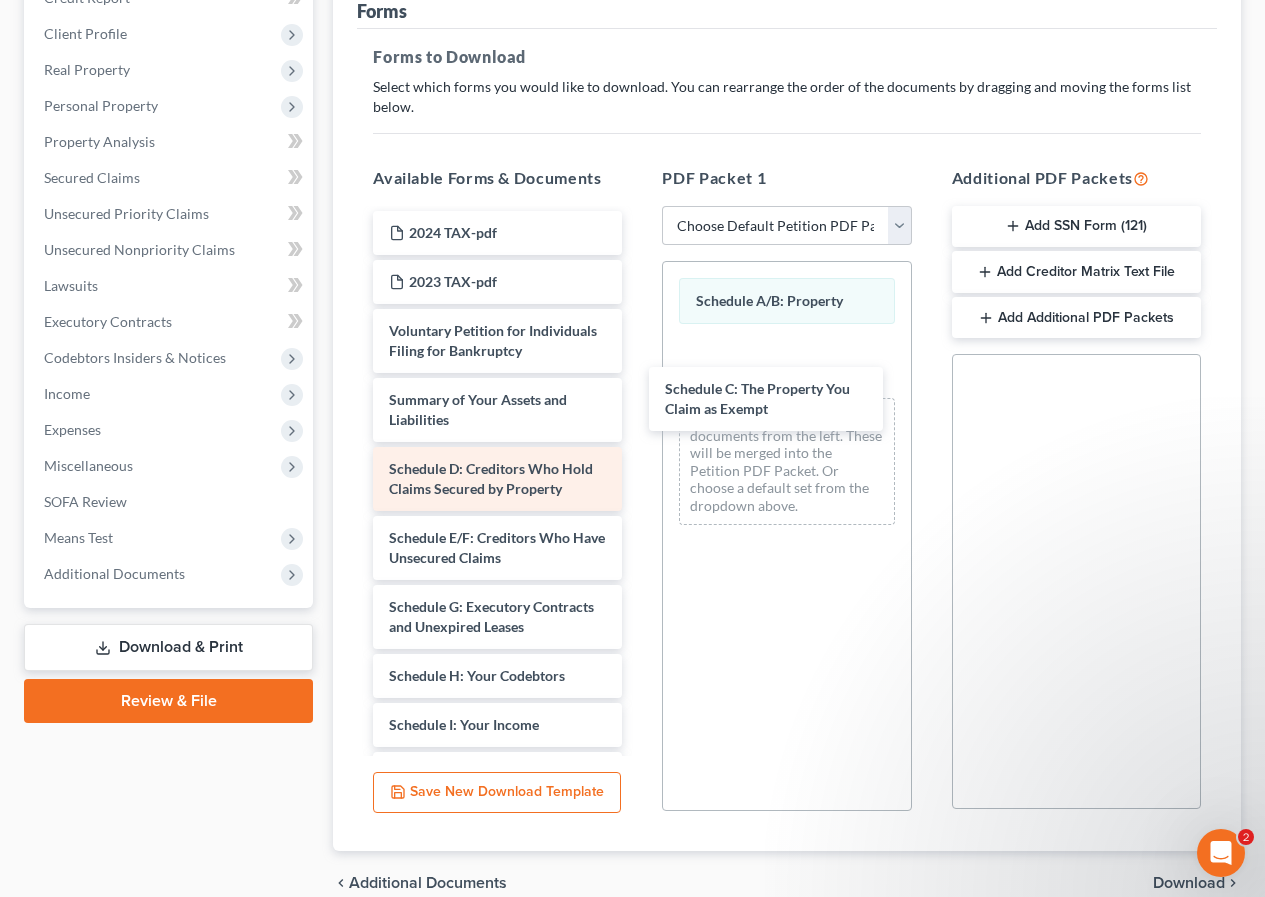 drag, startPoint x: 499, startPoint y: 493, endPoint x: 547, endPoint y: 511, distance: 51.264023 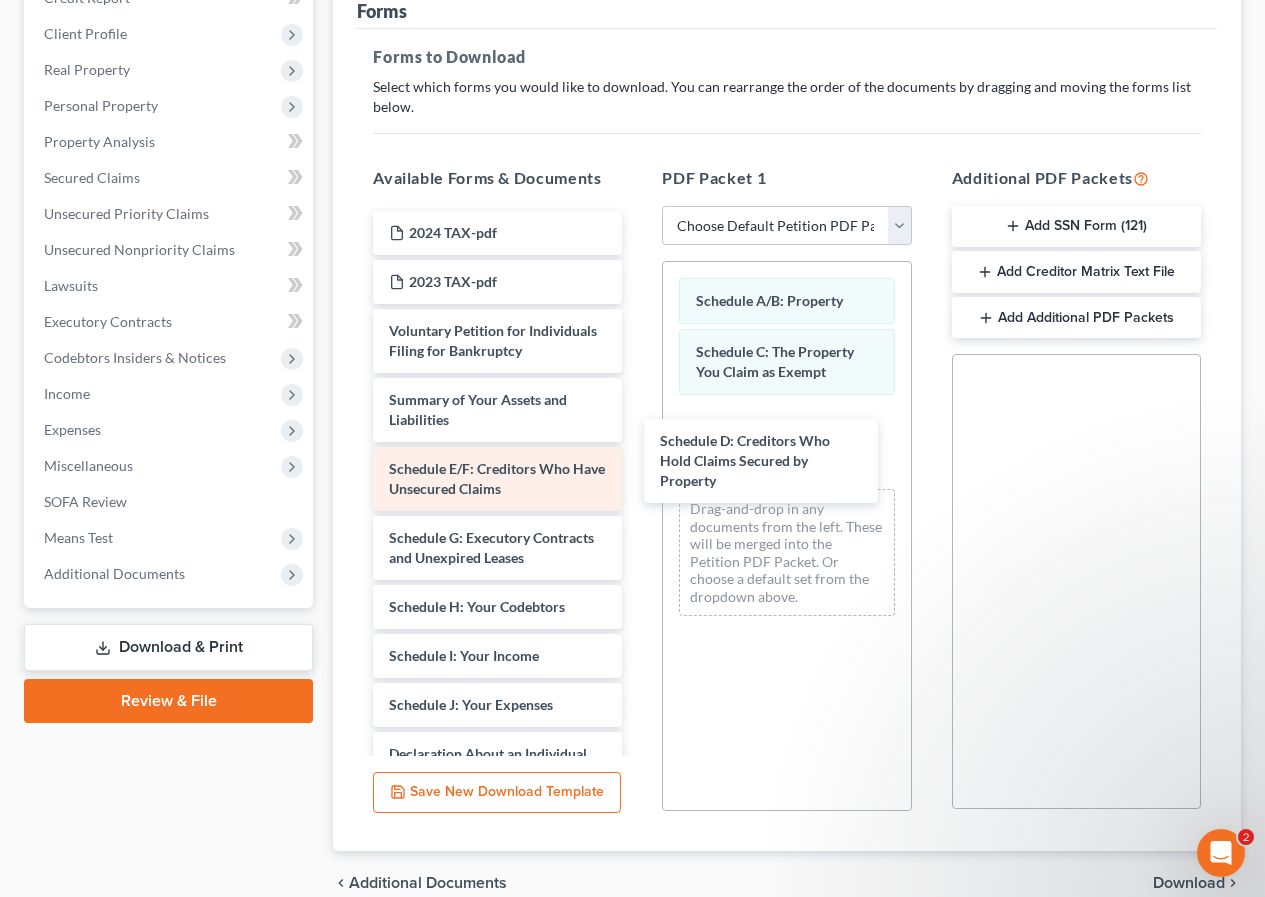 drag, startPoint x: 488, startPoint y: 512, endPoint x: 431, endPoint y: 517, distance: 57.21888 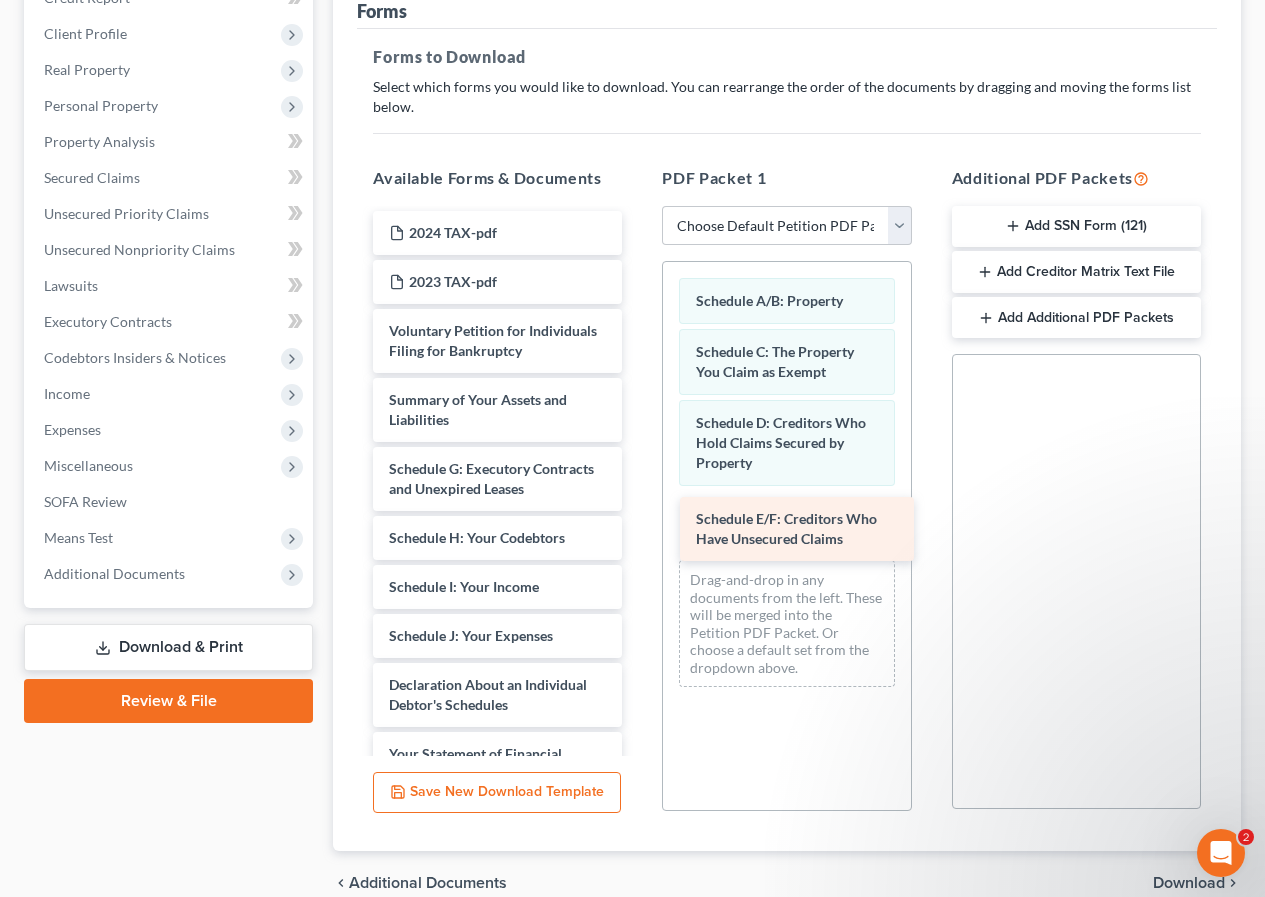 drag, startPoint x: 436, startPoint y: 505, endPoint x: 743, endPoint y: 535, distance: 308.4623 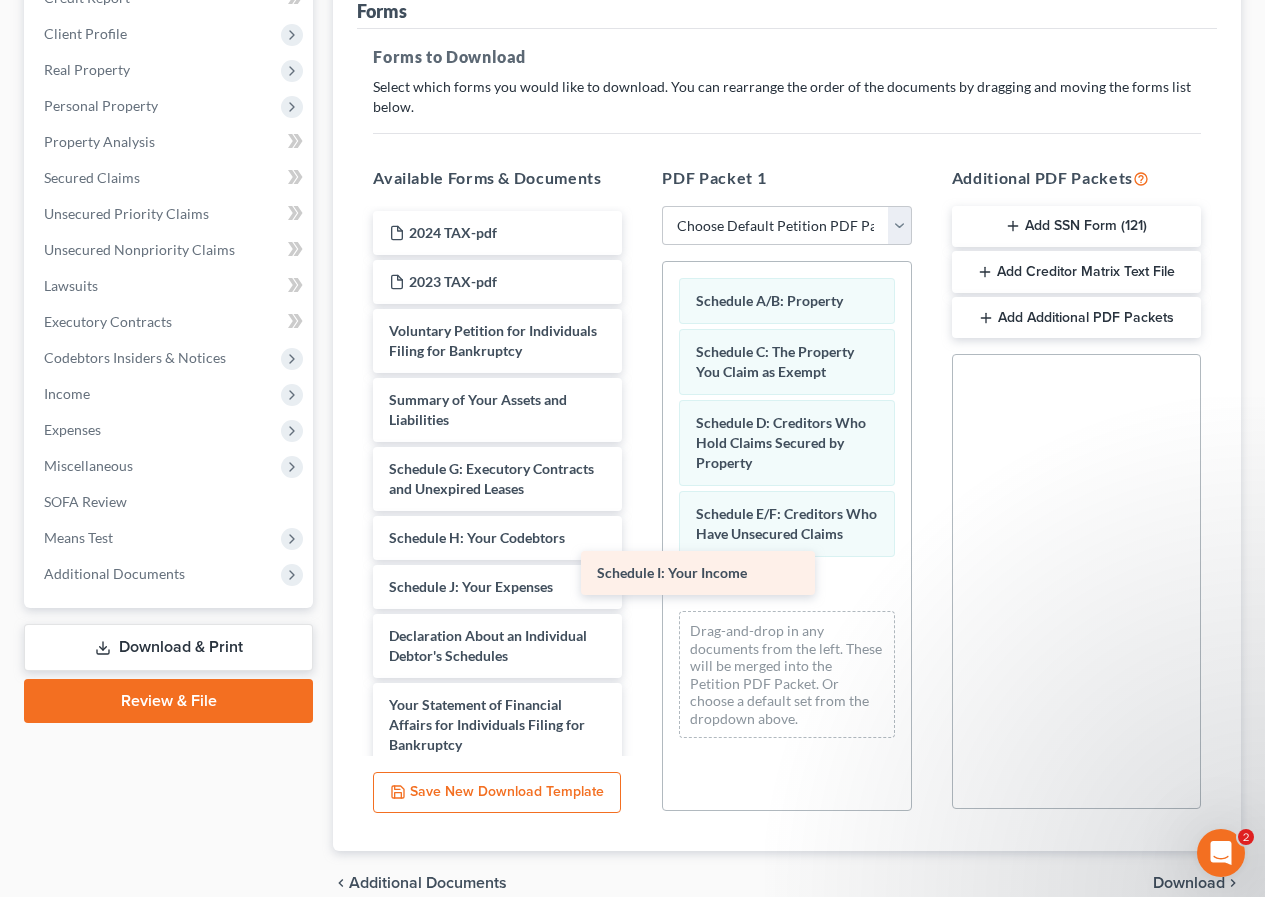 drag, startPoint x: 498, startPoint y: 609, endPoint x: 707, endPoint y: 575, distance: 211.7475 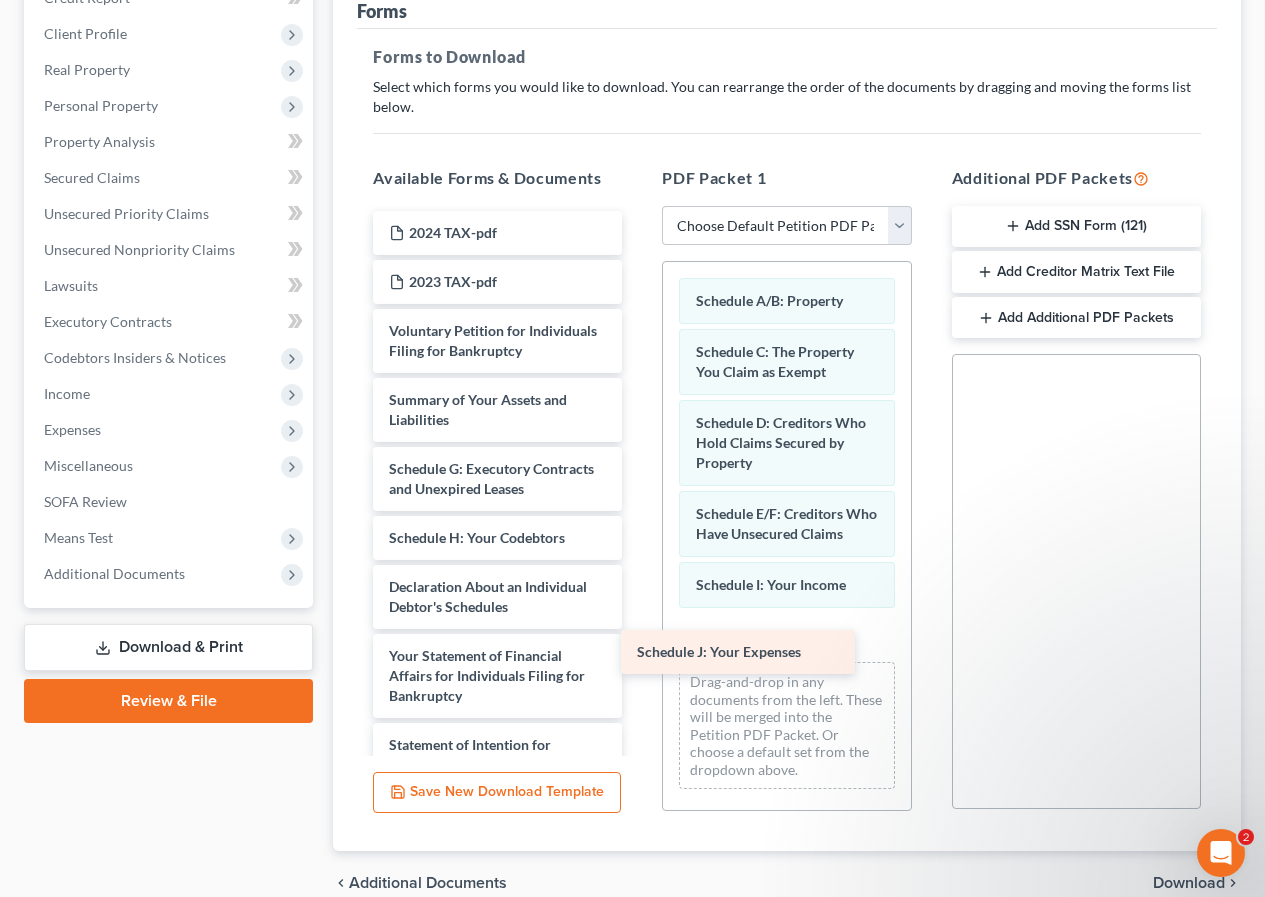 drag, startPoint x: 479, startPoint y: 604, endPoint x: 727, endPoint y: 649, distance: 252.04959 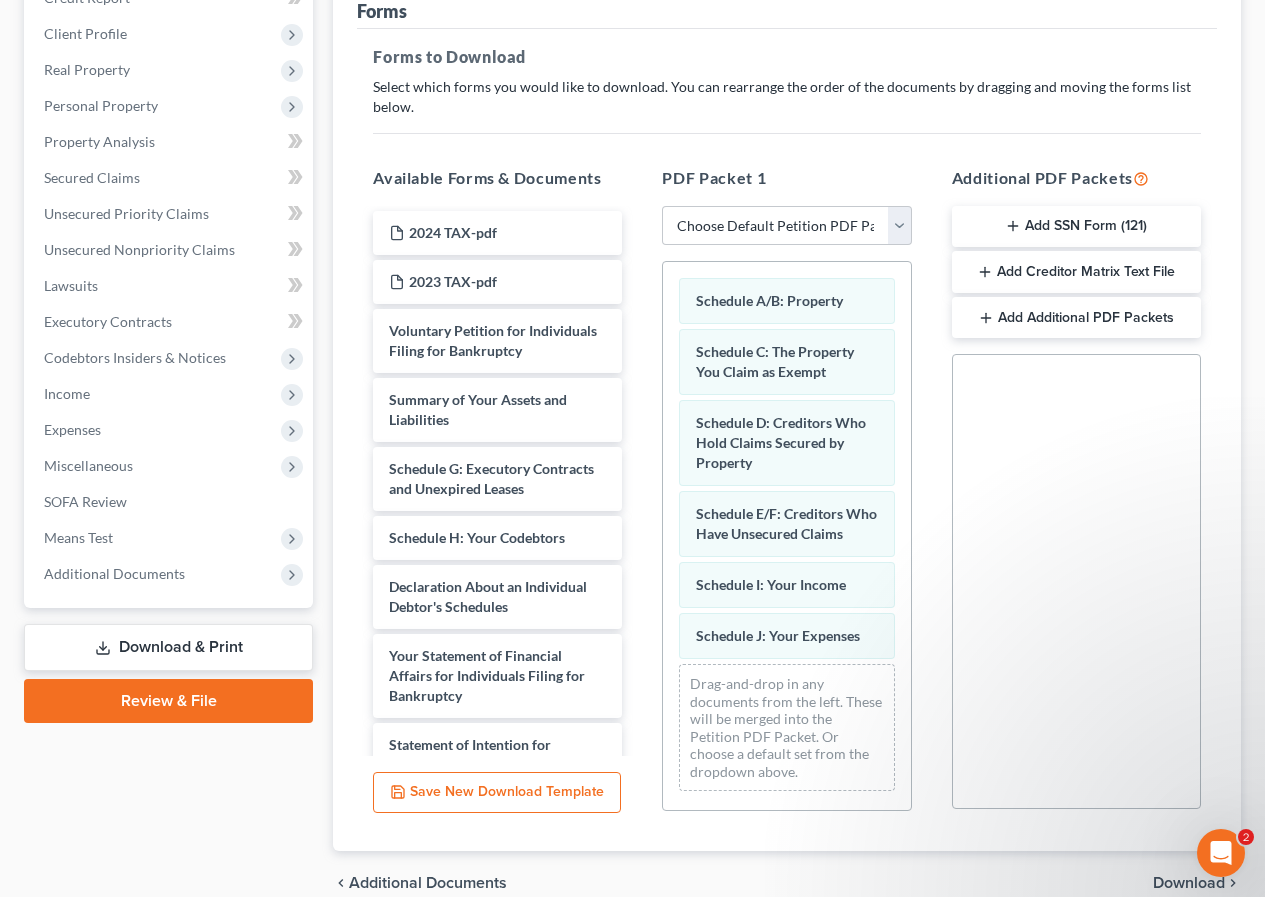 scroll, scrollTop: 17, scrollLeft: 0, axis: vertical 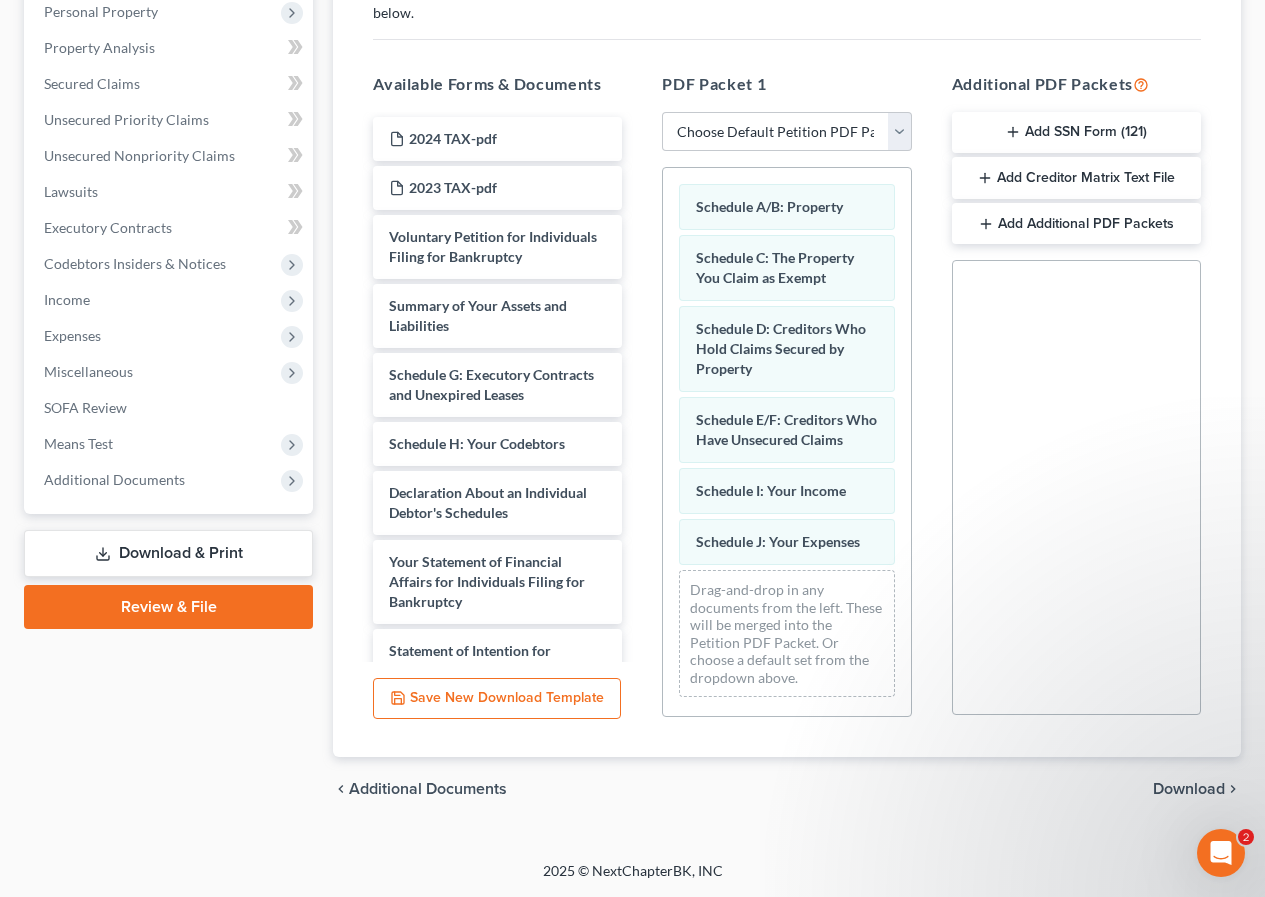 click on "Download" at bounding box center (1189, 789) 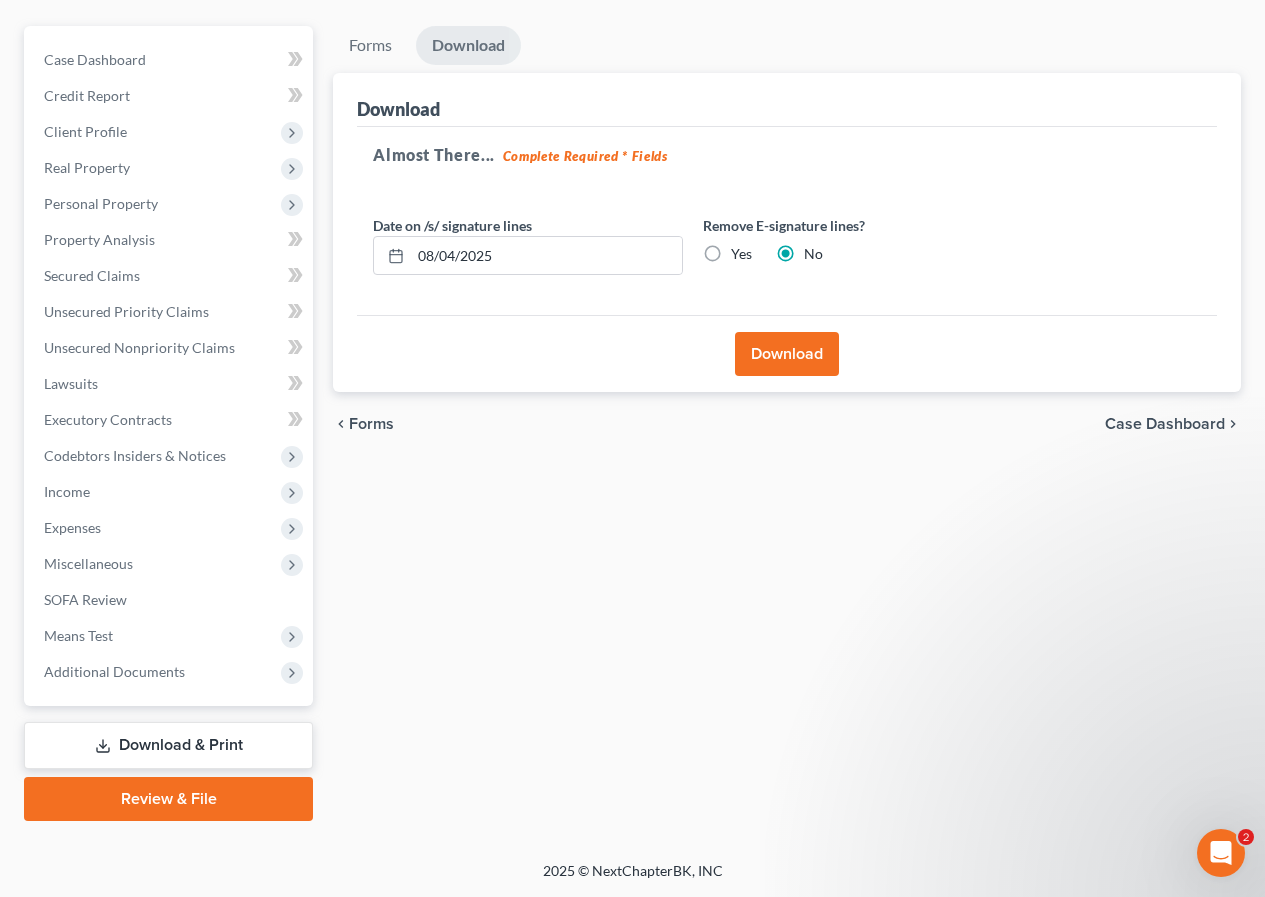 scroll, scrollTop: 202, scrollLeft: 0, axis: vertical 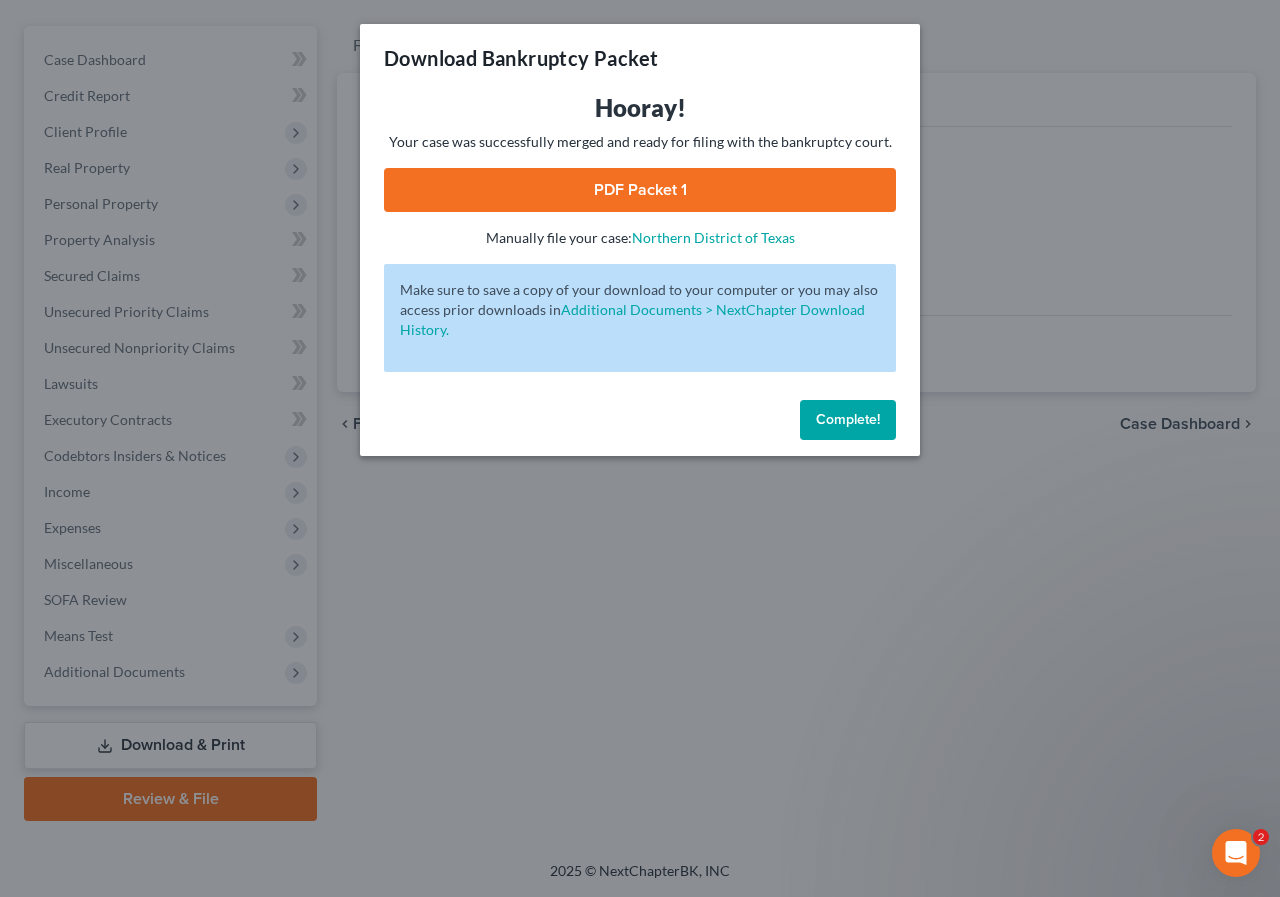 click on "PDF Packet 1" at bounding box center (640, 190) 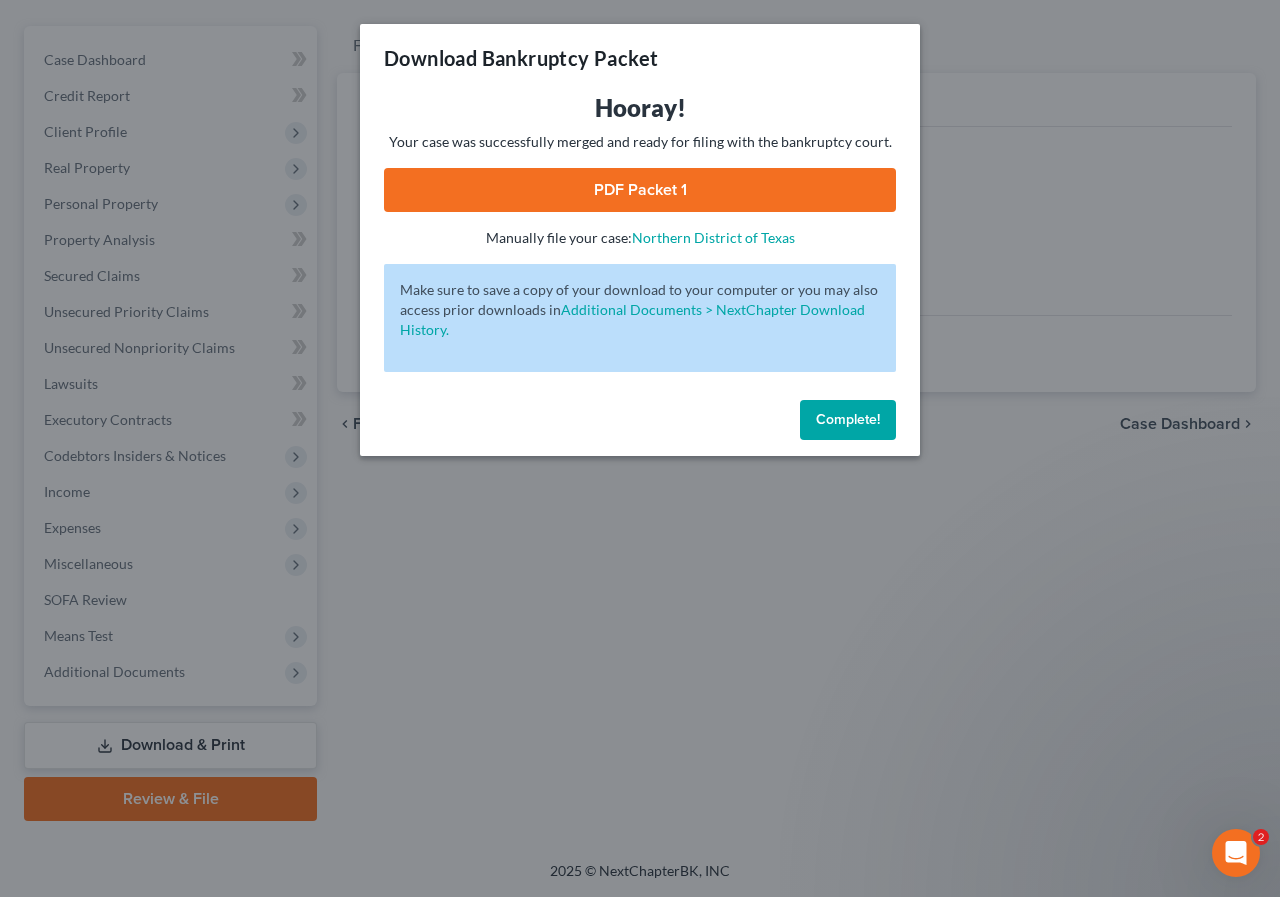 click on "Complete!" at bounding box center (848, 419) 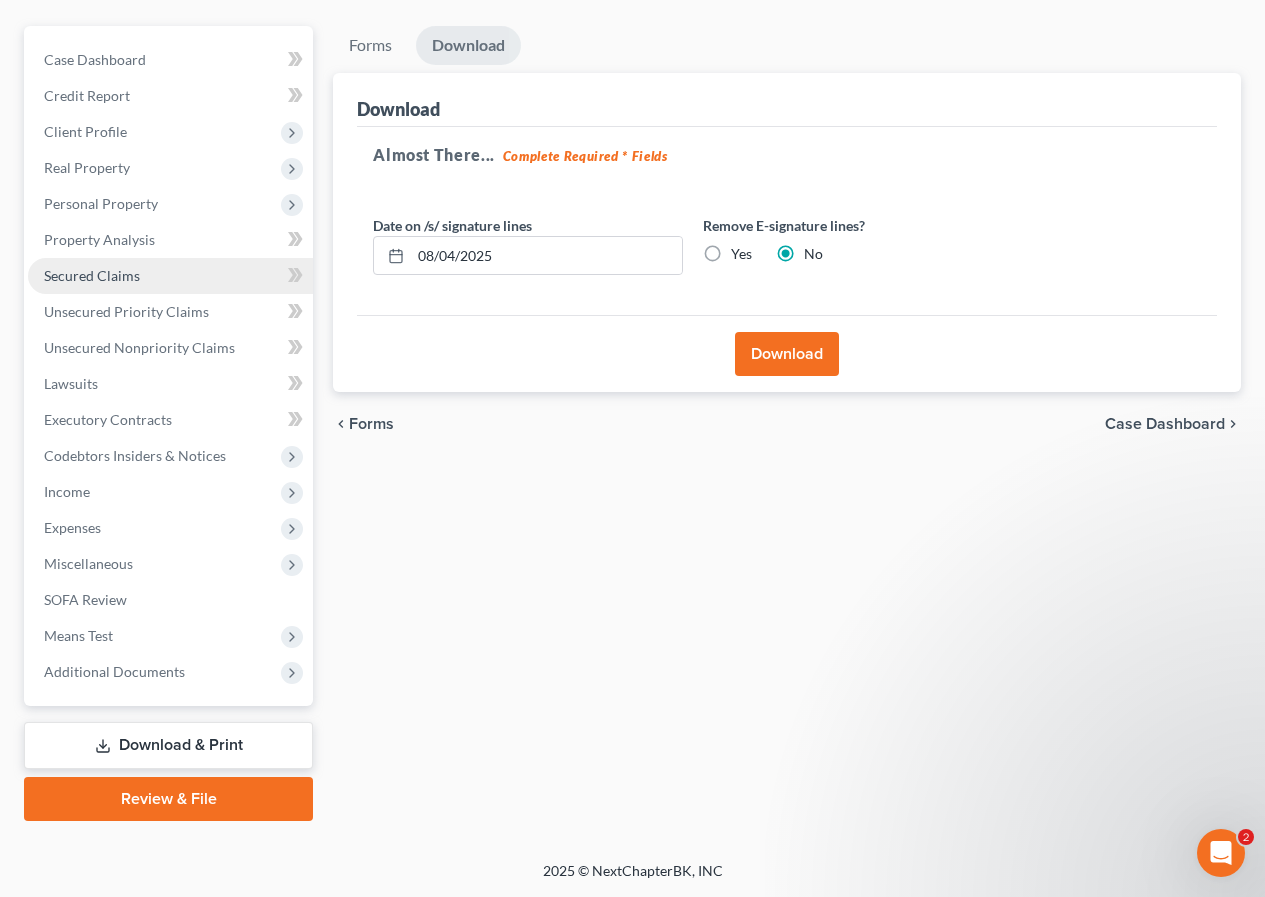 click on "Secured Claims" at bounding box center [170, 276] 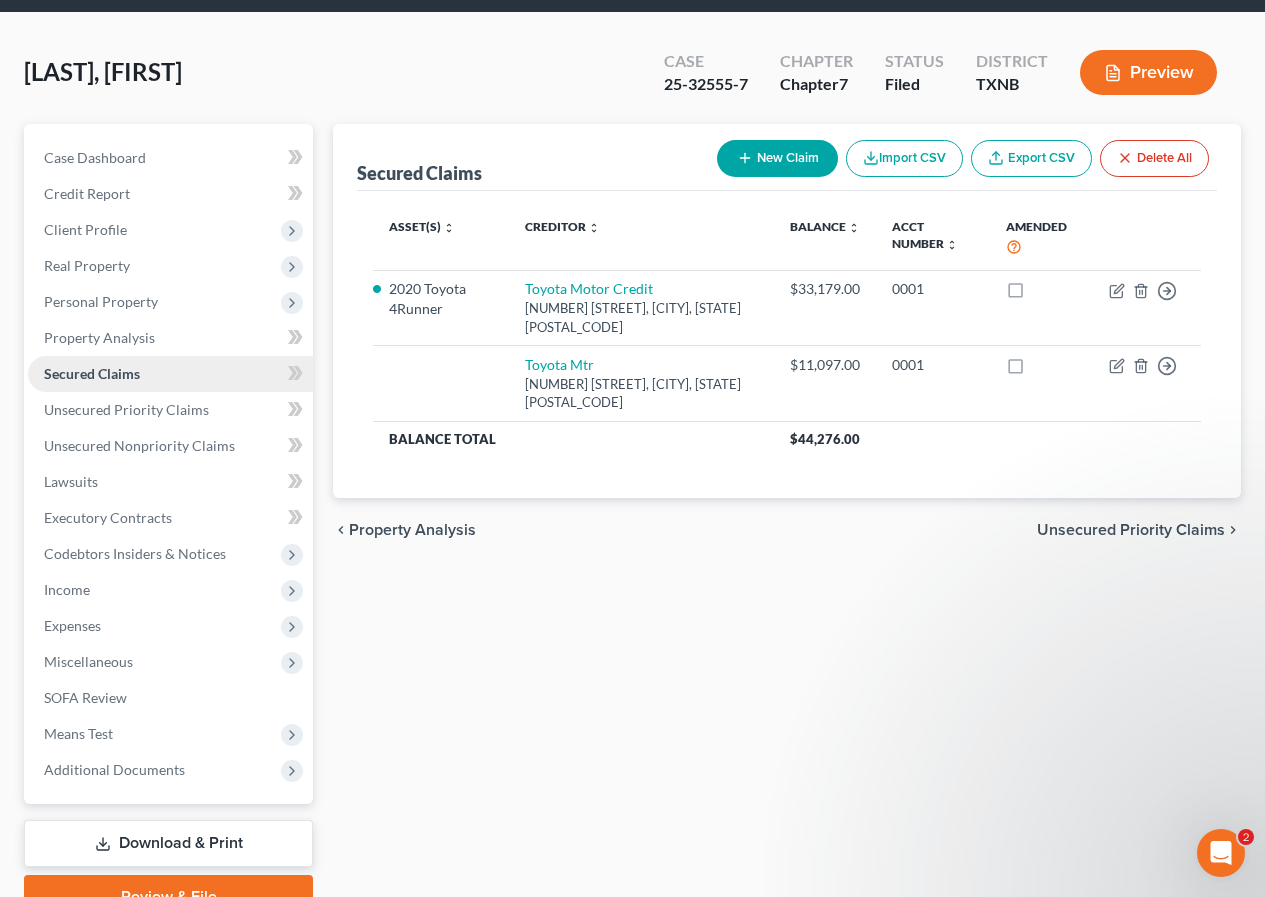 scroll, scrollTop: 0, scrollLeft: 0, axis: both 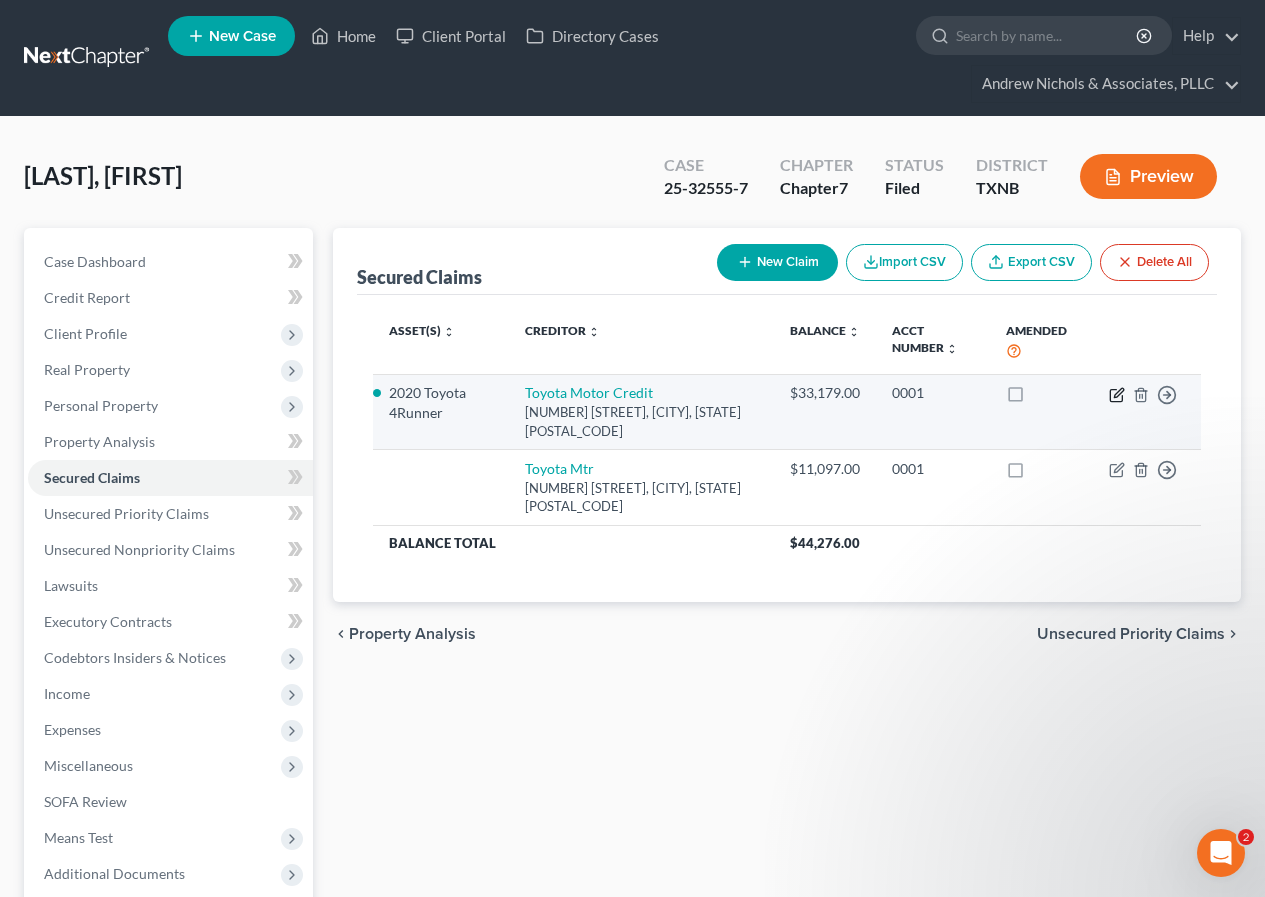 click 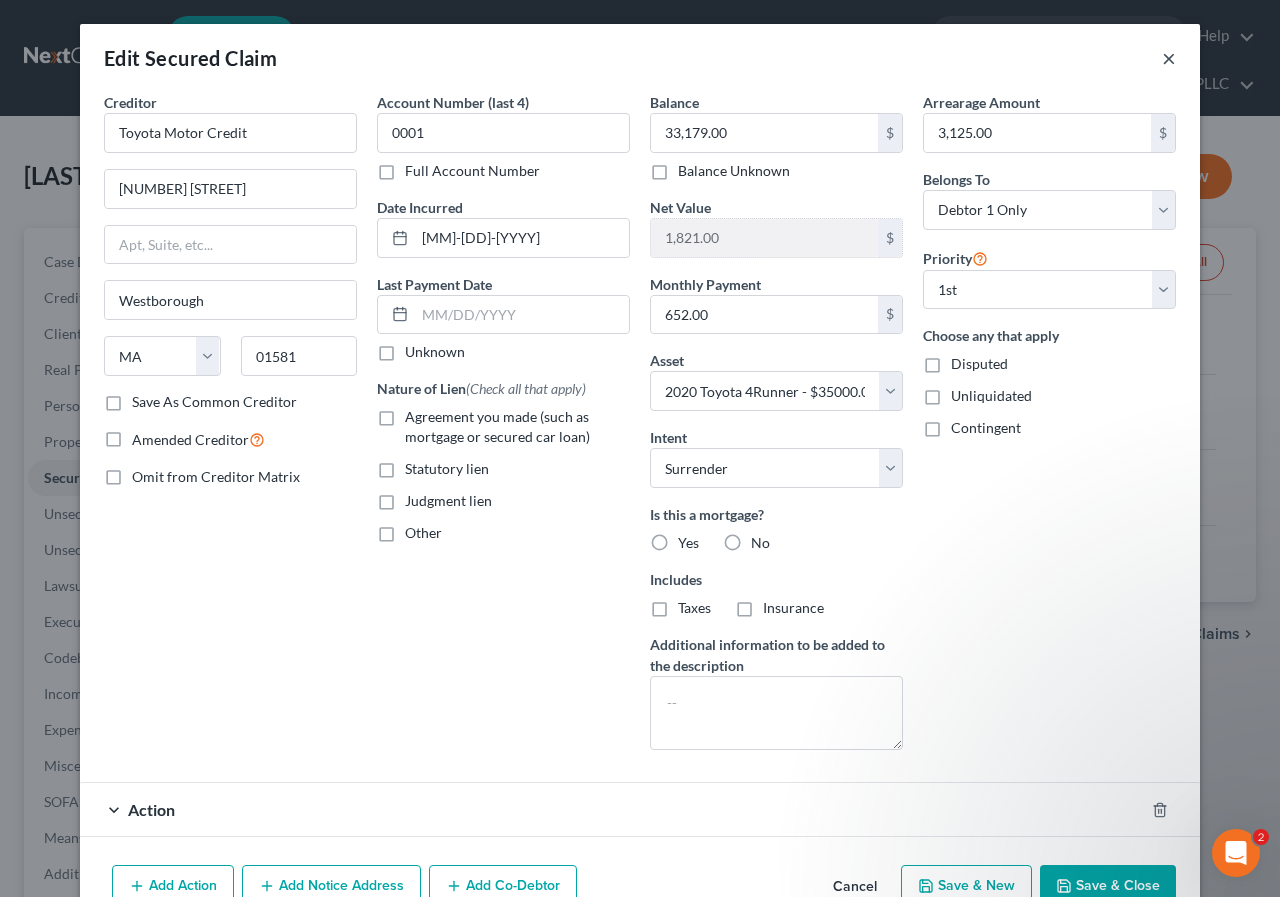 click on "×" at bounding box center (1169, 58) 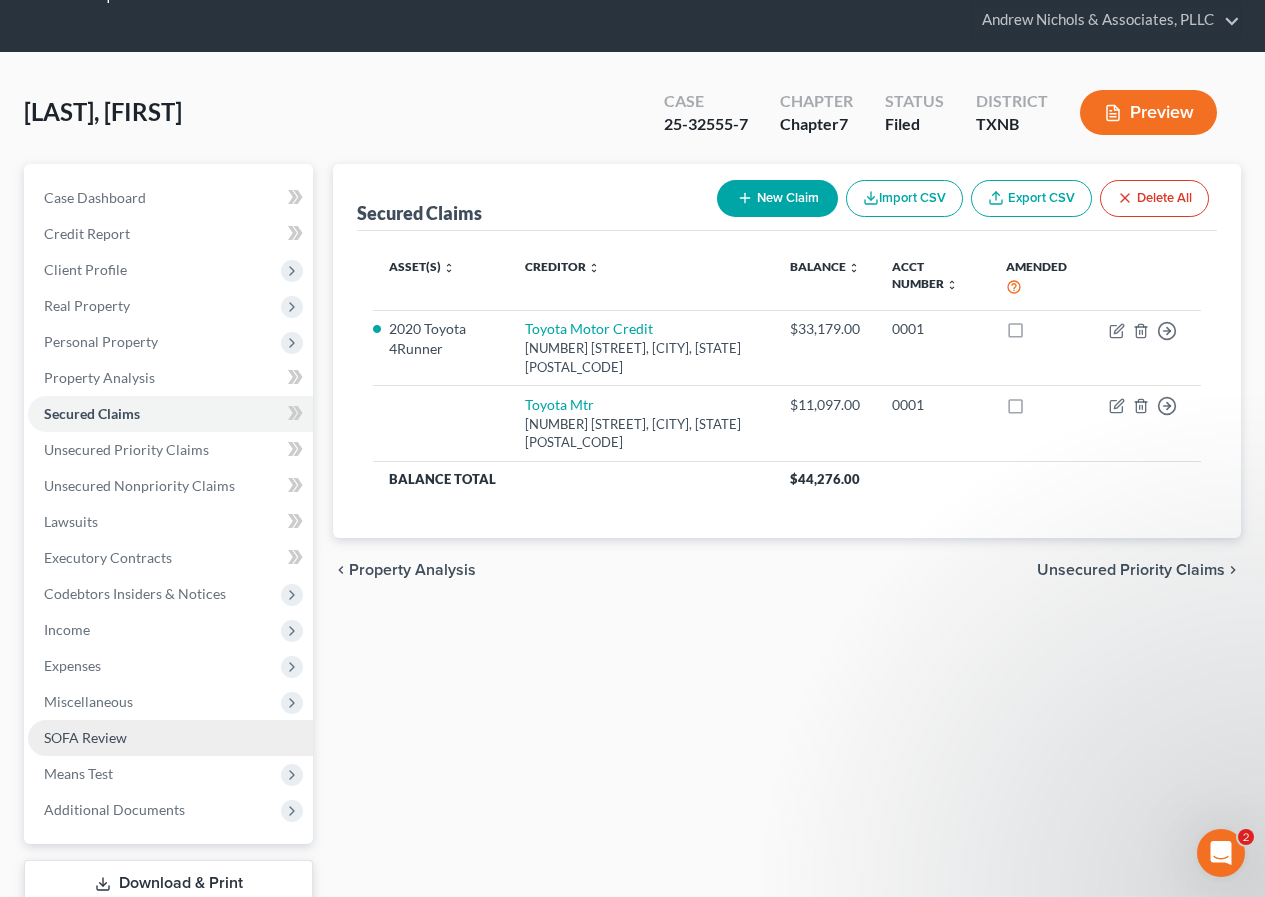 scroll, scrollTop: 100, scrollLeft: 0, axis: vertical 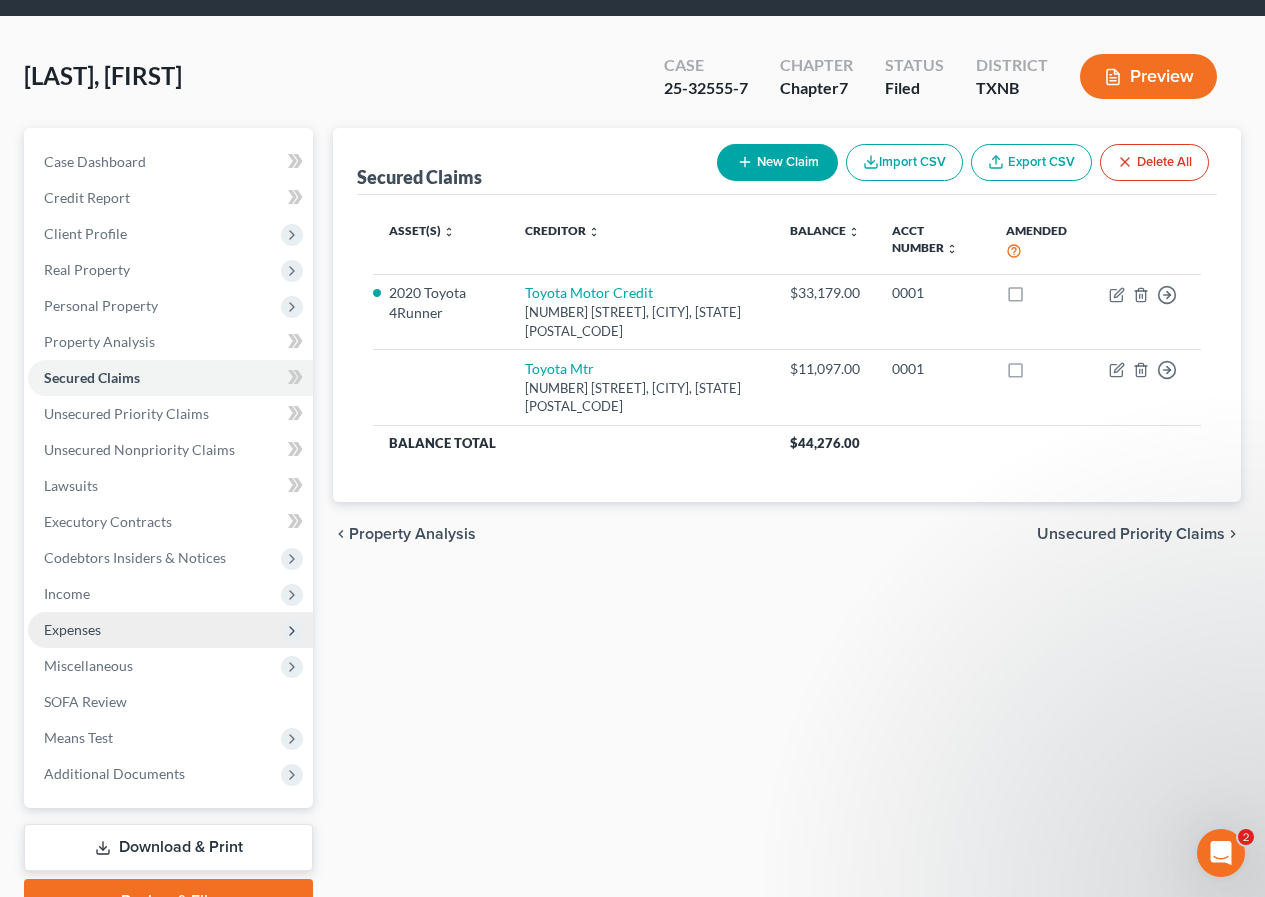 click on "Expenses" at bounding box center [170, 630] 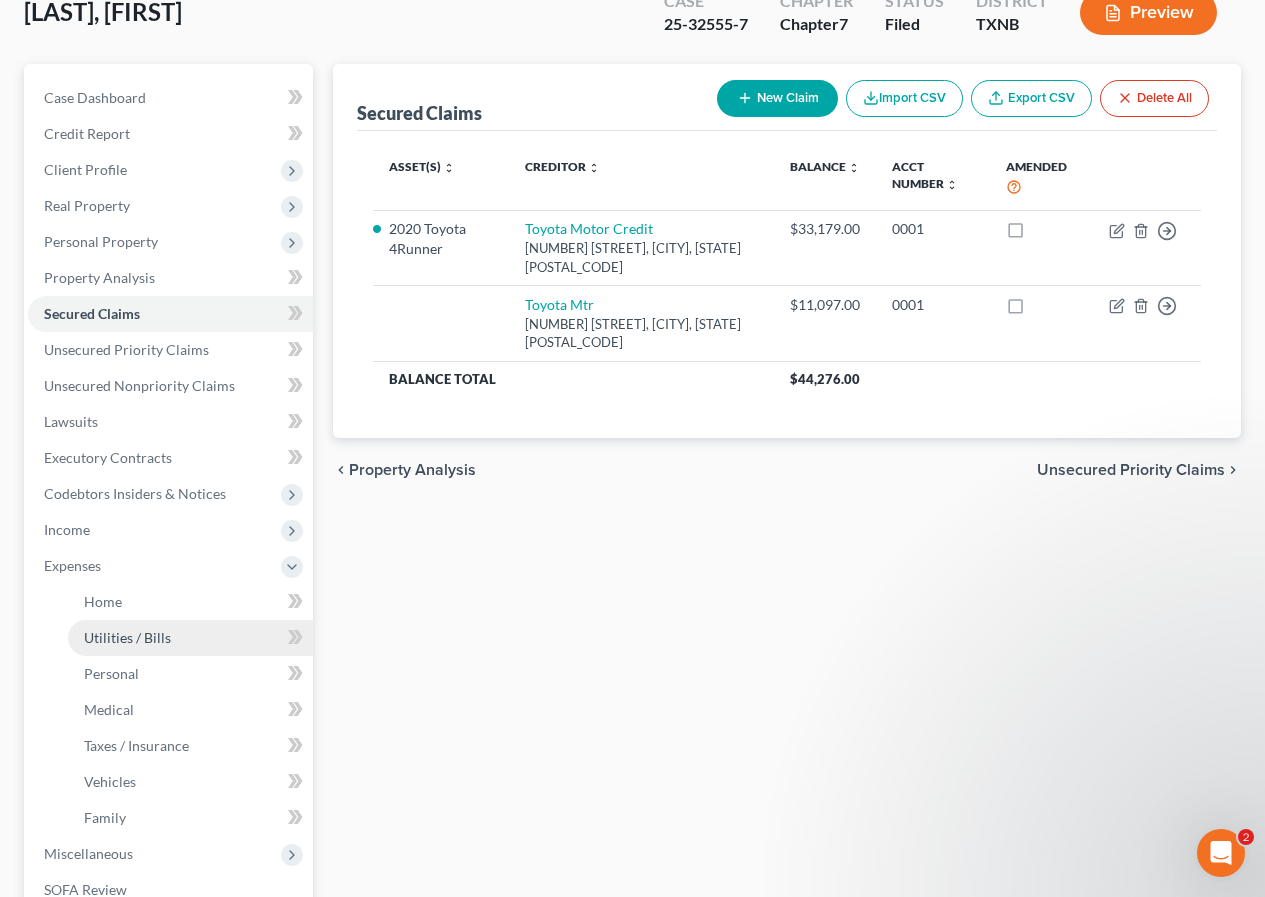 scroll, scrollTop: 200, scrollLeft: 0, axis: vertical 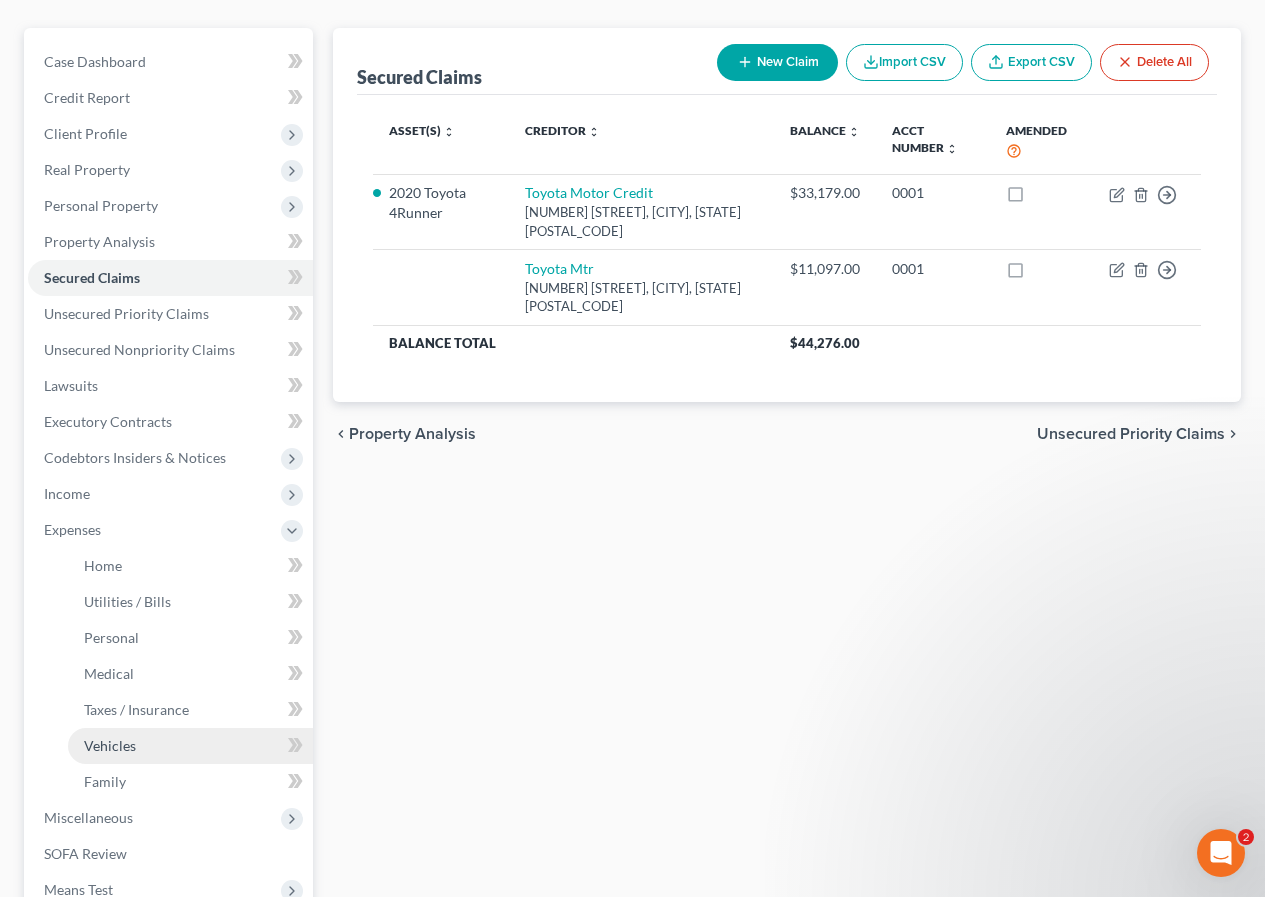 click on "Vehicles" at bounding box center [190, 746] 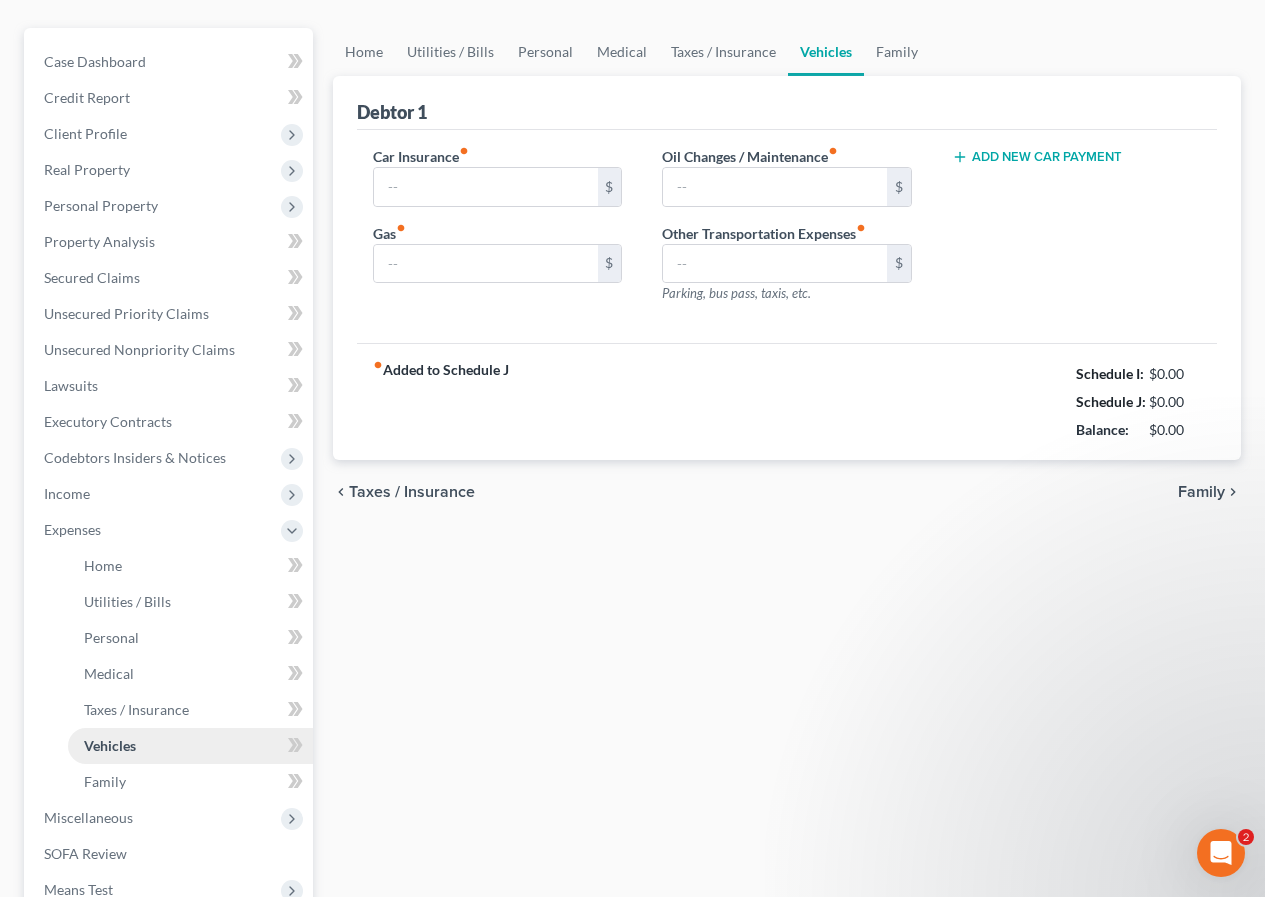 scroll, scrollTop: 9, scrollLeft: 0, axis: vertical 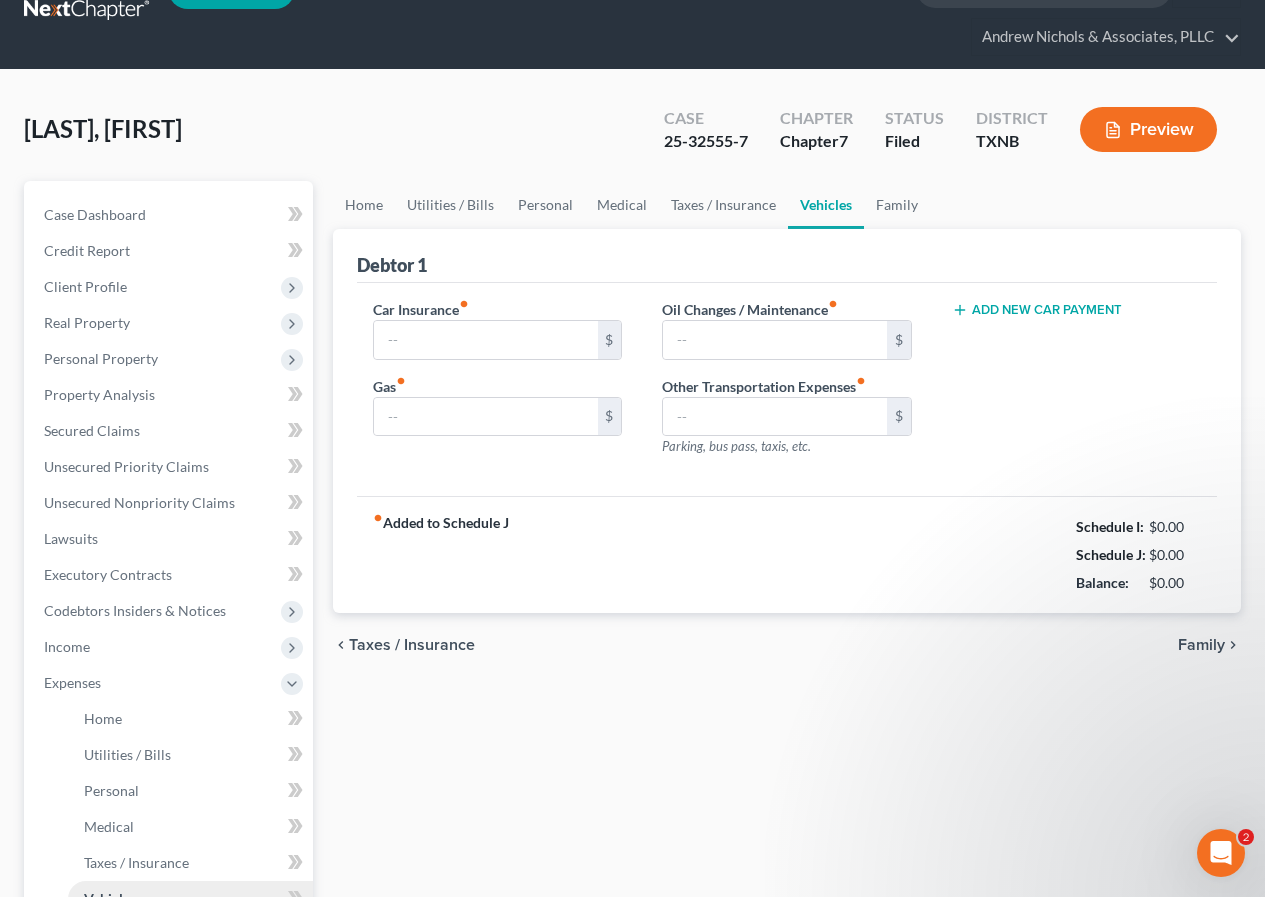 type on "150.00" 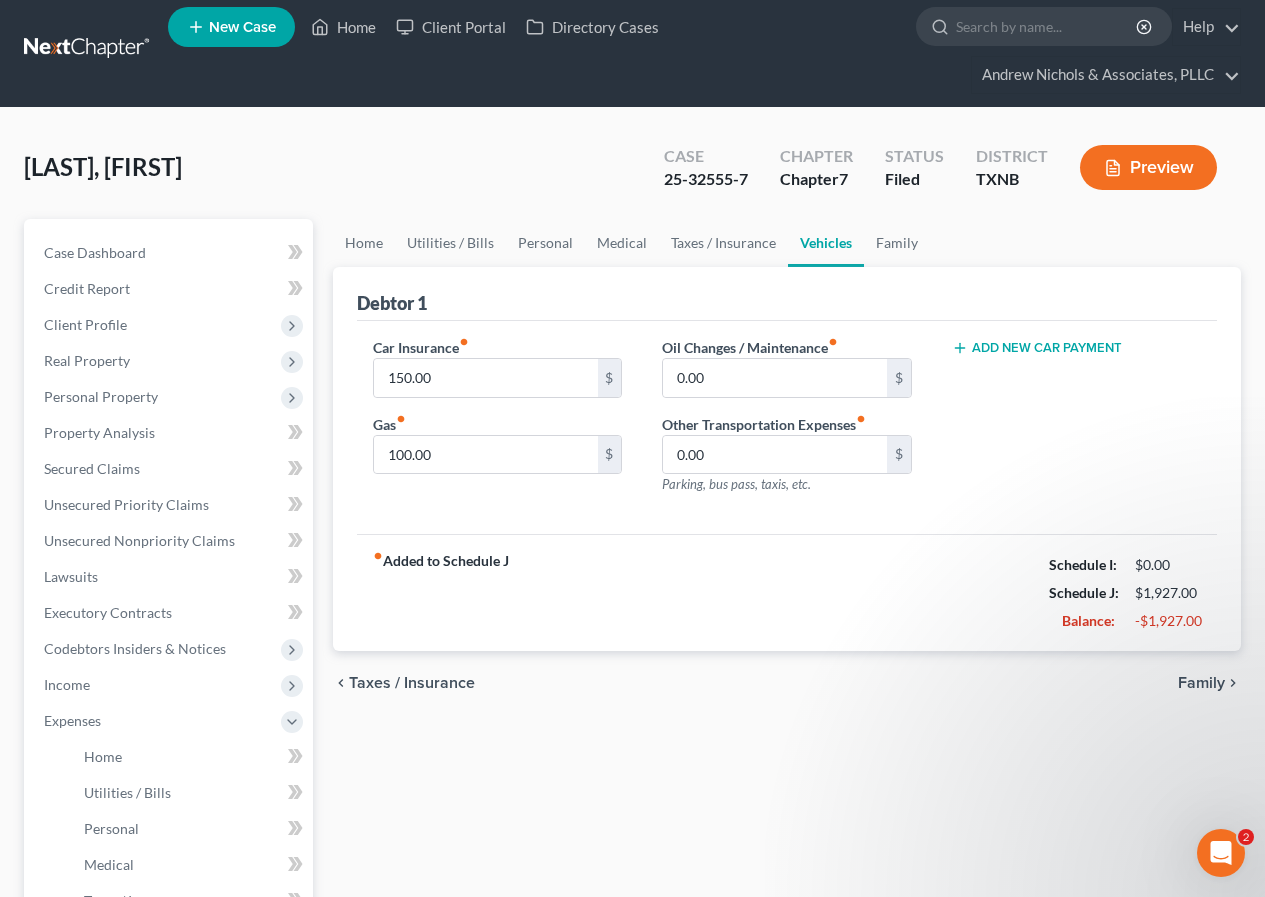 scroll, scrollTop: 0, scrollLeft: 0, axis: both 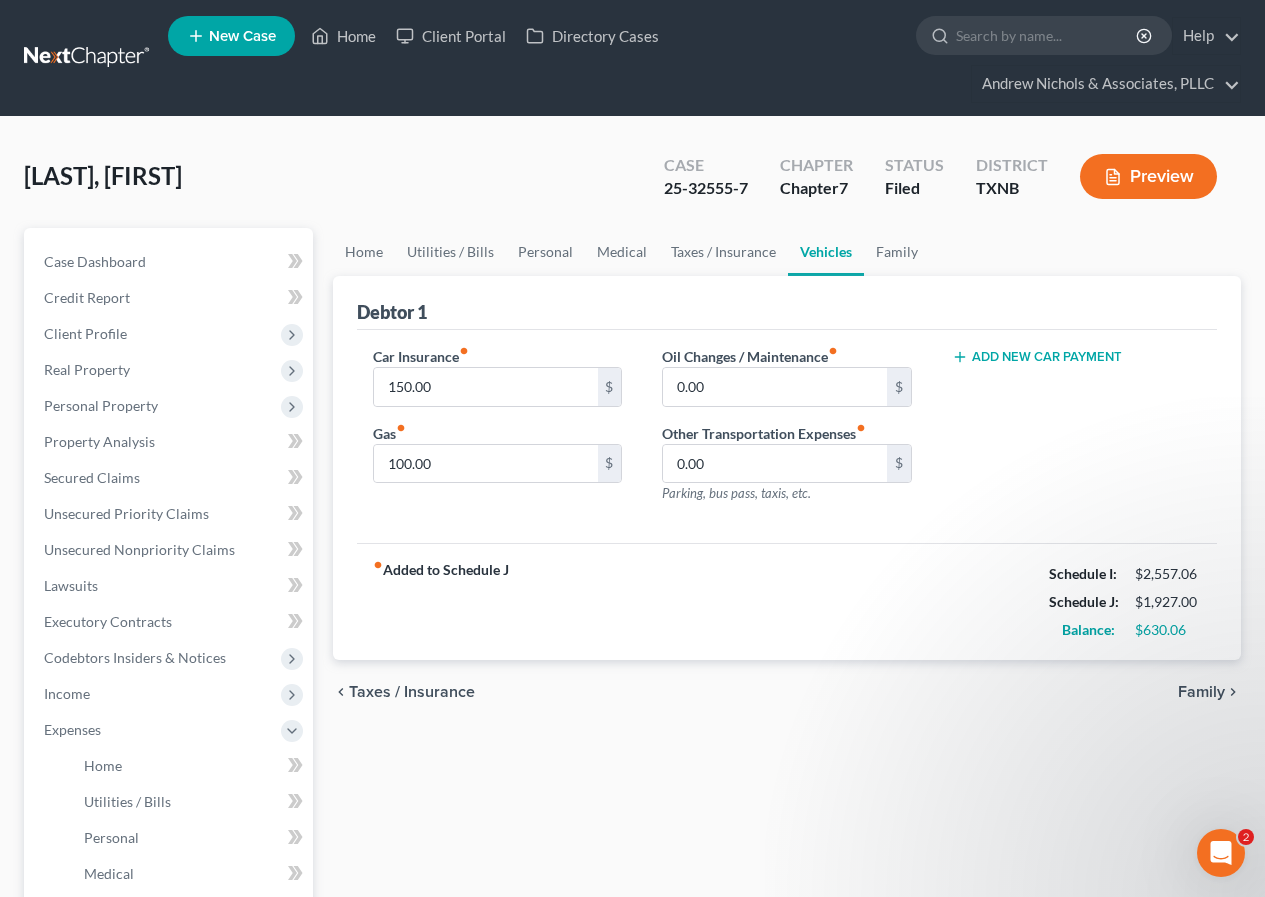 click on "Add New Car Payment" at bounding box center (1037, 357) 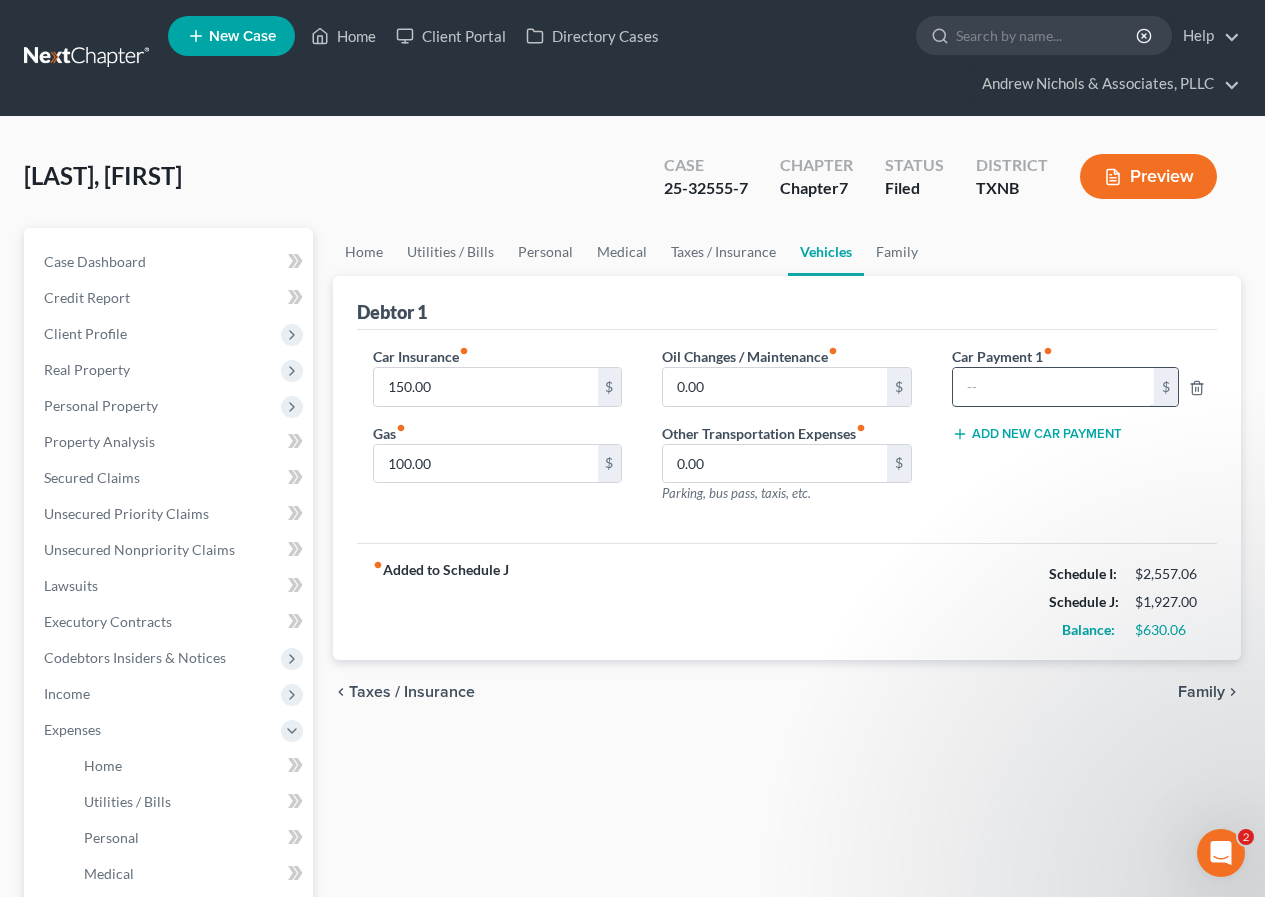 click at bounding box center (1053, 387) 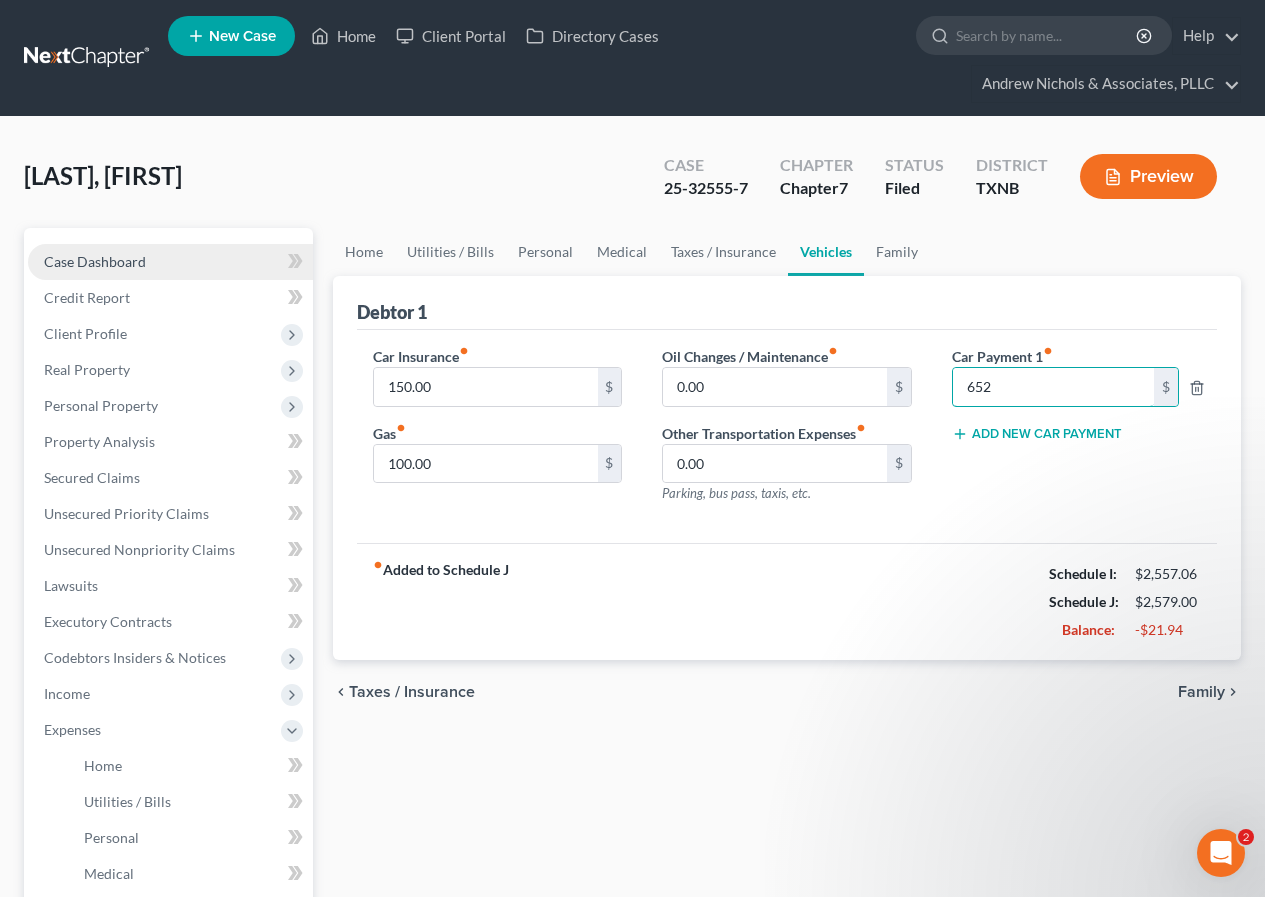 type on "652" 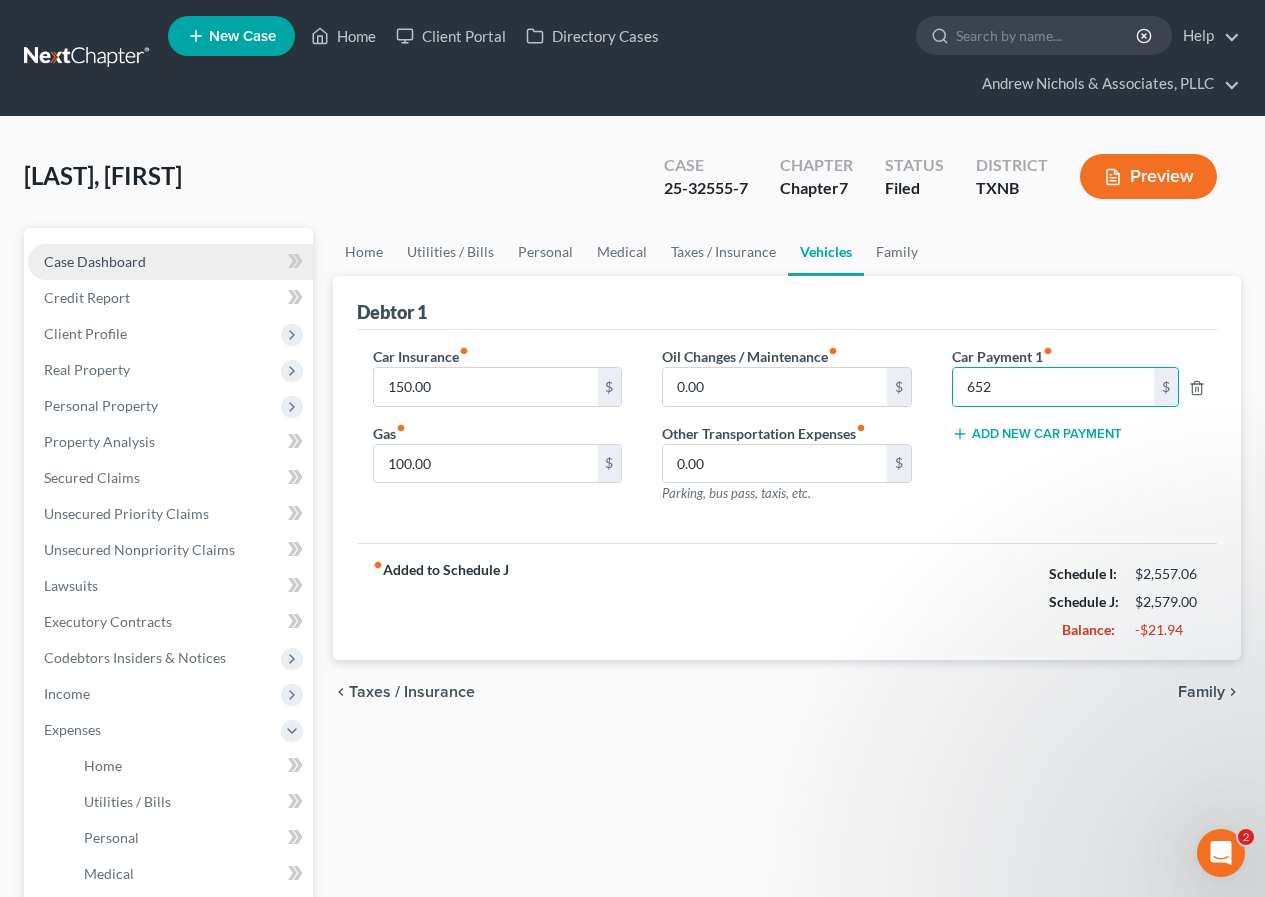 click on "Case Dashboard" at bounding box center (95, 261) 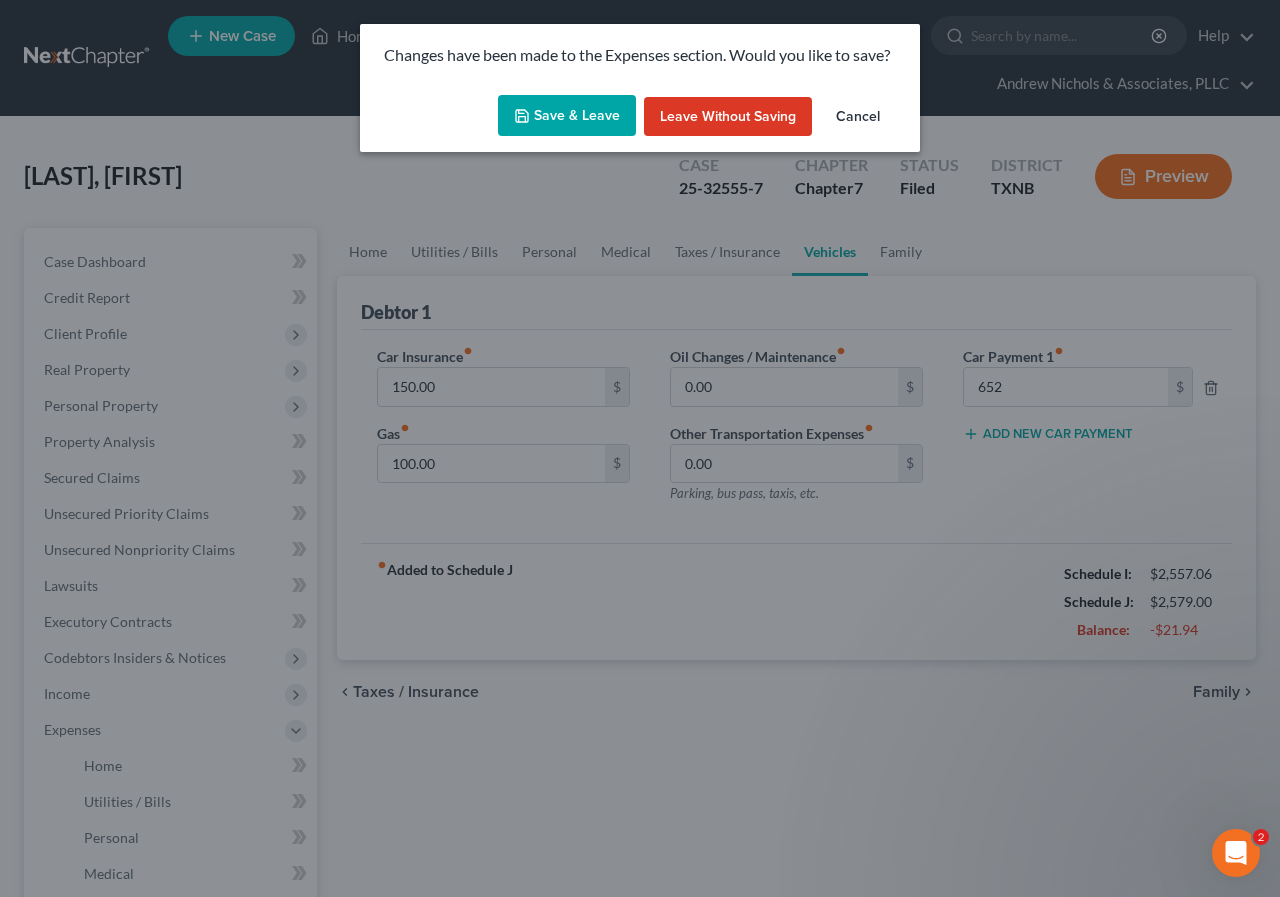 click on "Save & Leave" at bounding box center (567, 116) 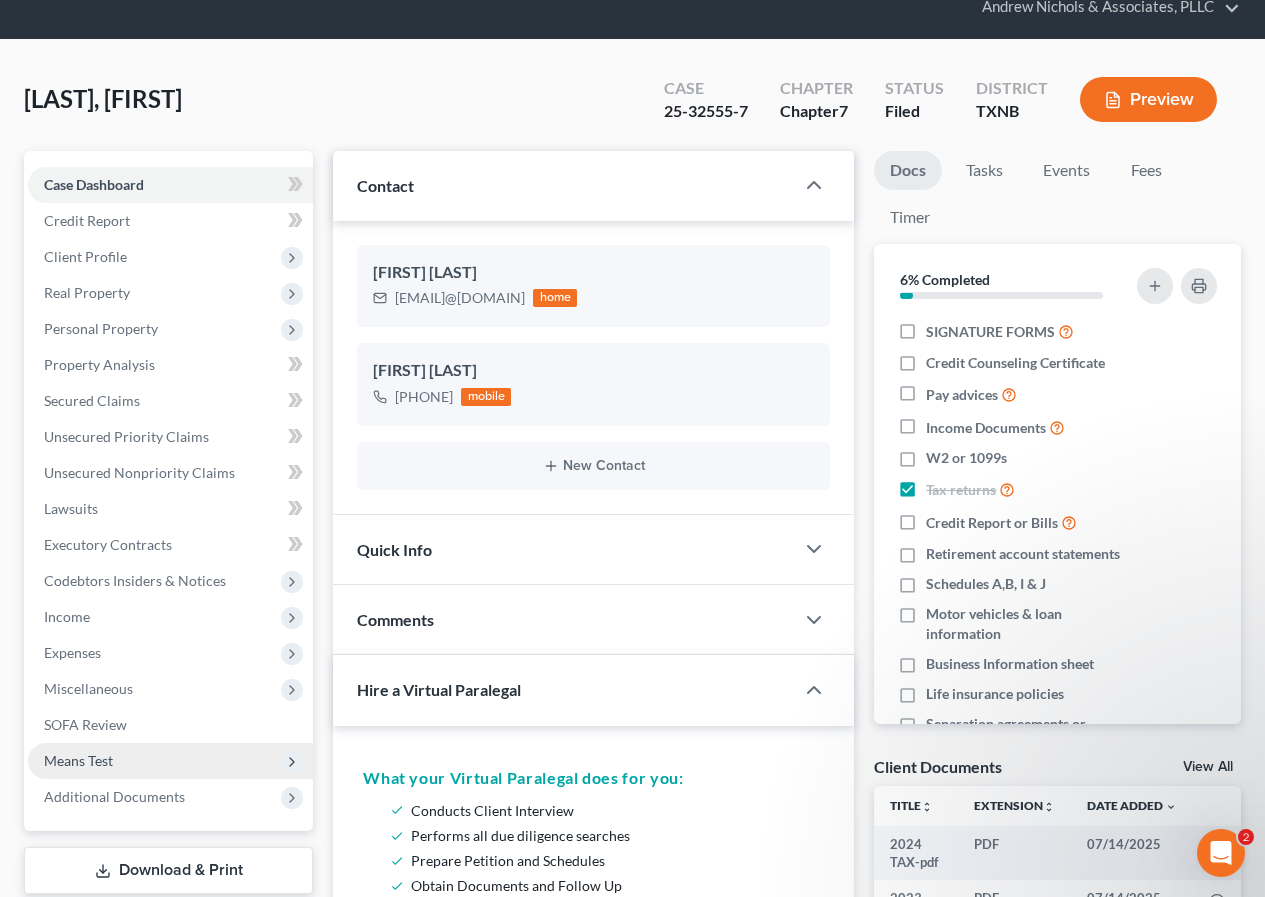 scroll, scrollTop: 100, scrollLeft: 0, axis: vertical 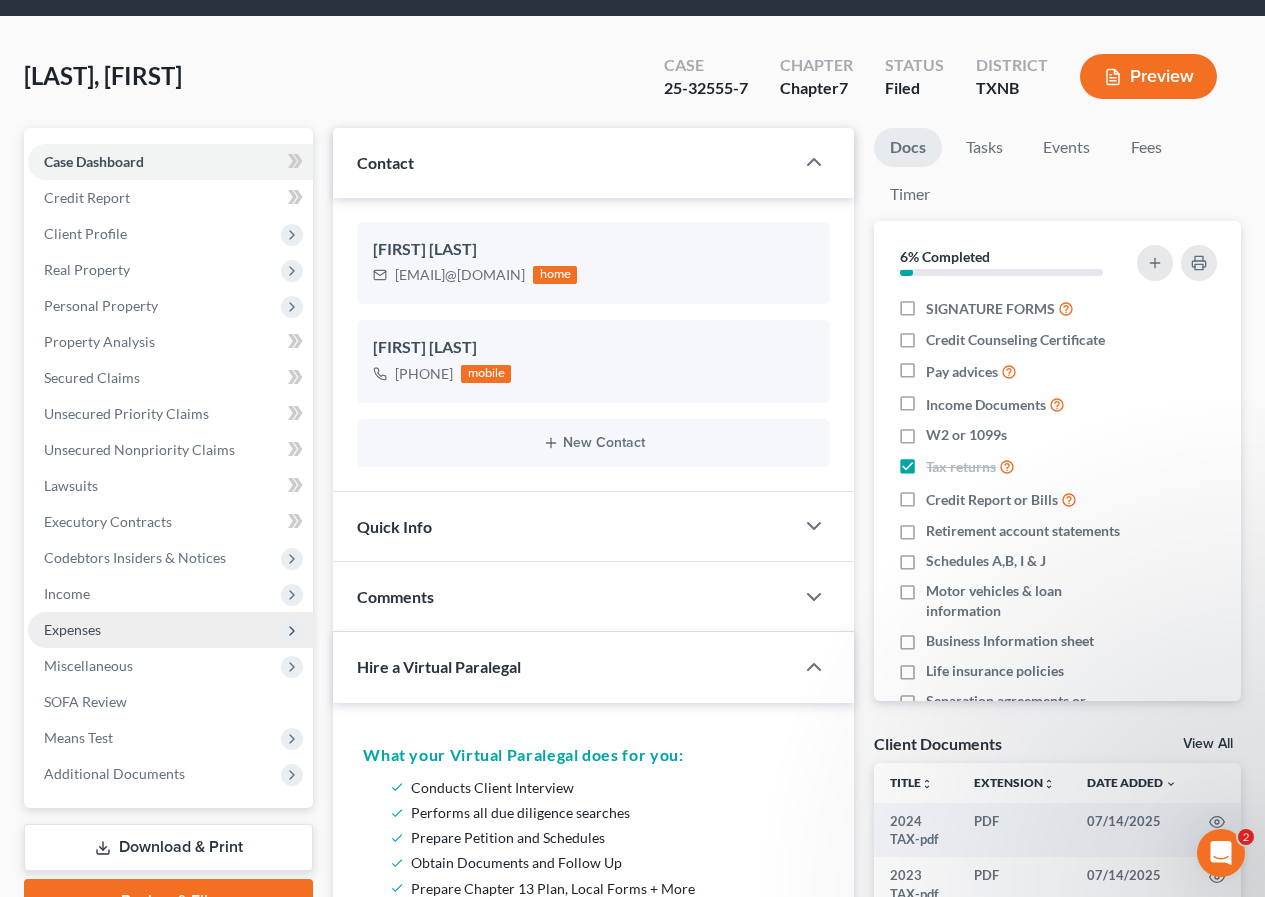 click on "Expenses" at bounding box center [170, 630] 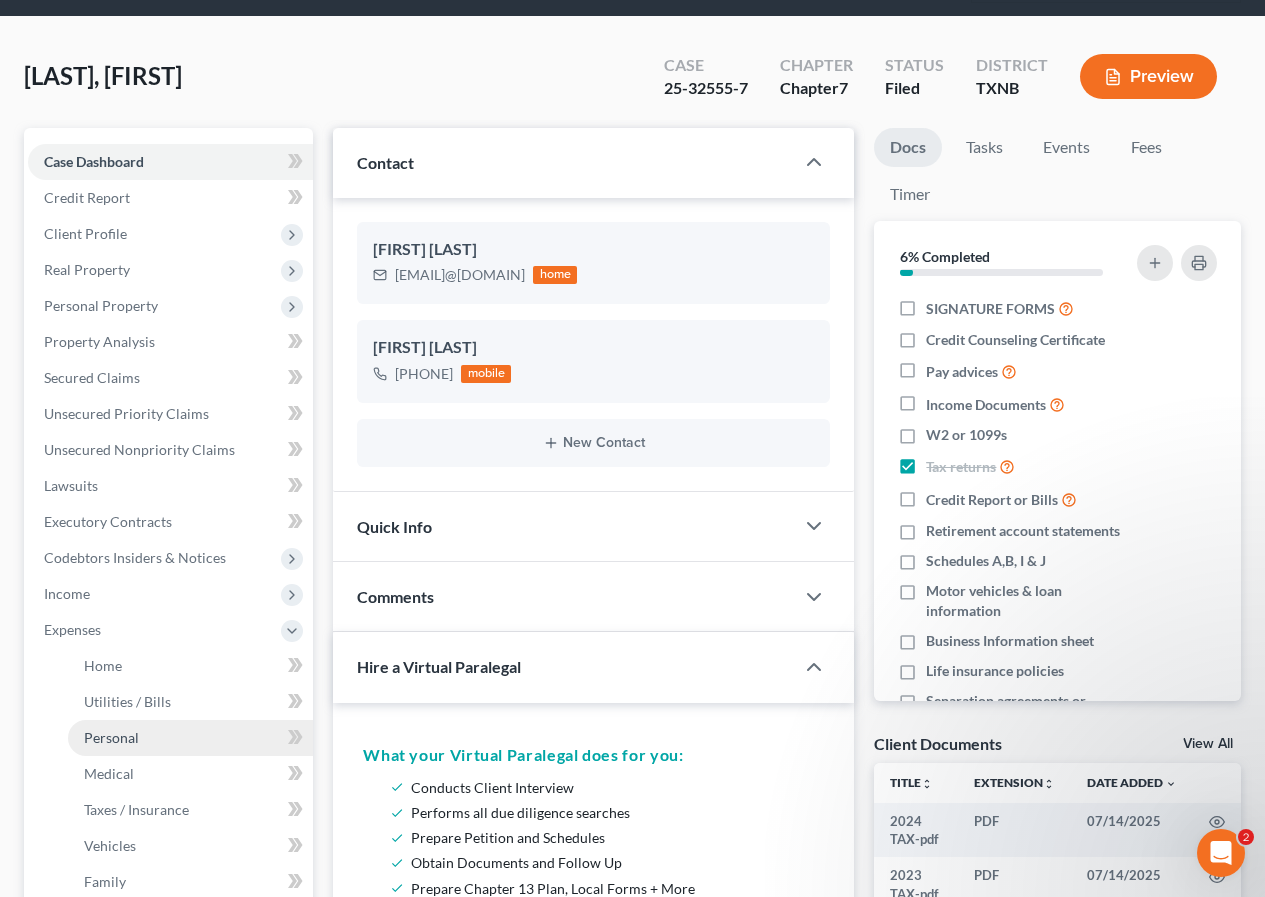 click on "Personal" at bounding box center (190, 738) 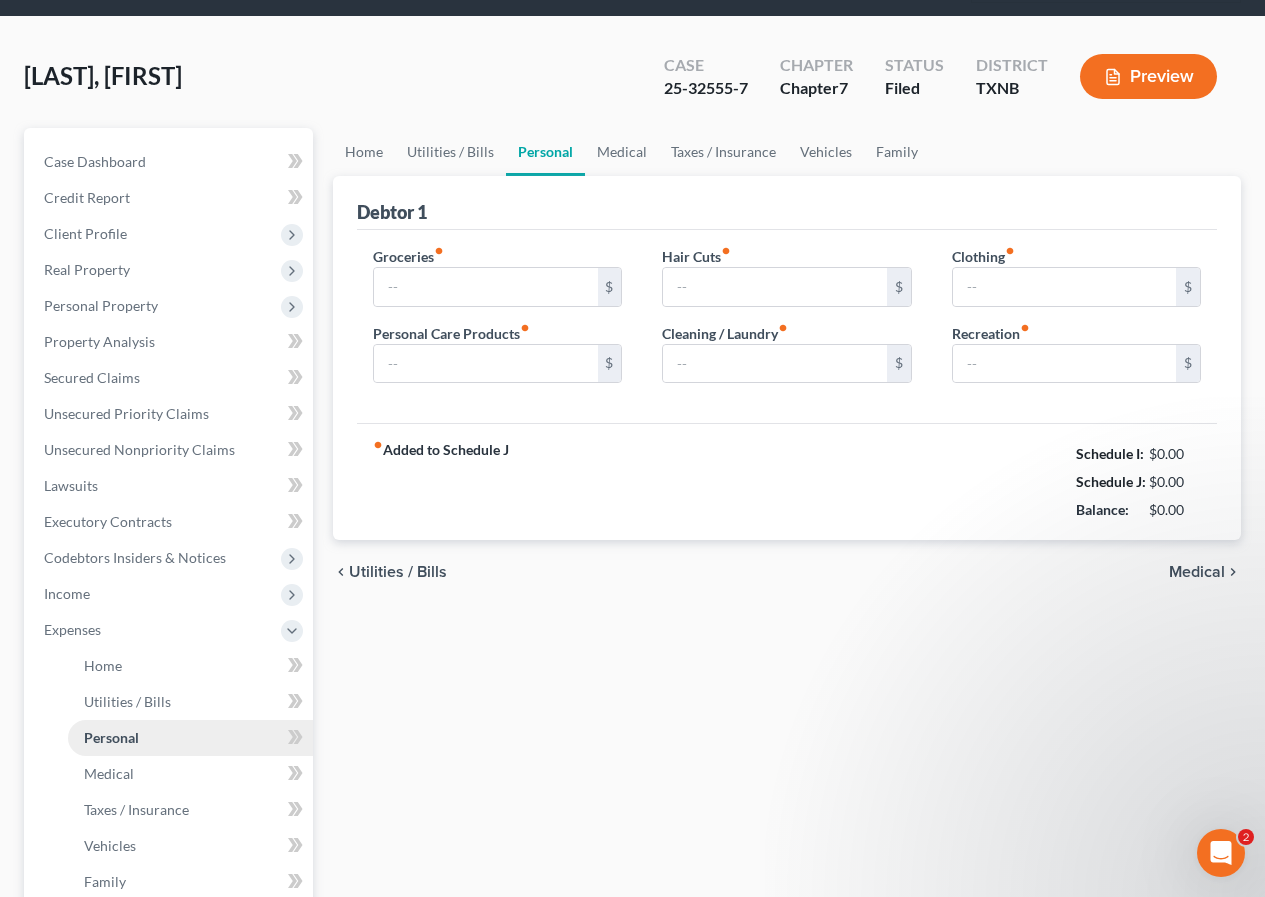 type on "250.00" 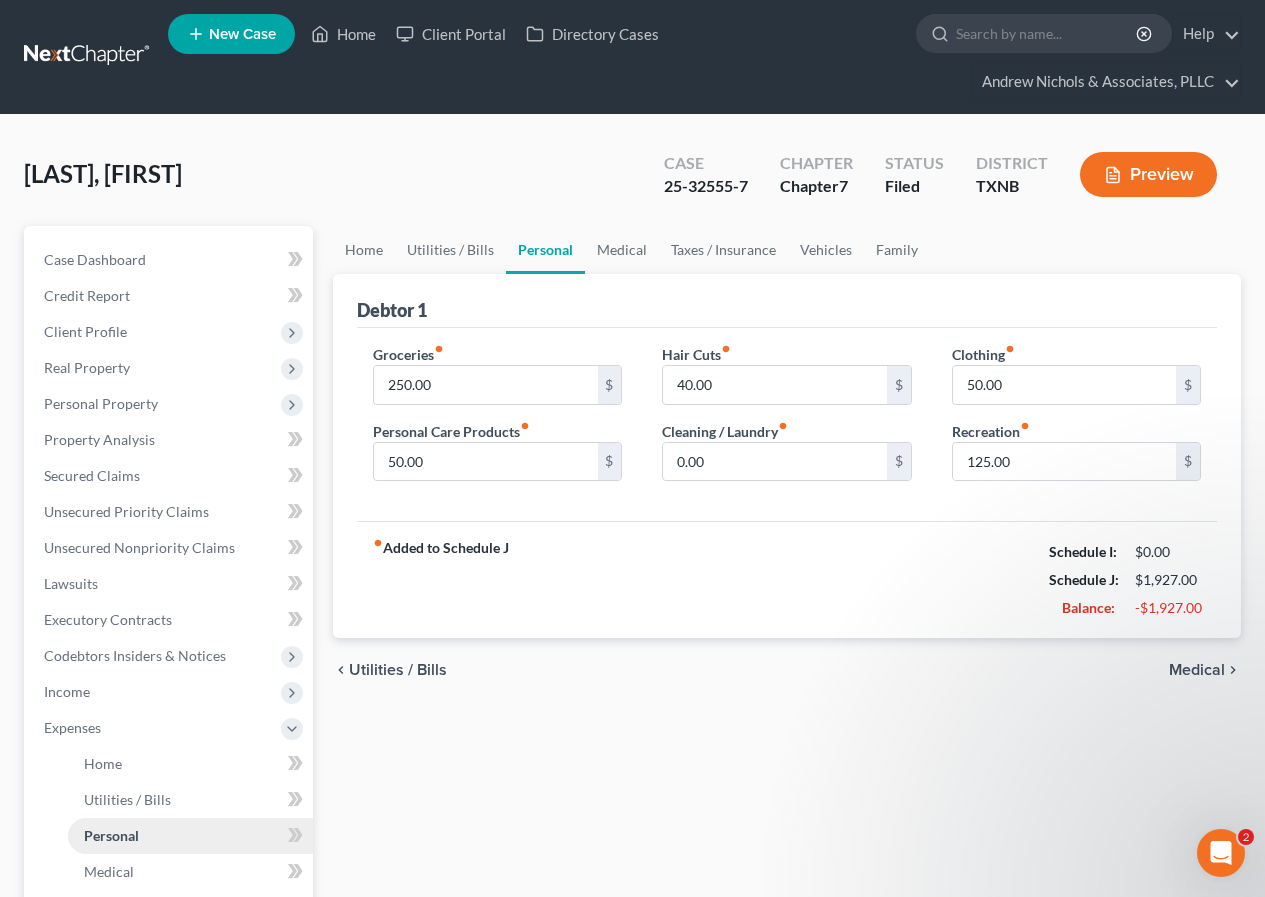 scroll, scrollTop: 0, scrollLeft: 0, axis: both 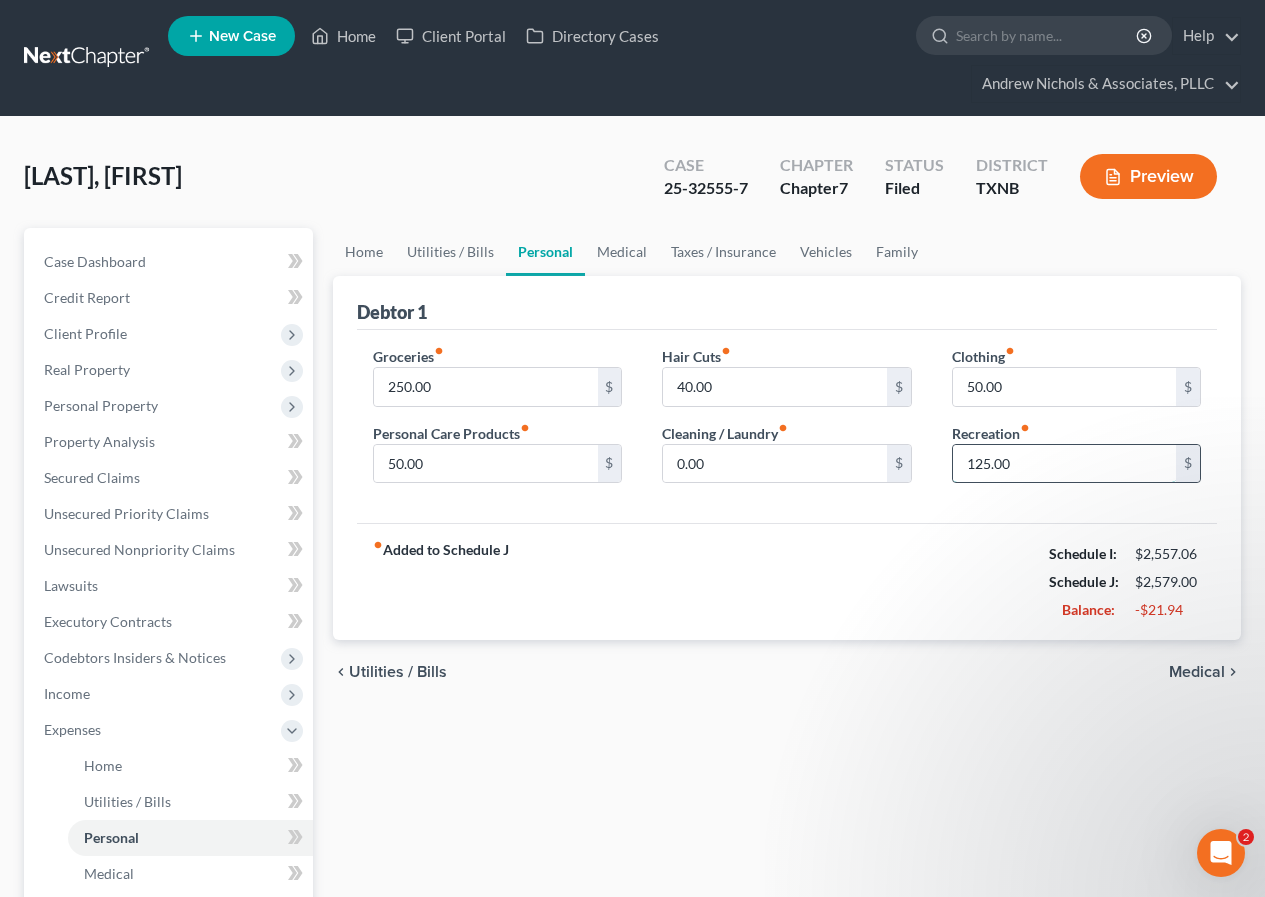 drag, startPoint x: 967, startPoint y: 459, endPoint x: 963, endPoint y: 521, distance: 62.1289 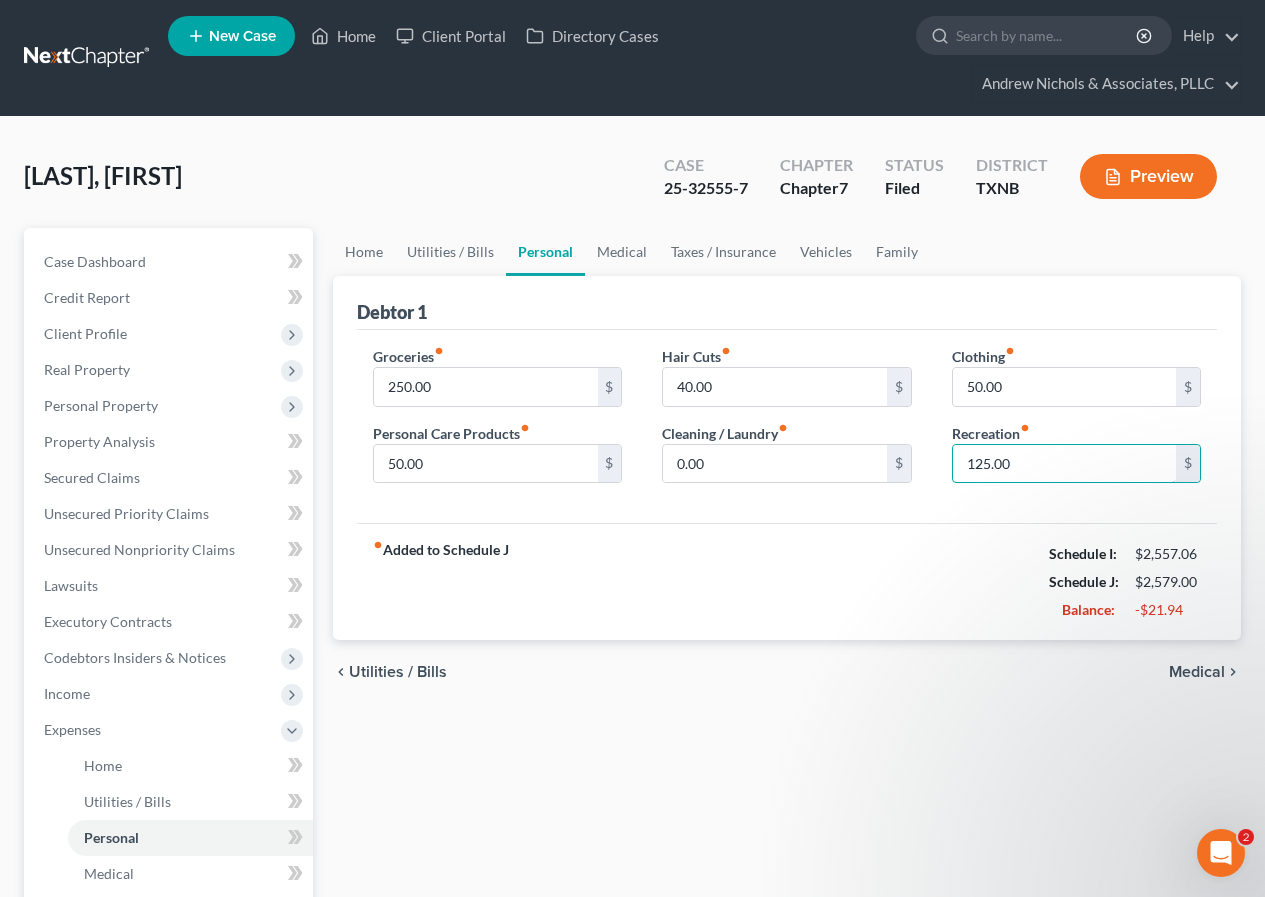 click on "125.00" at bounding box center [1064, 464] 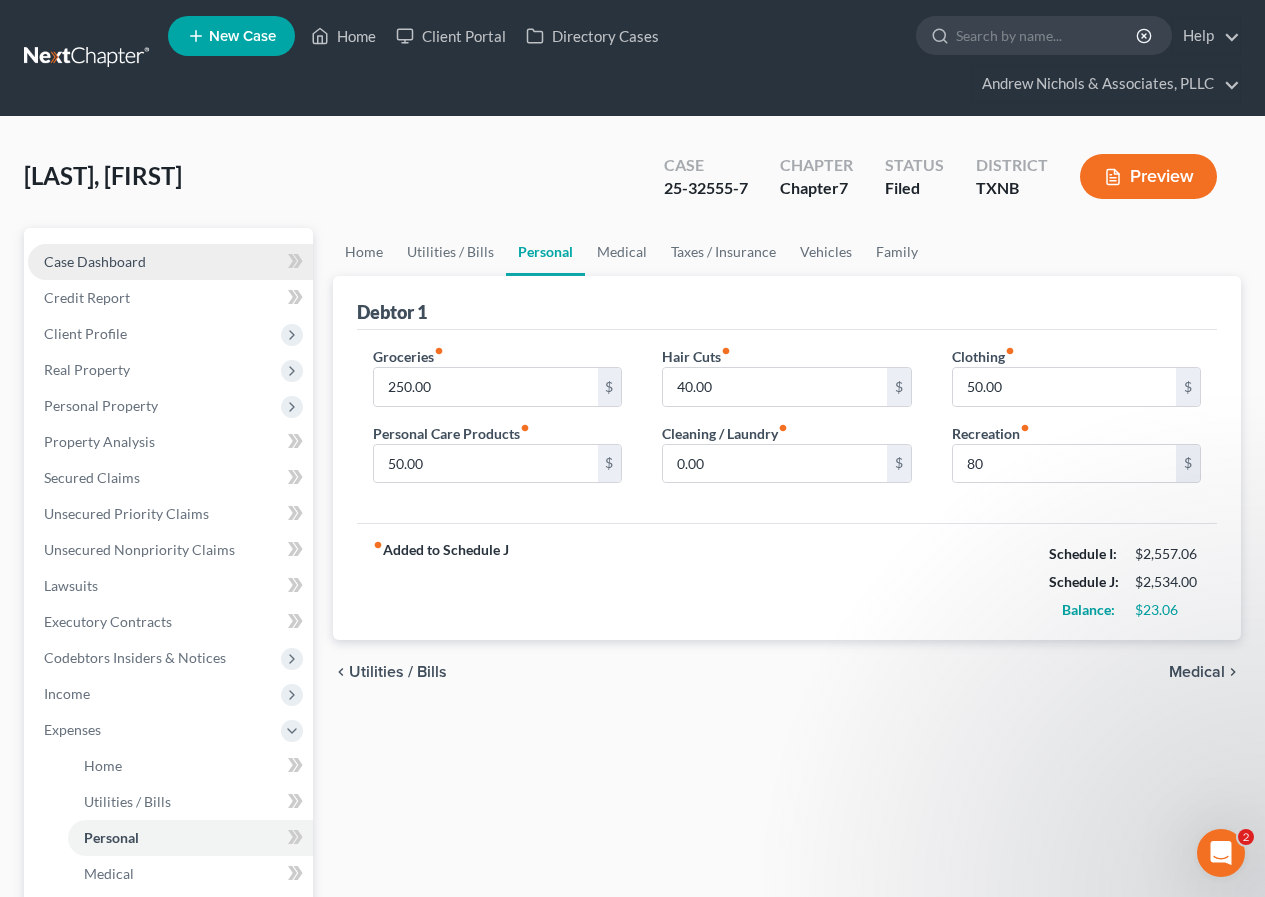 click on "Case Dashboard" at bounding box center [95, 261] 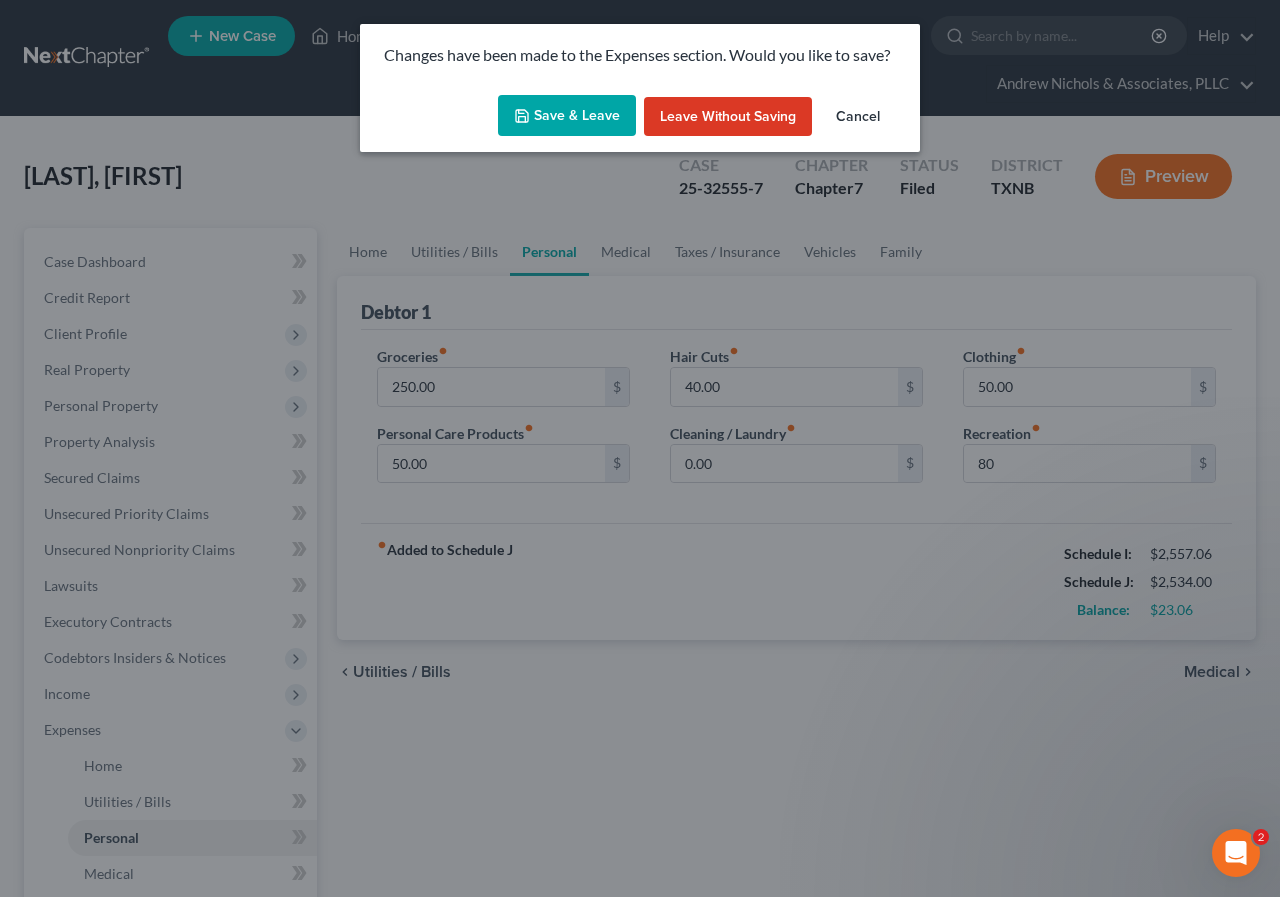 click on "Save & Leave" at bounding box center [567, 116] 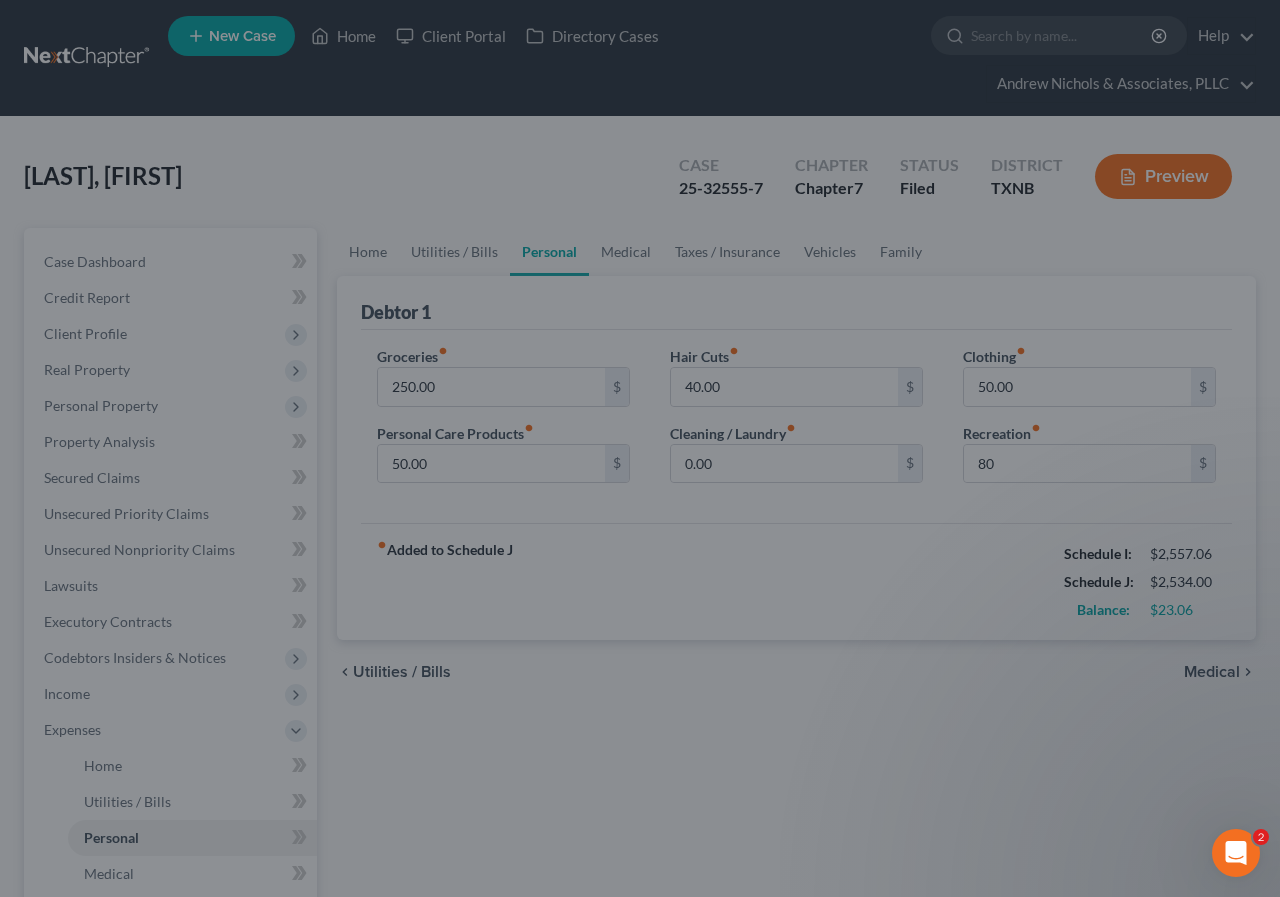 type on "80.00" 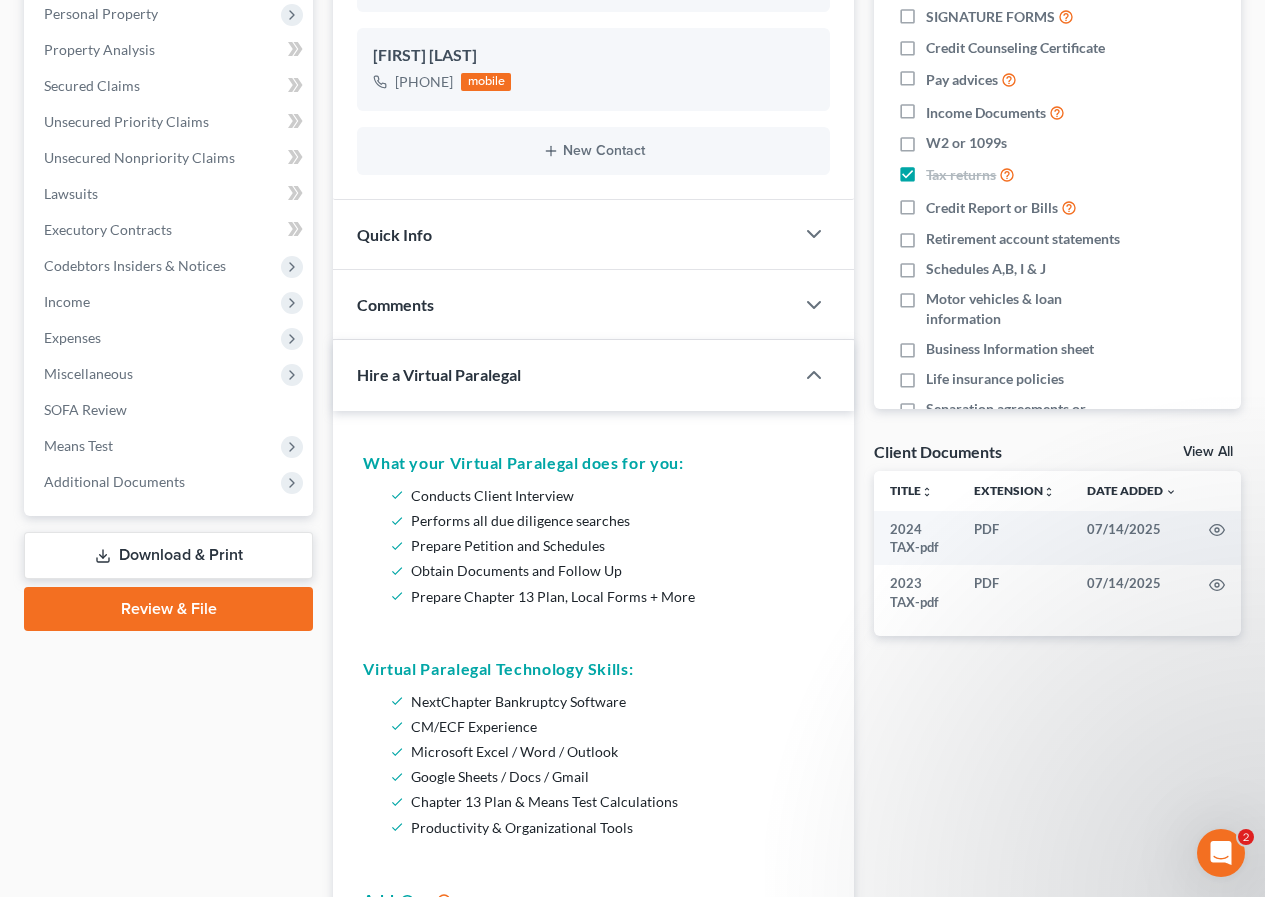 scroll, scrollTop: 400, scrollLeft: 0, axis: vertical 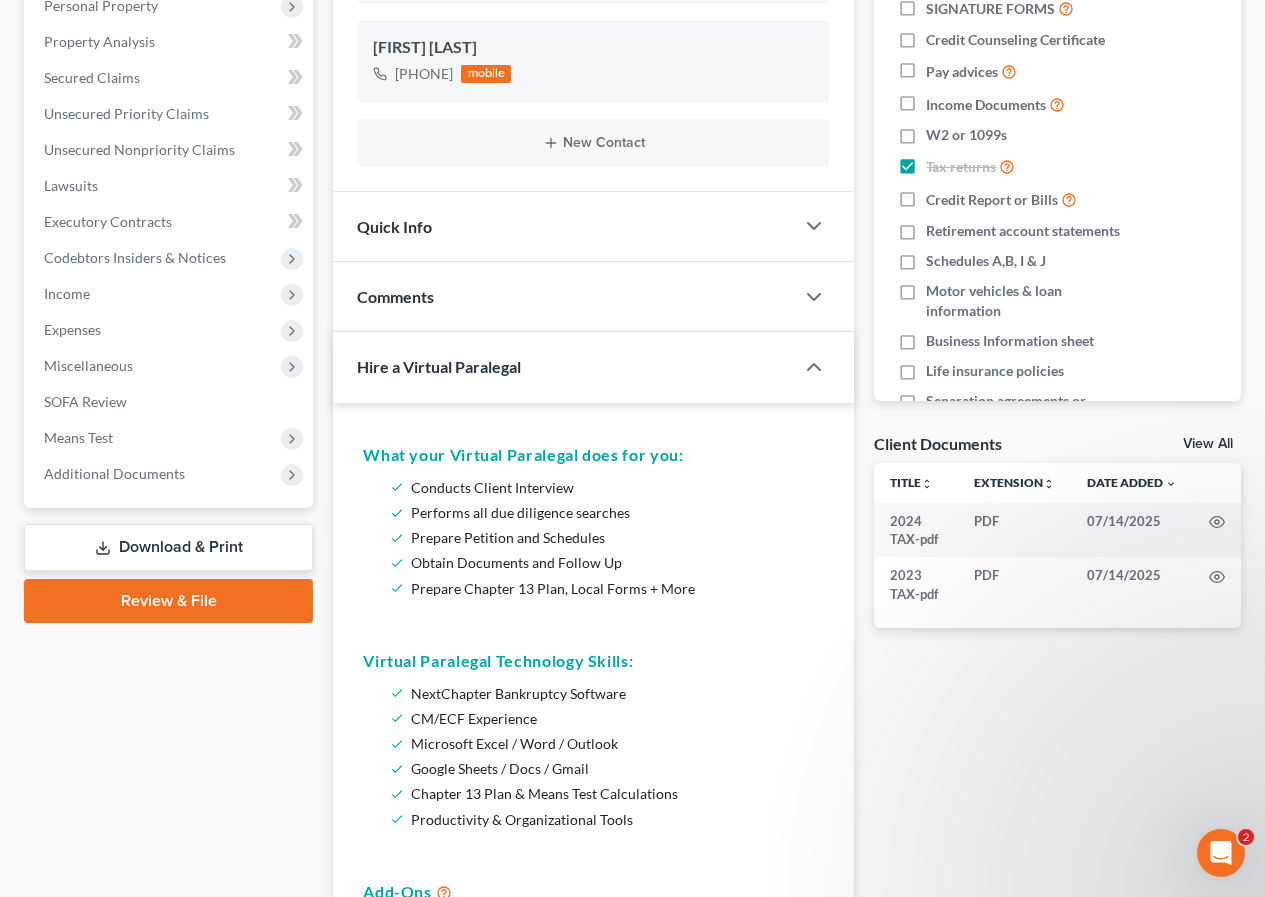 click on "Download & Print" at bounding box center (168, 547) 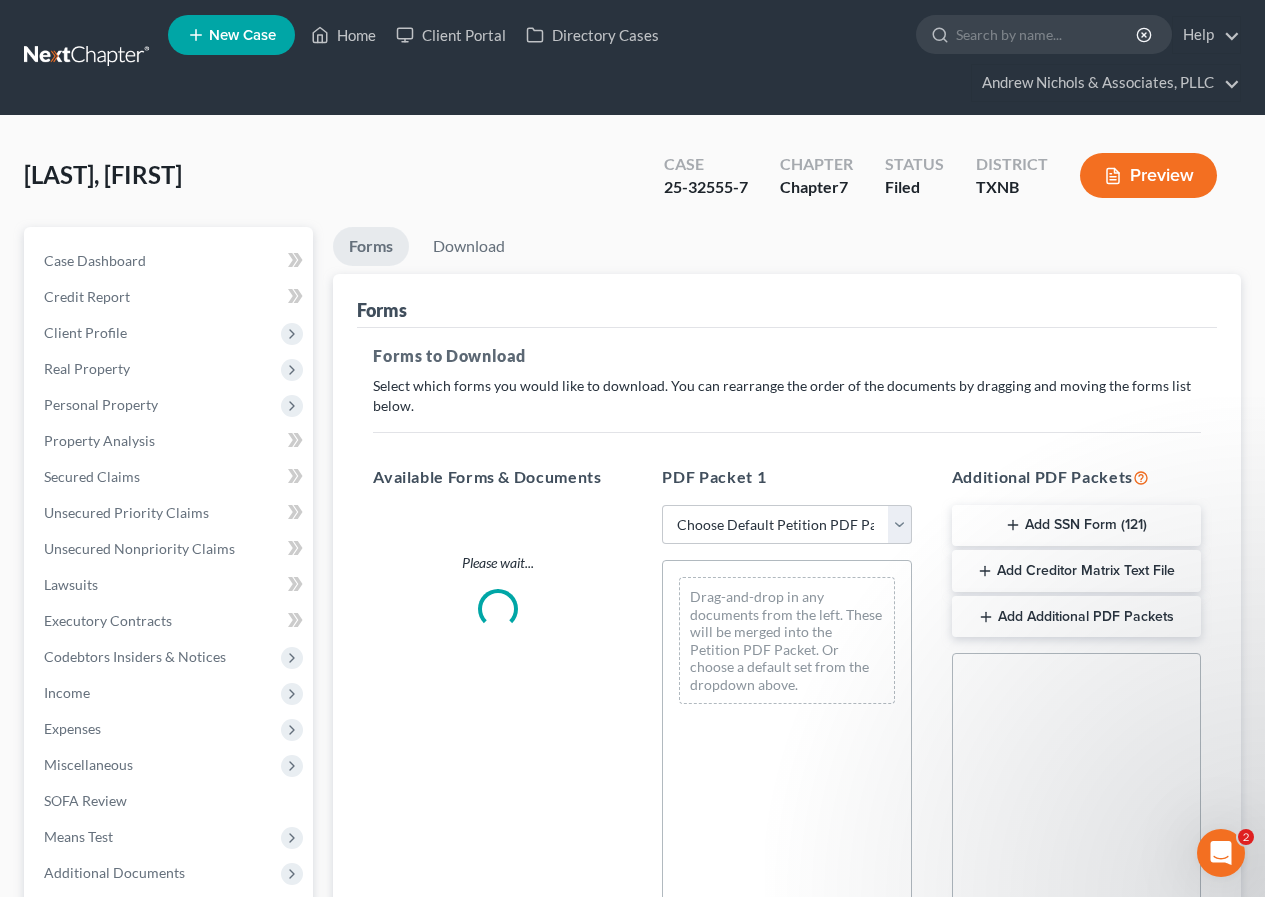 scroll, scrollTop: 0, scrollLeft: 0, axis: both 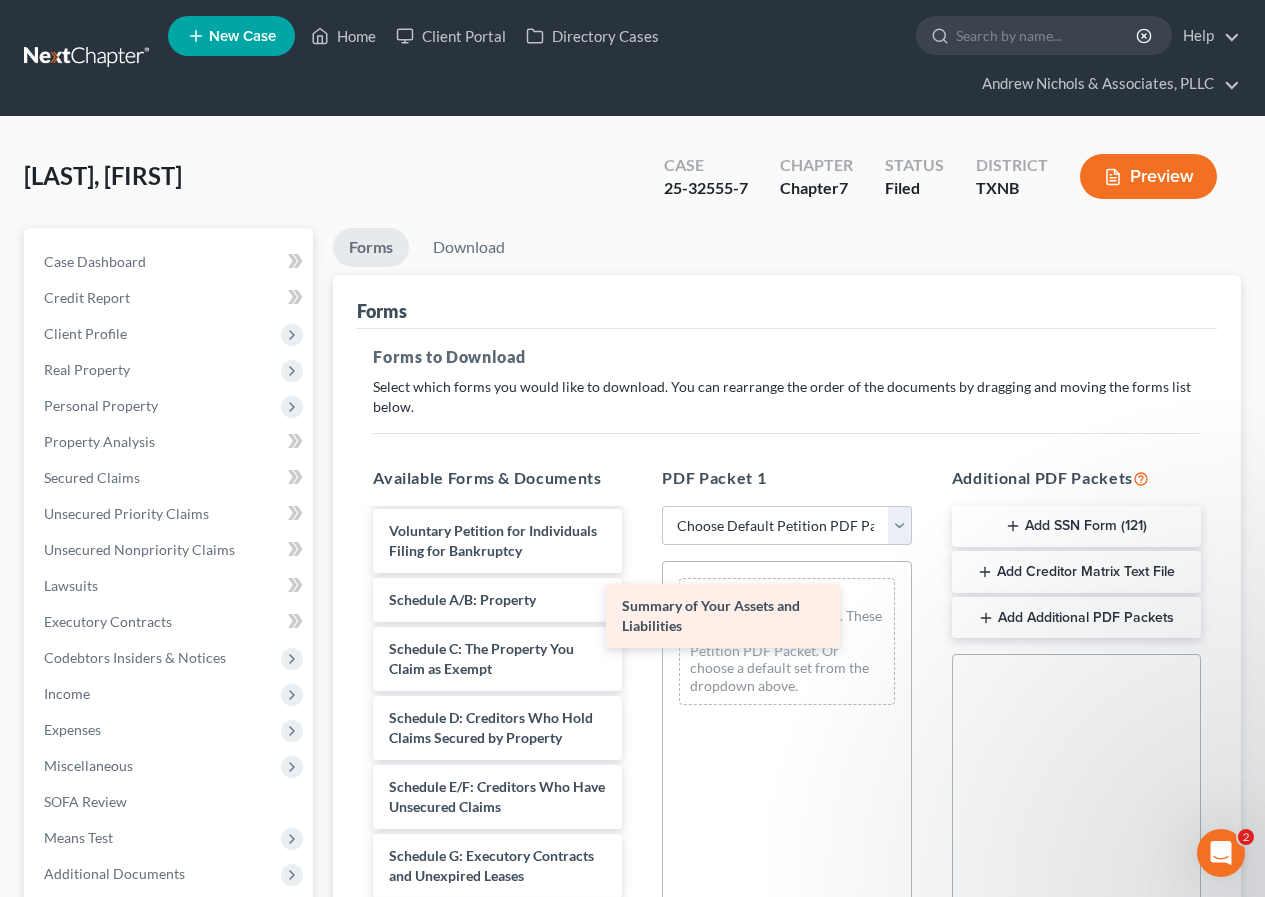 drag, startPoint x: 479, startPoint y: 631, endPoint x: 716, endPoint y: 615, distance: 237.53947 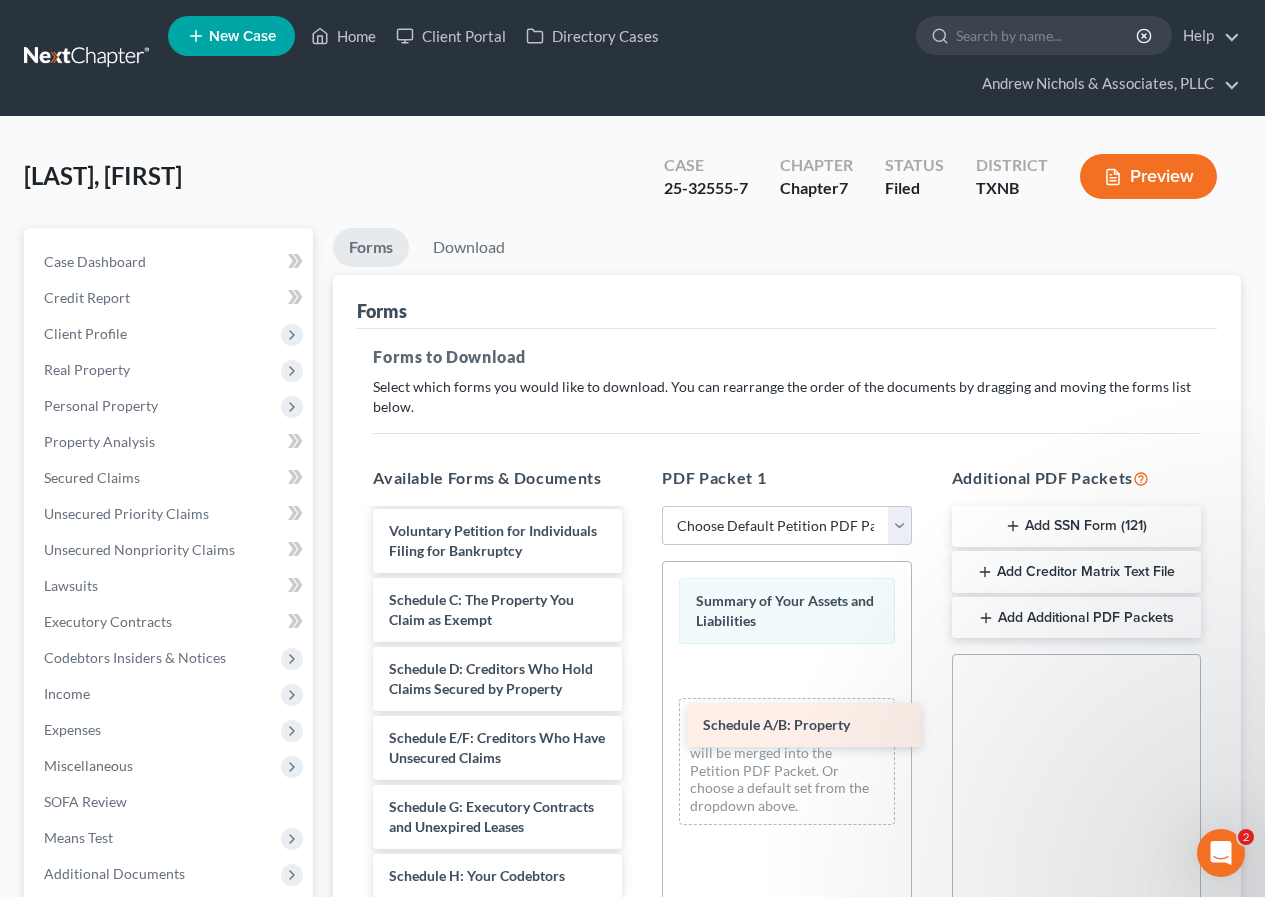 drag, startPoint x: 472, startPoint y: 616, endPoint x: 786, endPoint y: 721, distance: 331.09064 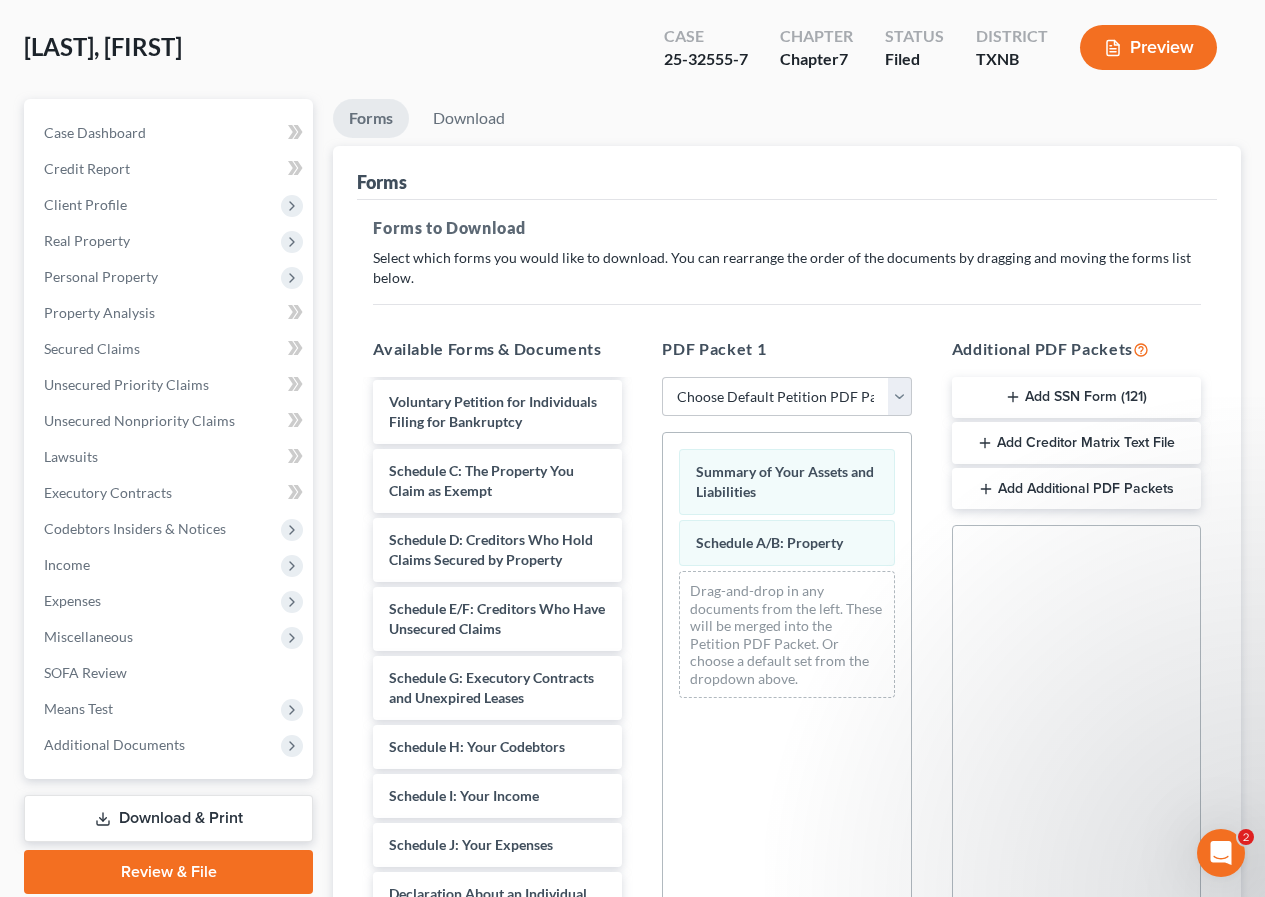 scroll, scrollTop: 200, scrollLeft: 0, axis: vertical 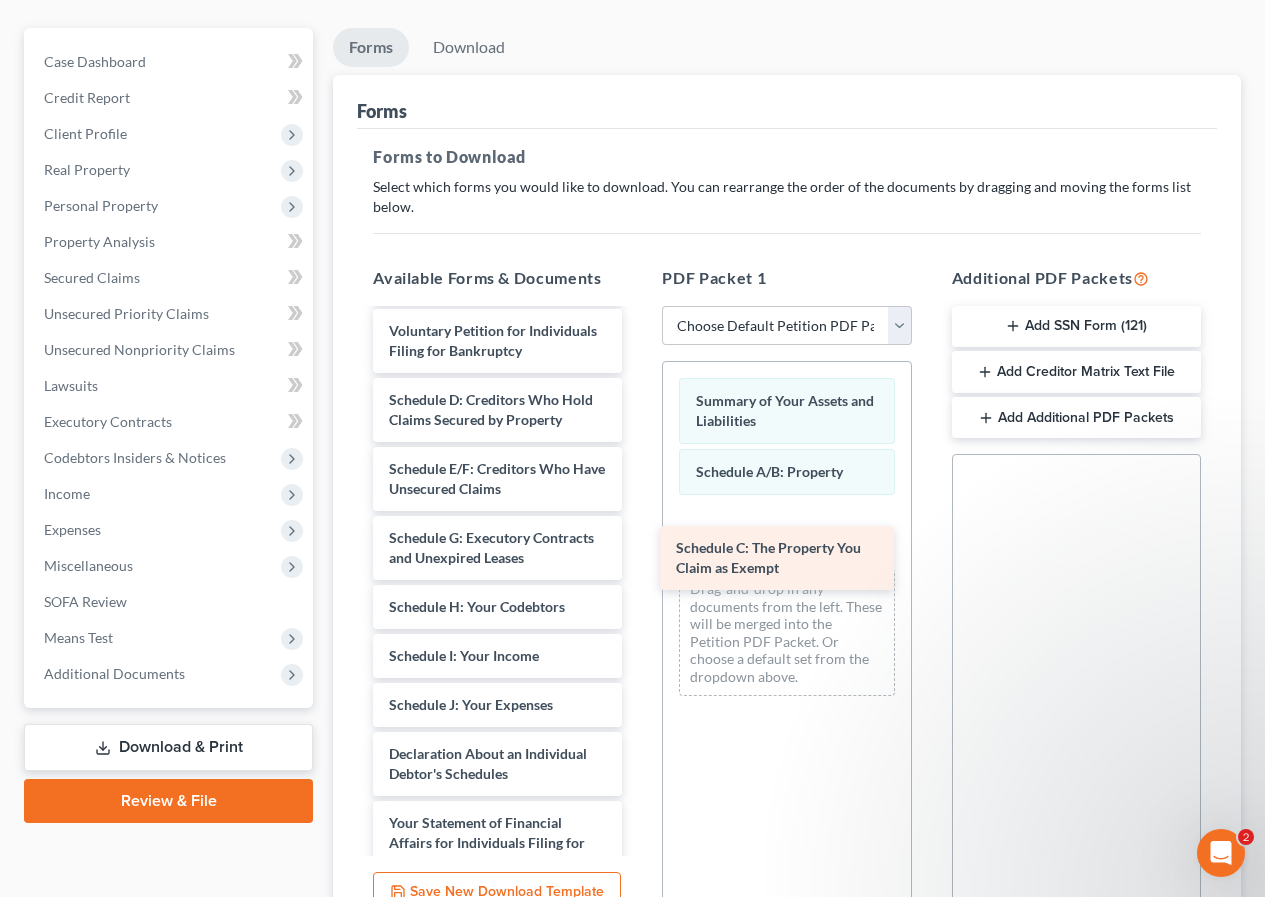 drag, startPoint x: 471, startPoint y: 429, endPoint x: 758, endPoint y: 557, distance: 314.2499 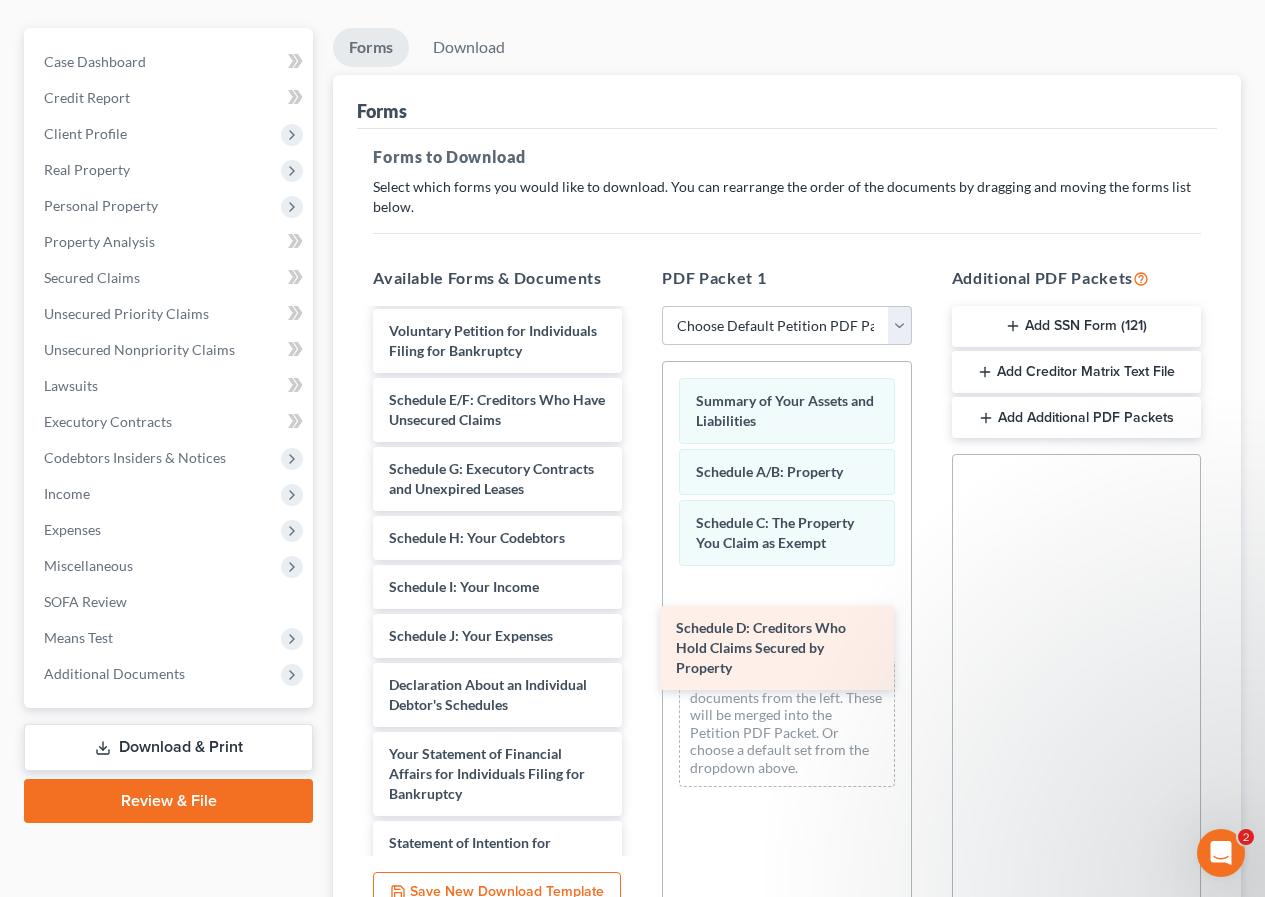 drag, startPoint x: 459, startPoint y: 441, endPoint x: 748, endPoint y: 647, distance: 354.9042 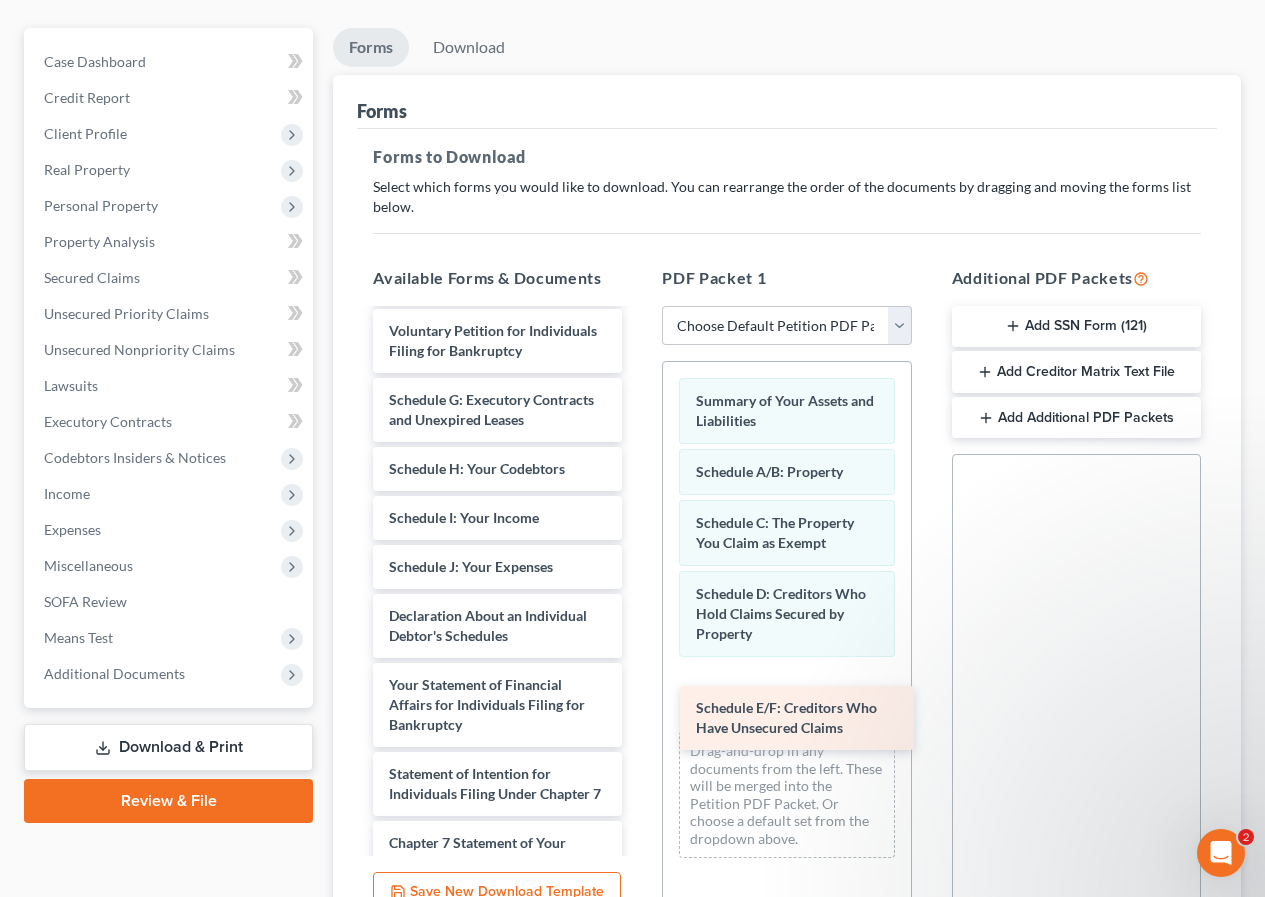 drag, startPoint x: 467, startPoint y: 429, endPoint x: 774, endPoint y: 717, distance: 420.943 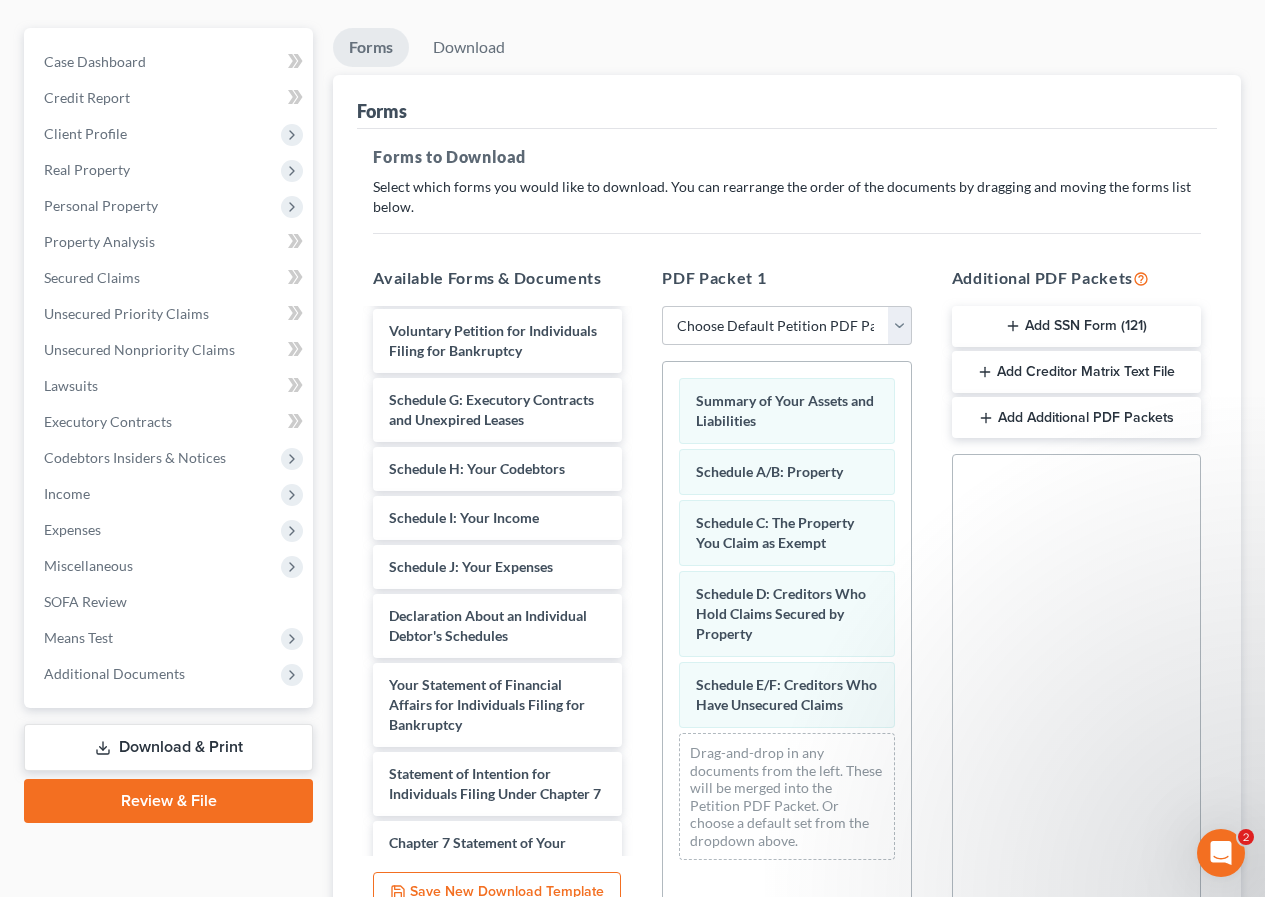 scroll, scrollTop: 300, scrollLeft: 0, axis: vertical 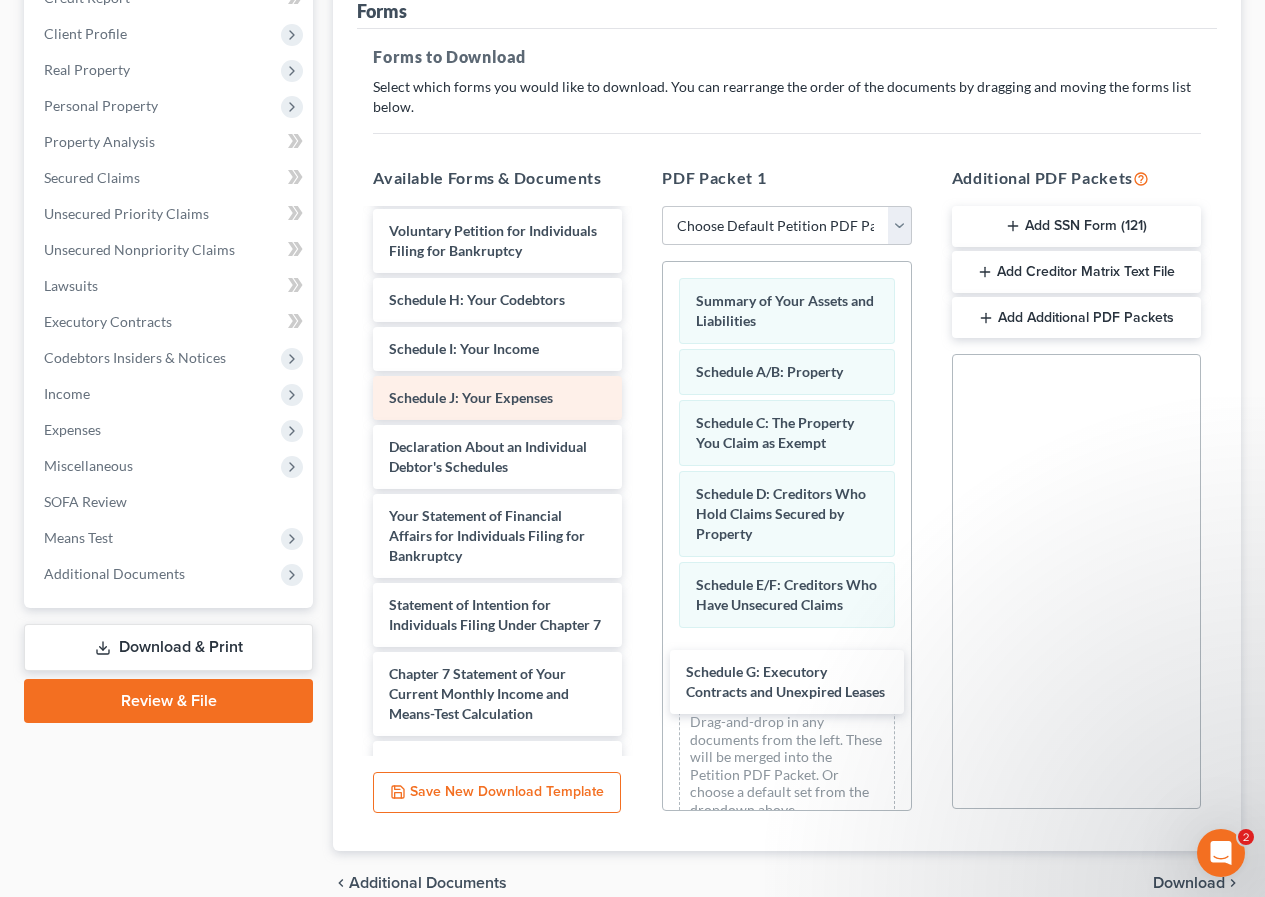drag, startPoint x: 442, startPoint y: 321, endPoint x: 448, endPoint y: 419, distance: 98.1835 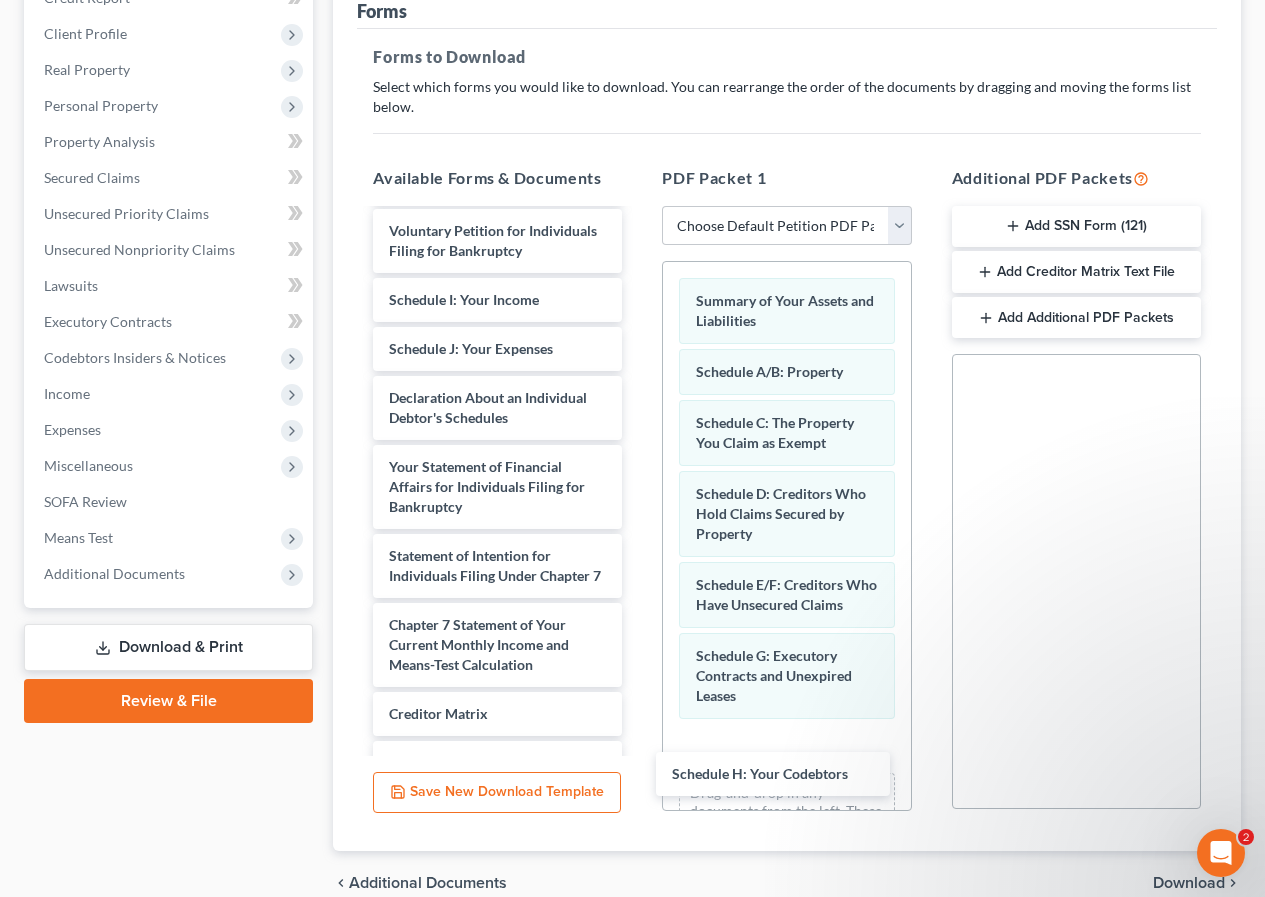 drag, startPoint x: 411, startPoint y: 317, endPoint x: 867, endPoint y: 824, distance: 681.8981 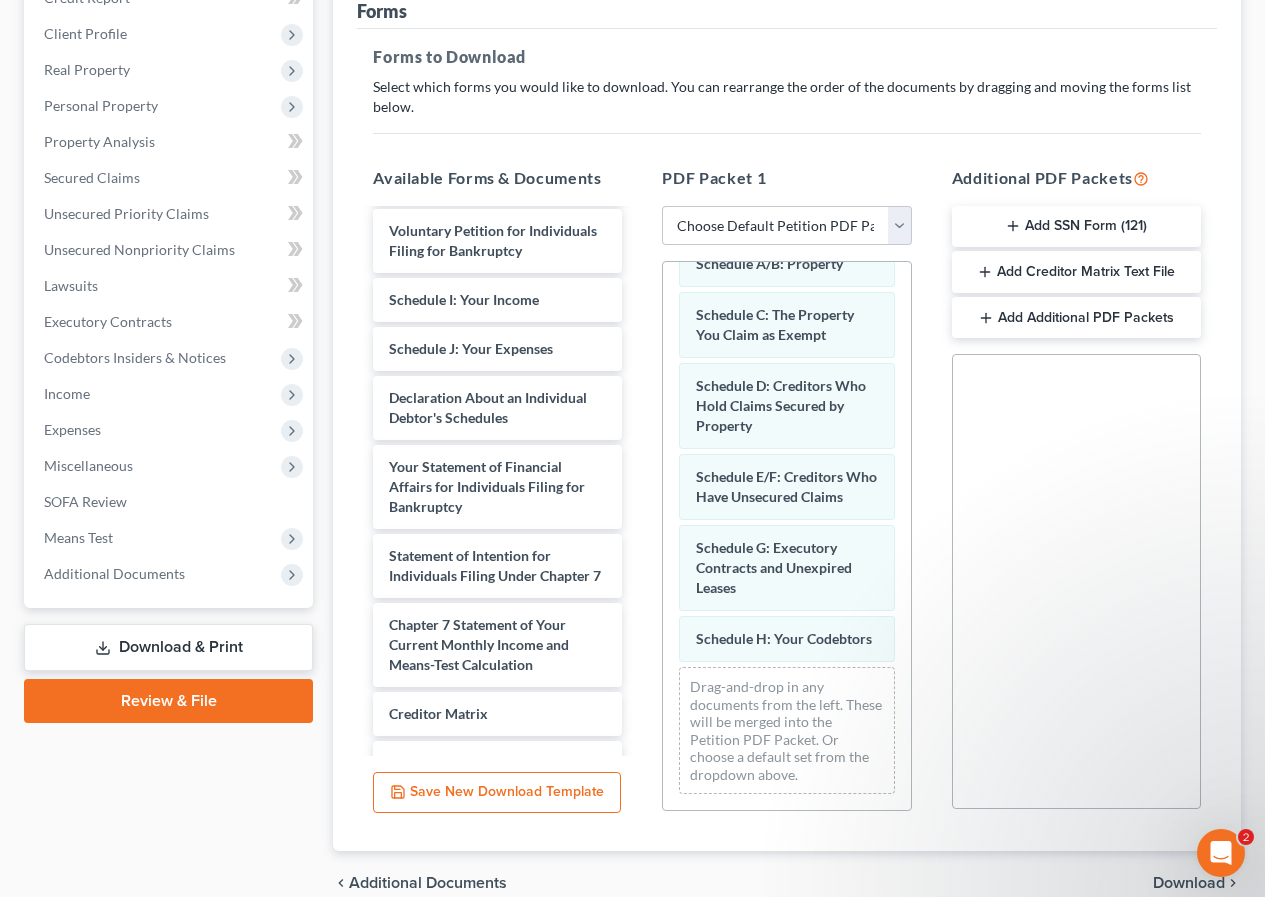 scroll, scrollTop: 148, scrollLeft: 0, axis: vertical 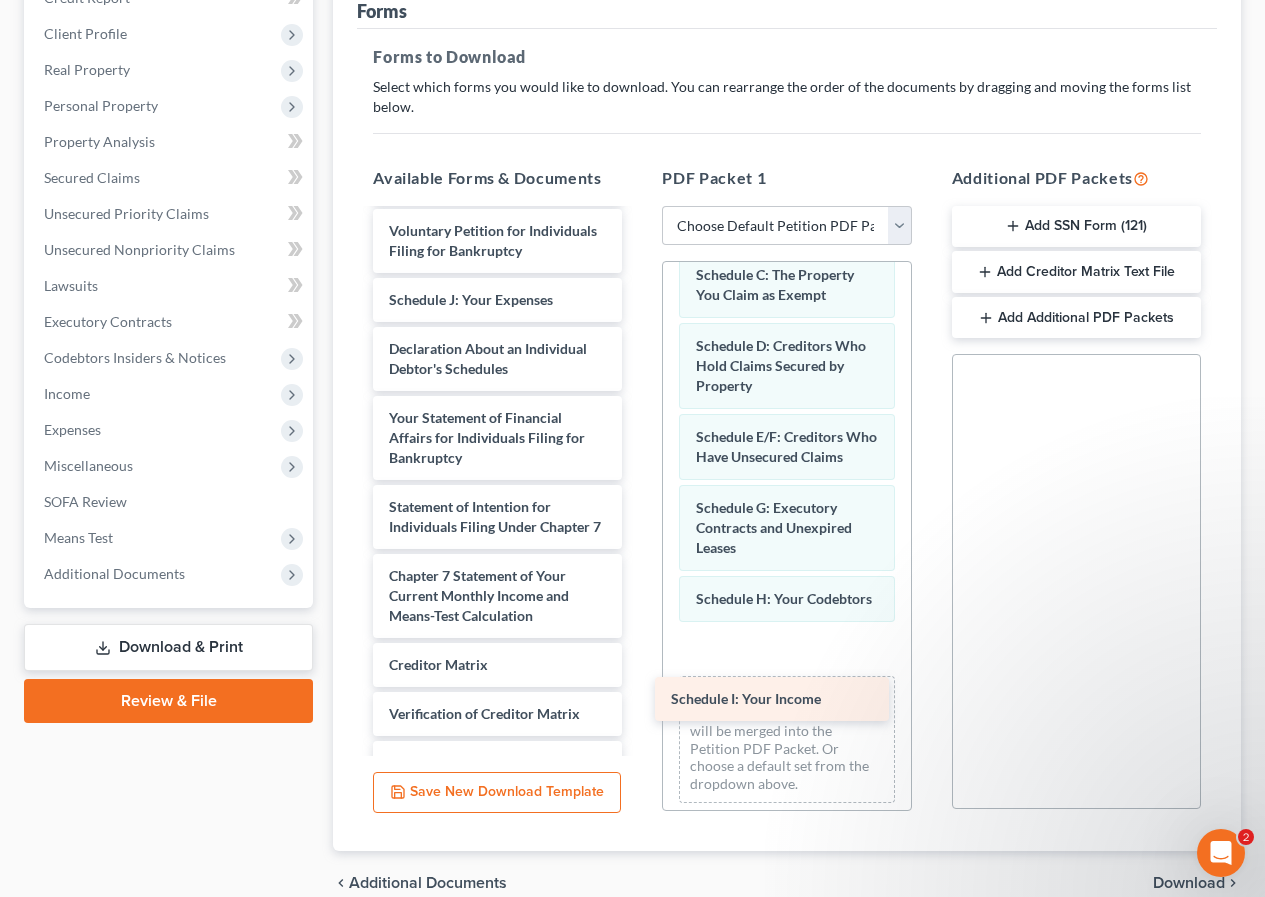 drag, startPoint x: 467, startPoint y: 324, endPoint x: 748, endPoint y: 700, distance: 469.4007 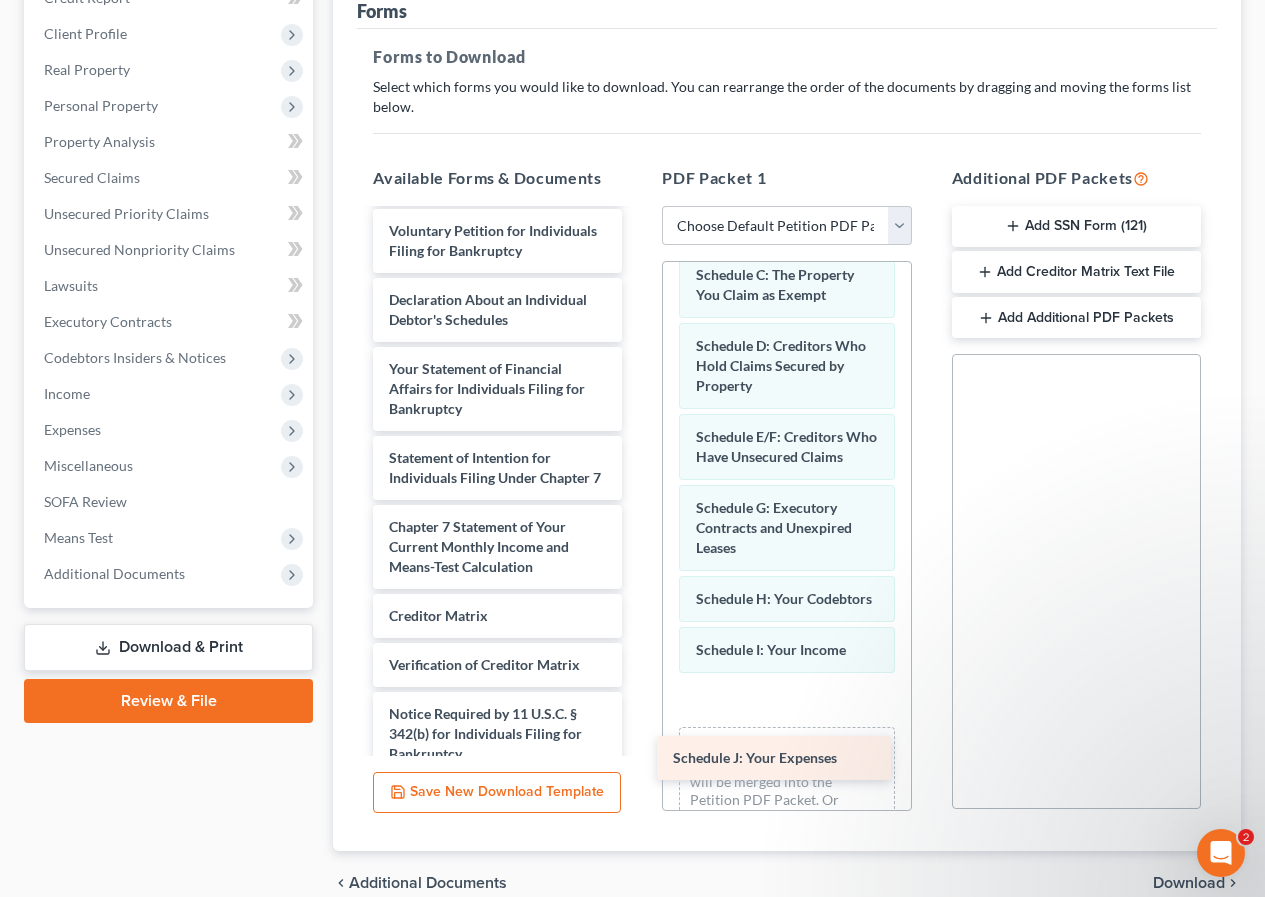 drag, startPoint x: 458, startPoint y: 323, endPoint x: 738, endPoint y: 740, distance: 502.28378 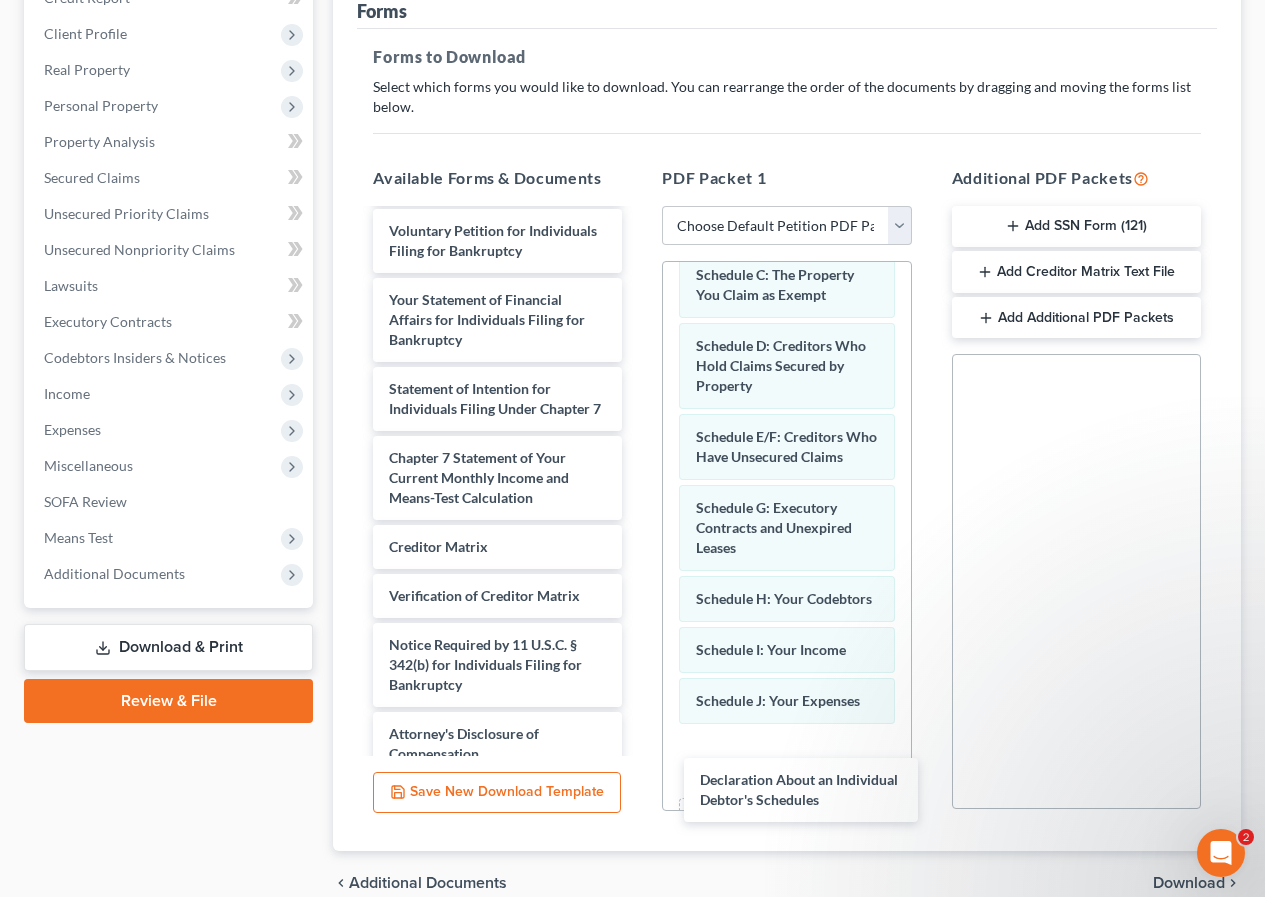 drag, startPoint x: 427, startPoint y: 325, endPoint x: 1012, endPoint y: 796, distance: 751.0433 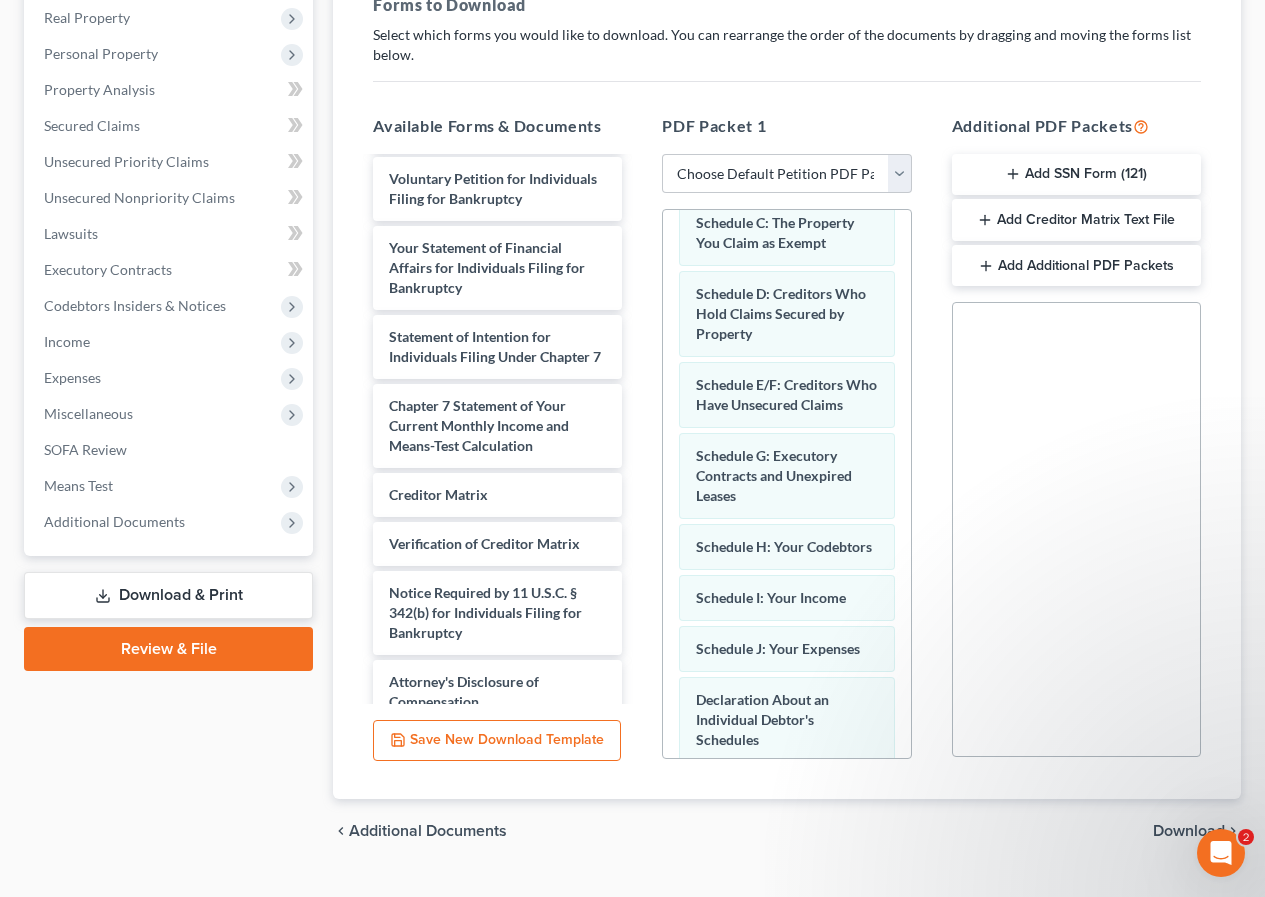 scroll, scrollTop: 394, scrollLeft: 0, axis: vertical 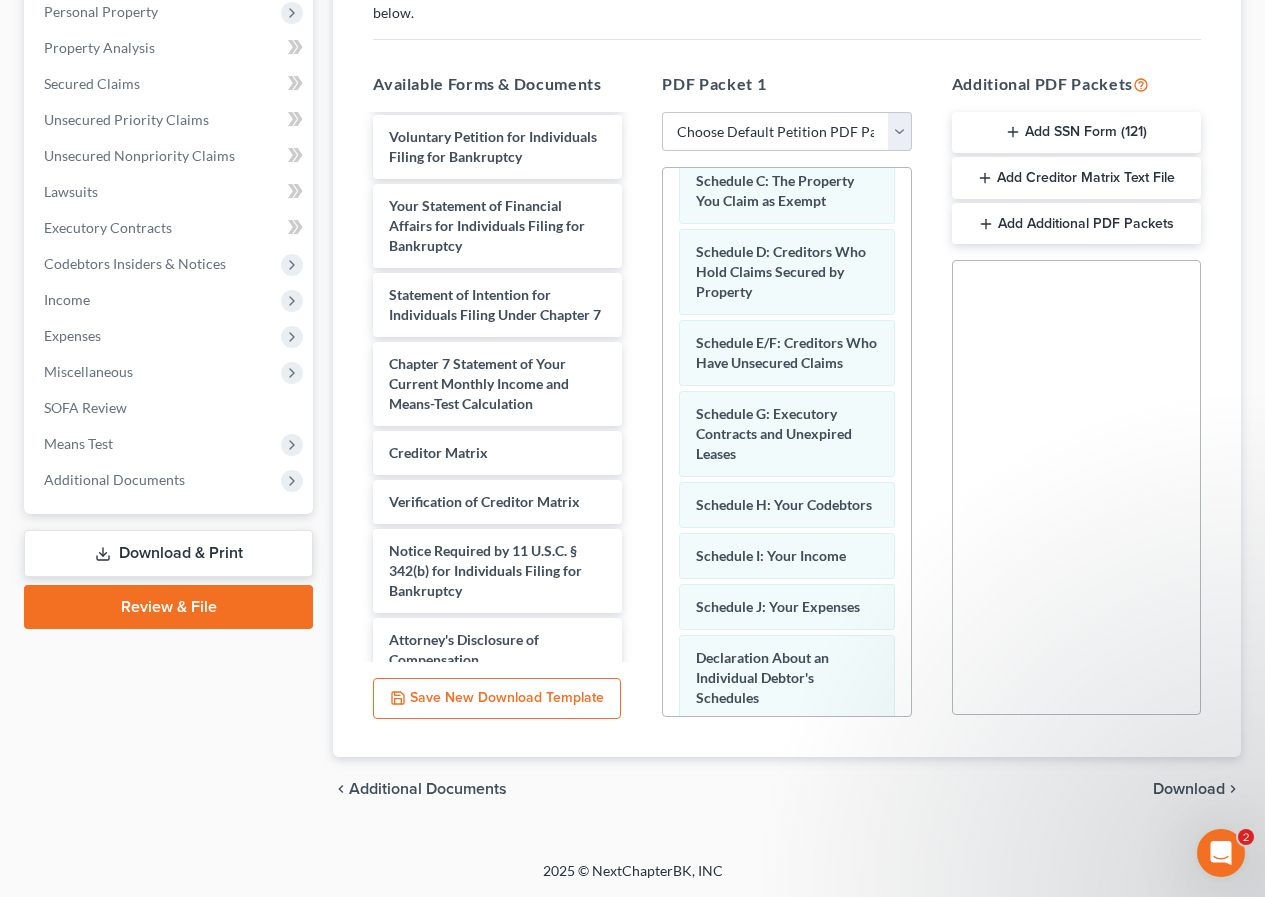 click on "Download" at bounding box center [1189, 789] 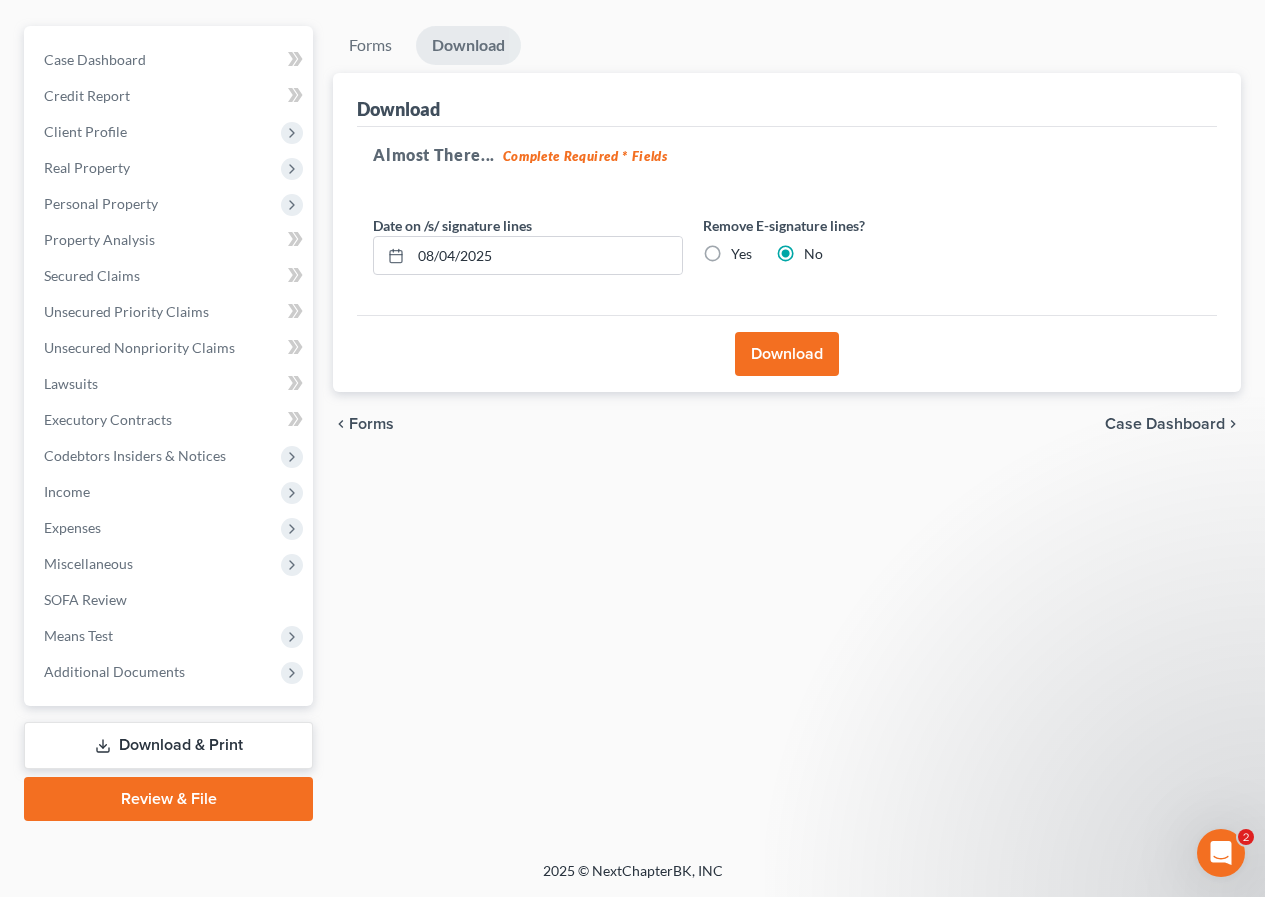 scroll, scrollTop: 202, scrollLeft: 0, axis: vertical 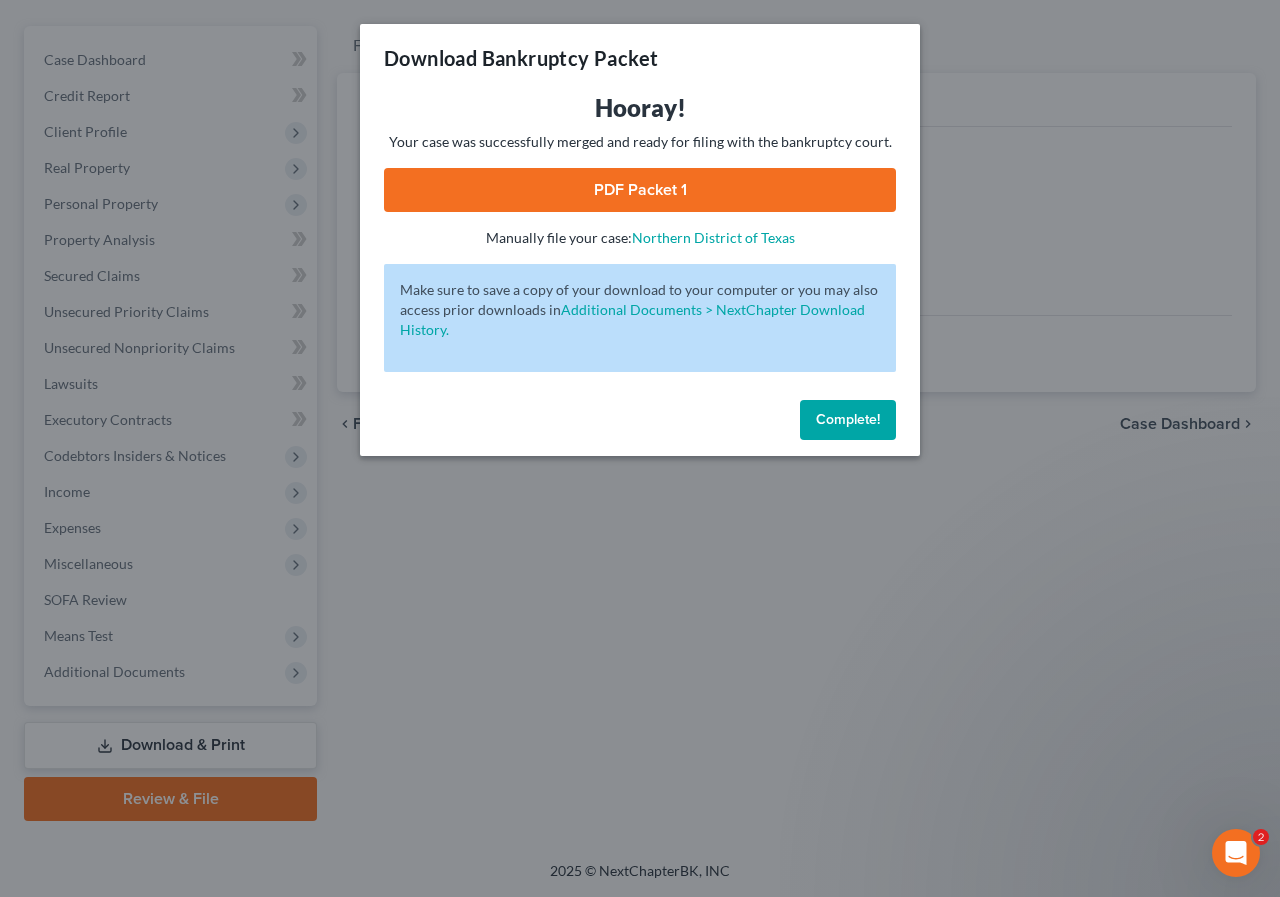 click on "PDF Packet 1" at bounding box center [640, 190] 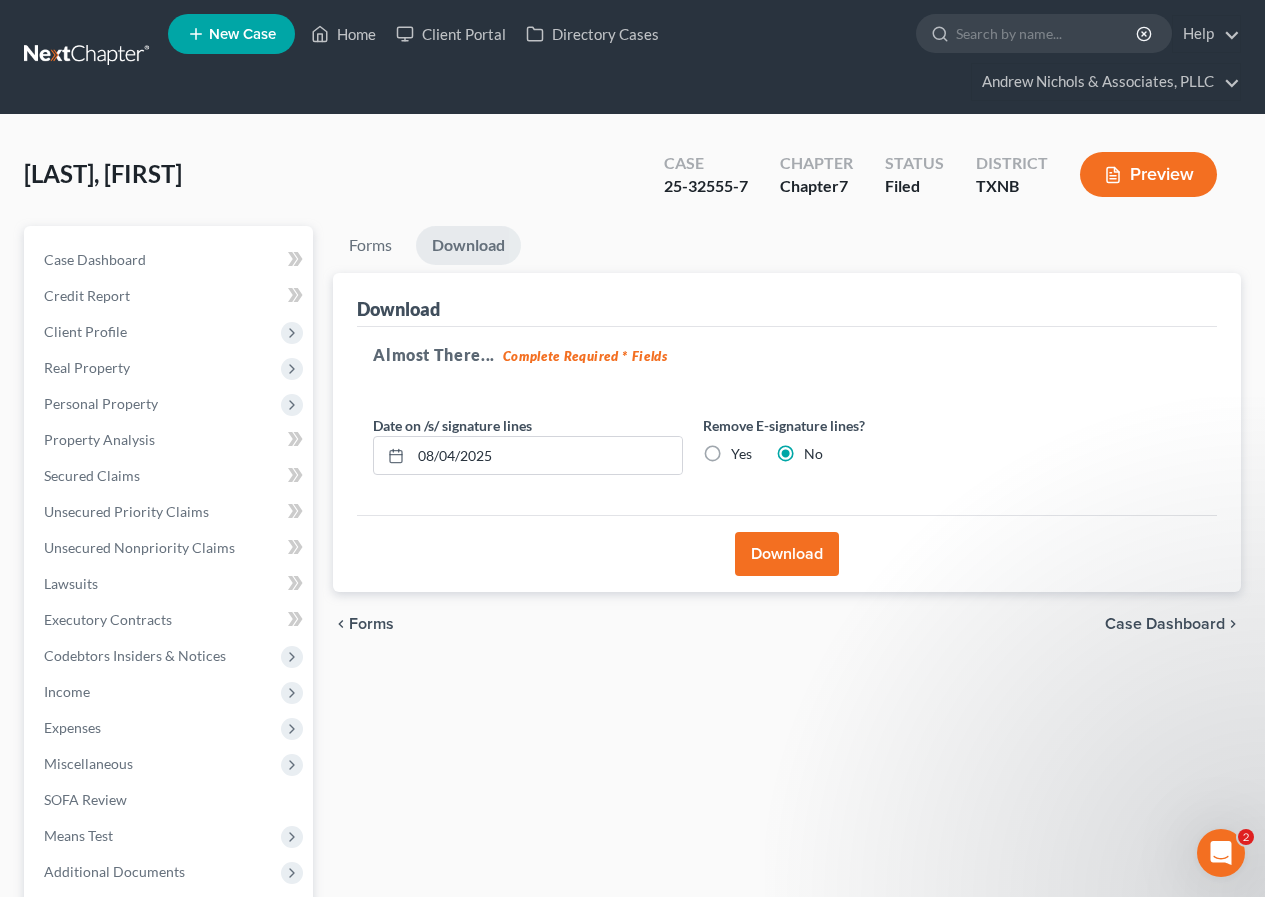 scroll, scrollTop: 0, scrollLeft: 0, axis: both 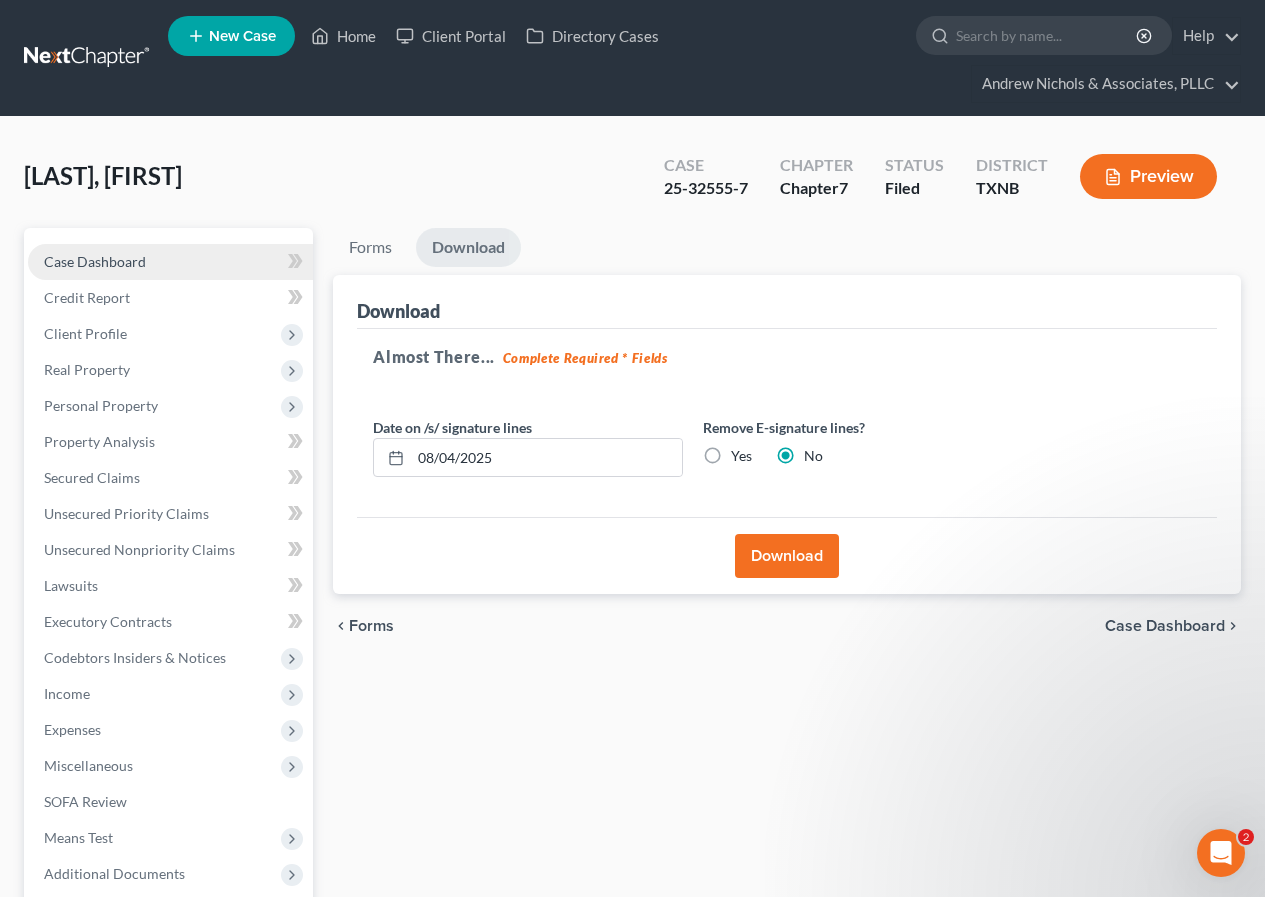 click on "Case Dashboard" at bounding box center [95, 261] 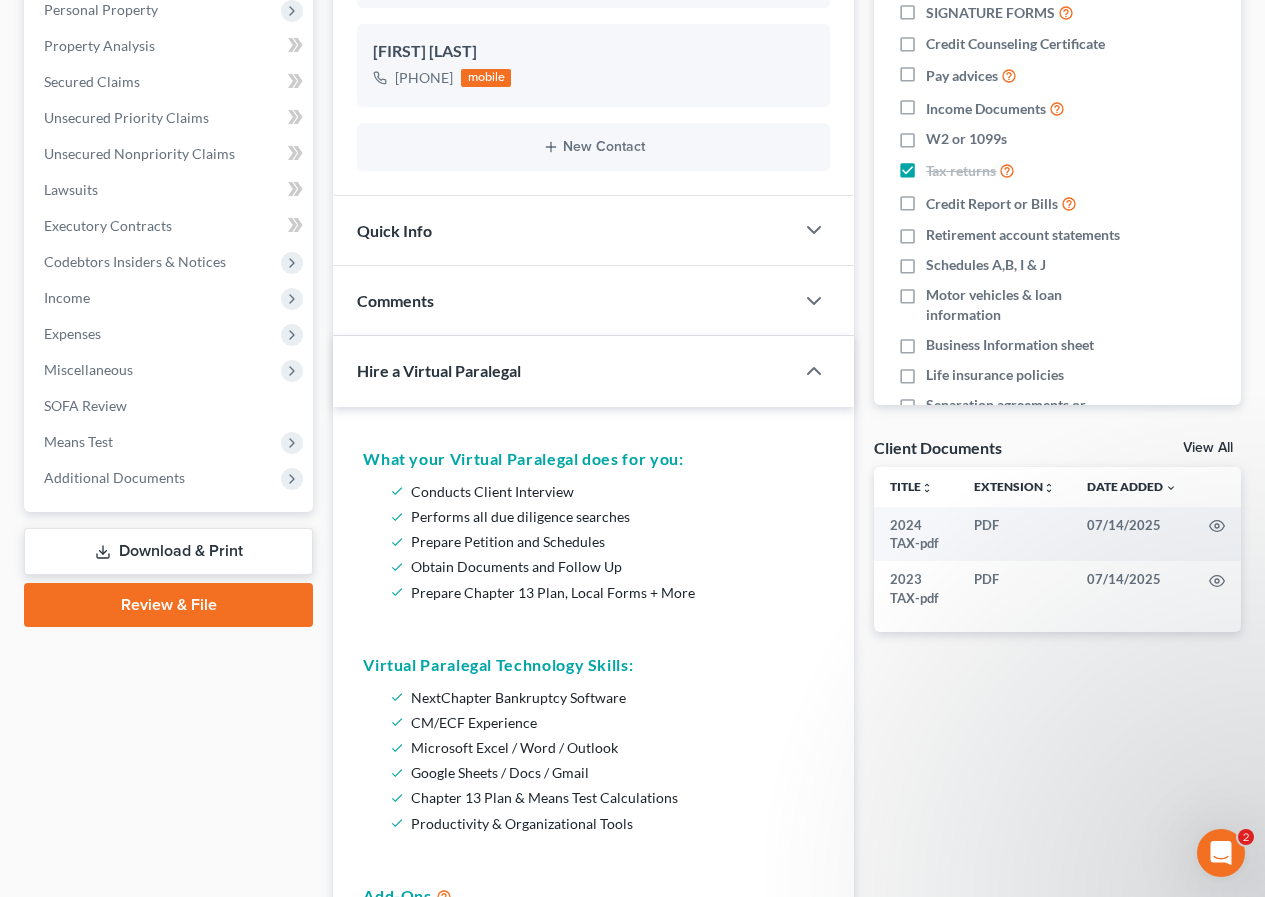 scroll, scrollTop: 400, scrollLeft: 0, axis: vertical 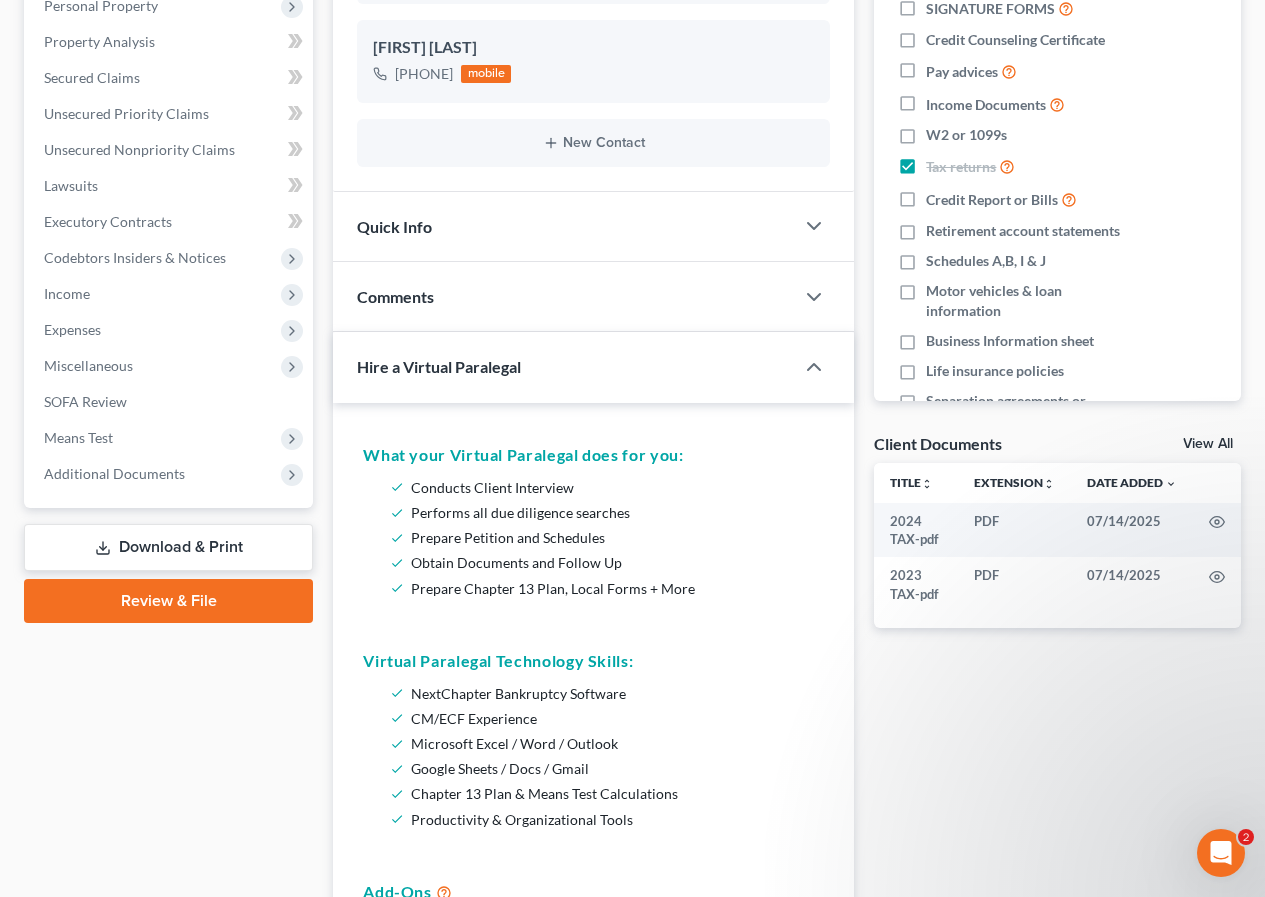 click on "Download & Print" at bounding box center (168, 547) 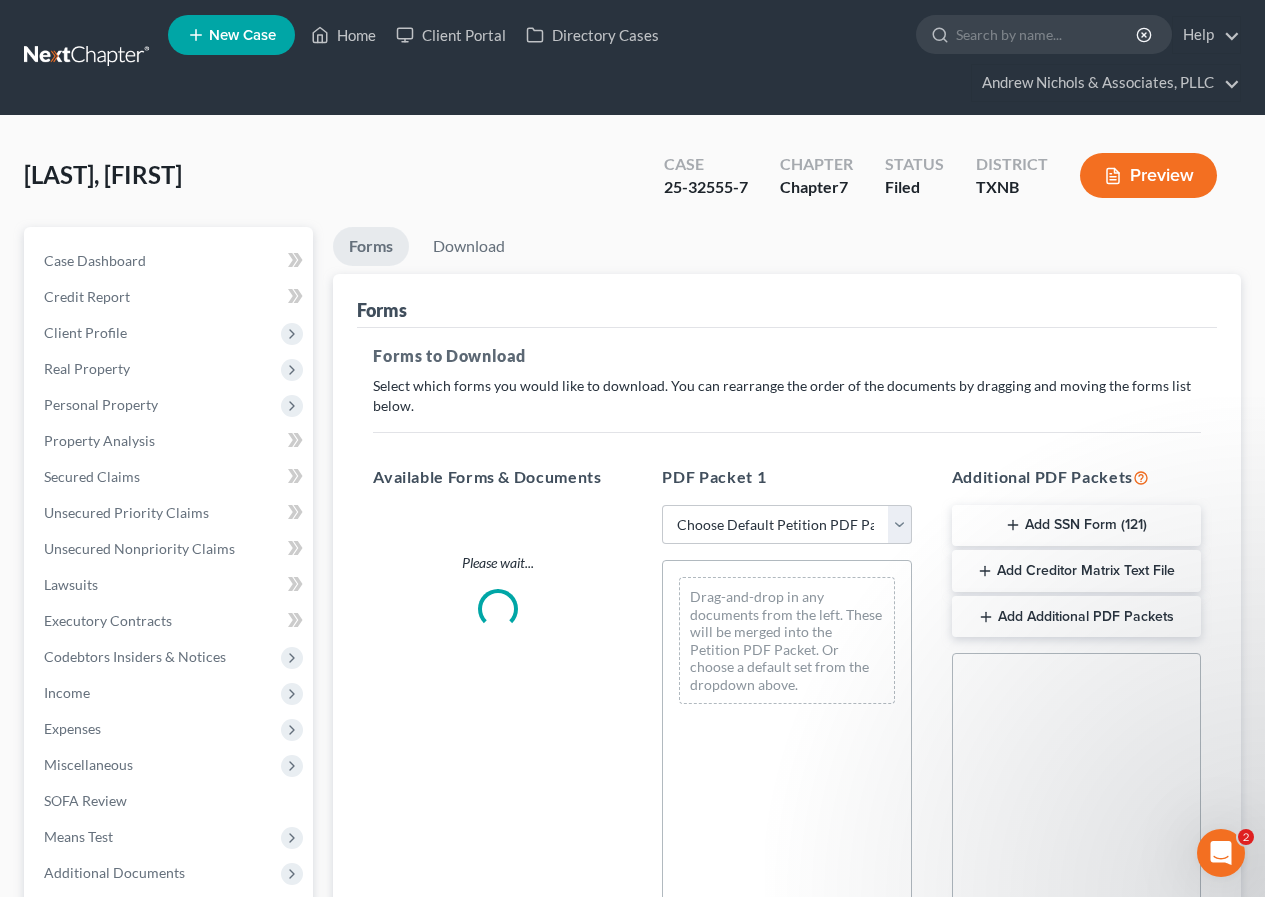 scroll, scrollTop: 0, scrollLeft: 0, axis: both 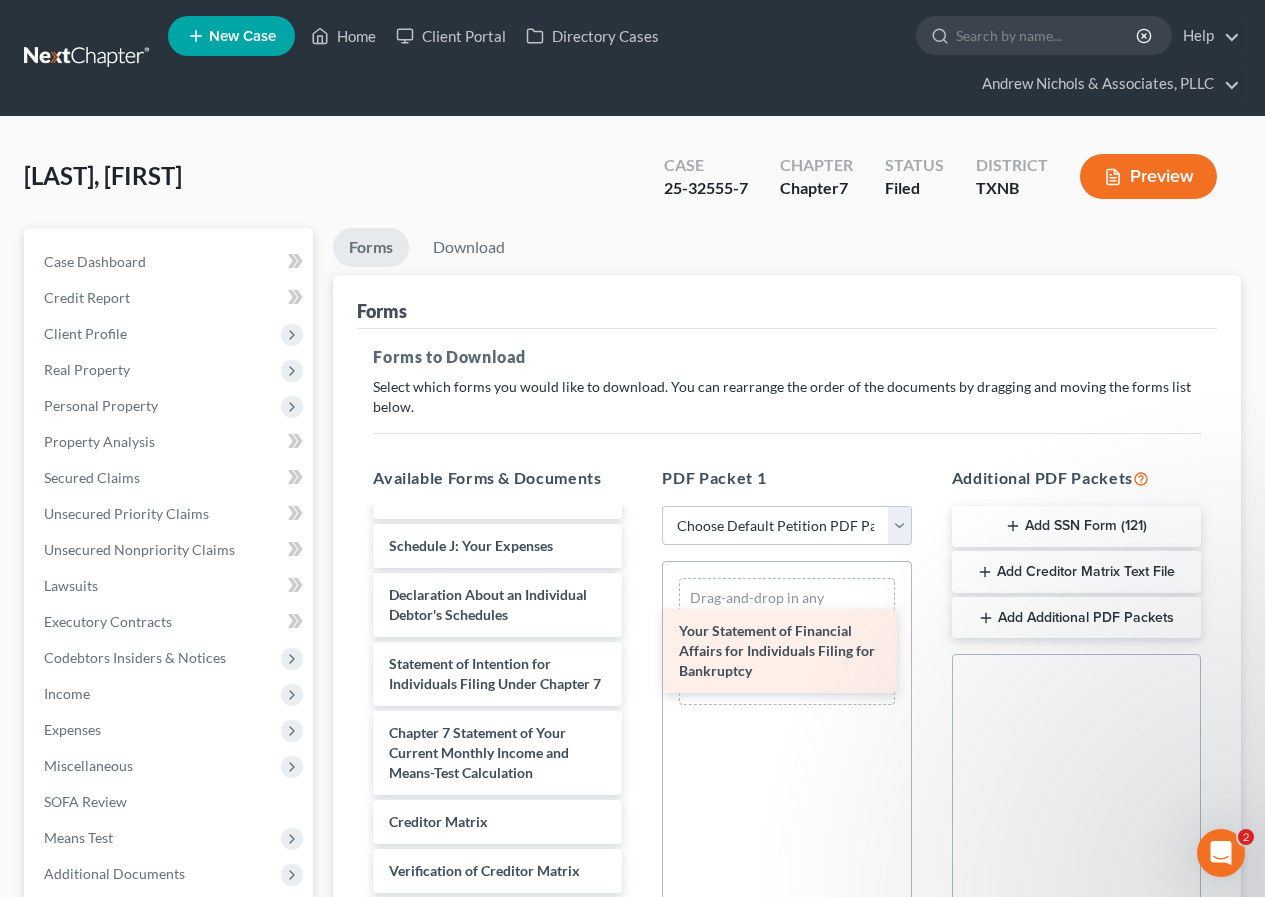 drag, startPoint x: 470, startPoint y: 565, endPoint x: 760, endPoint y: 641, distance: 299.79327 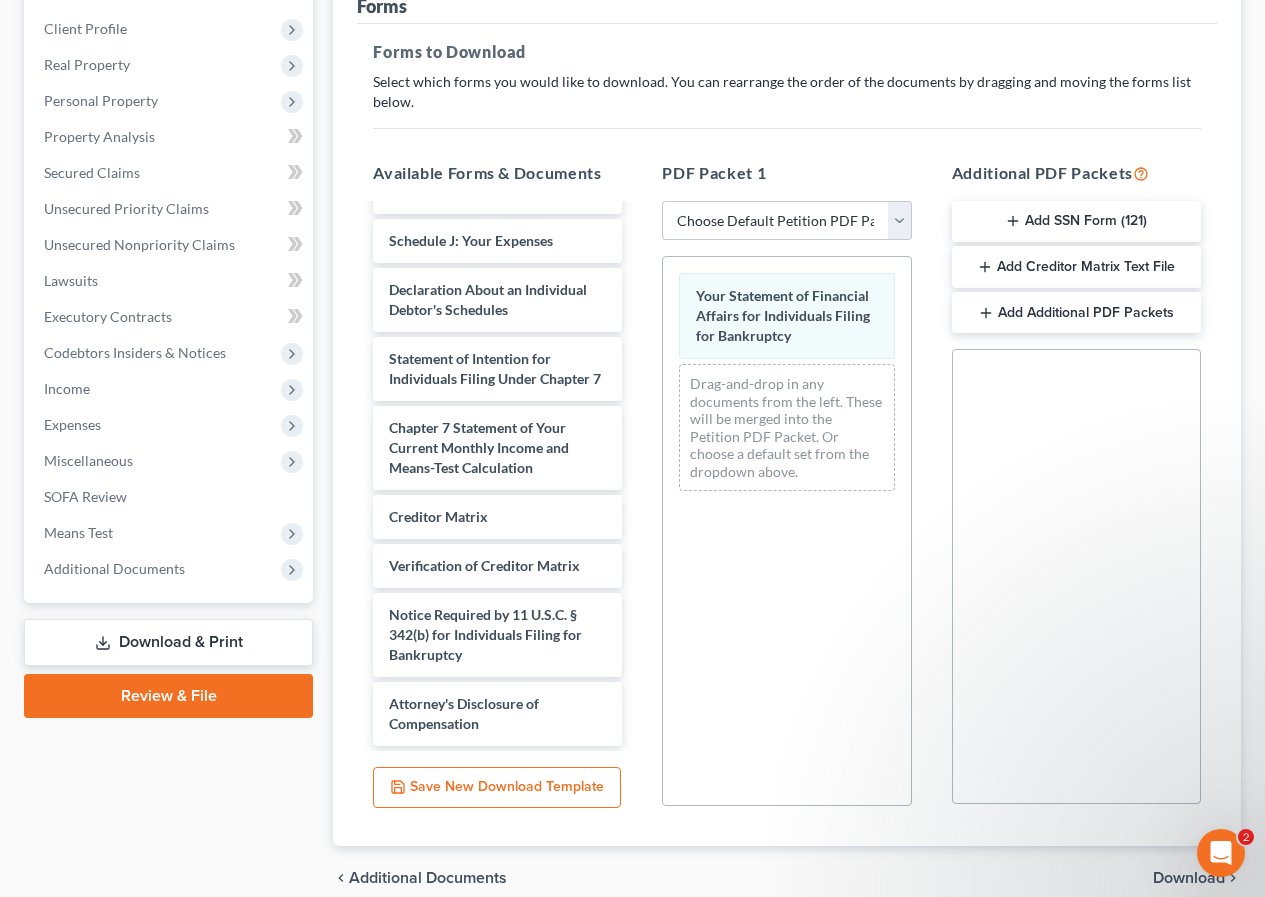 scroll, scrollTop: 394, scrollLeft: 0, axis: vertical 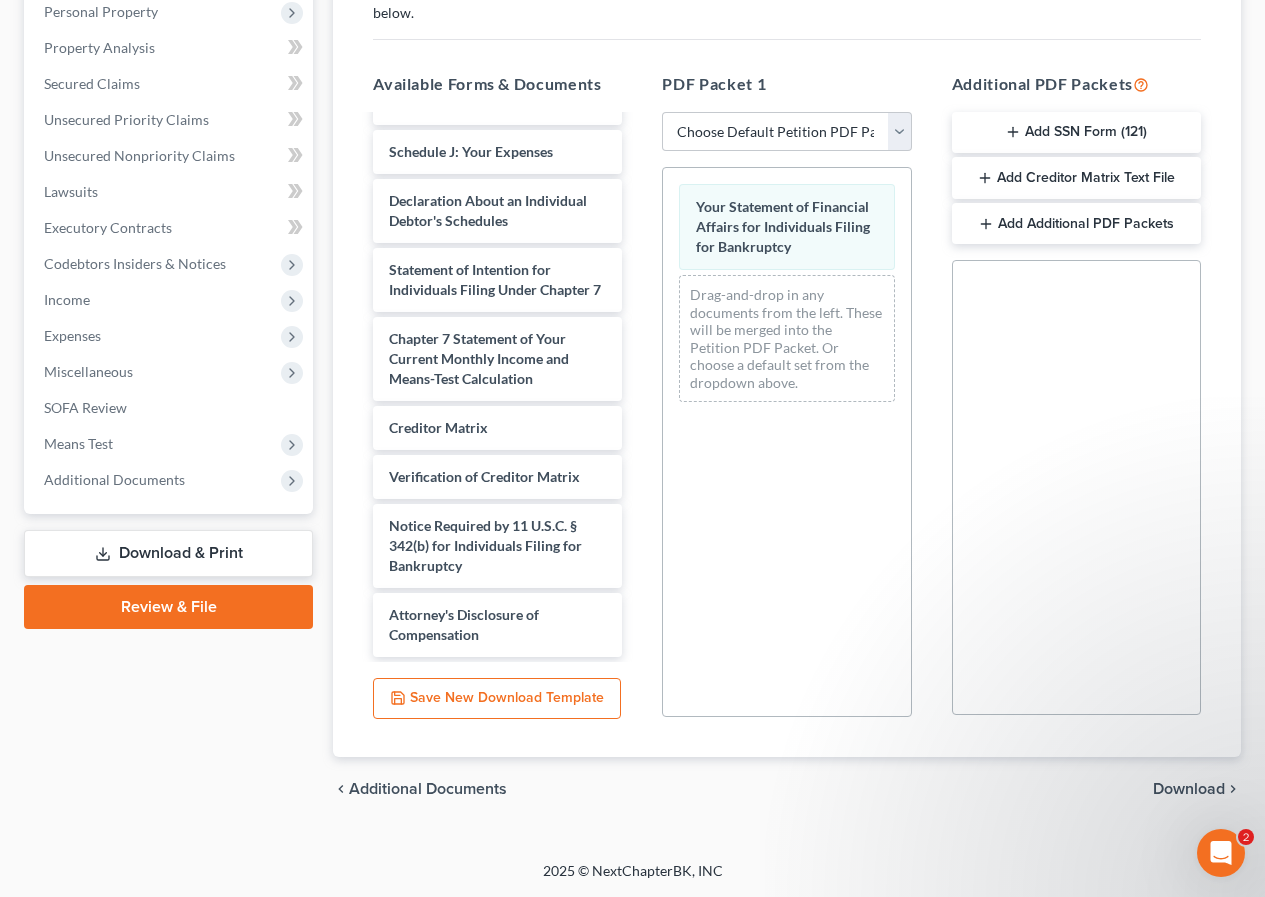 click on "Download" at bounding box center [1189, 789] 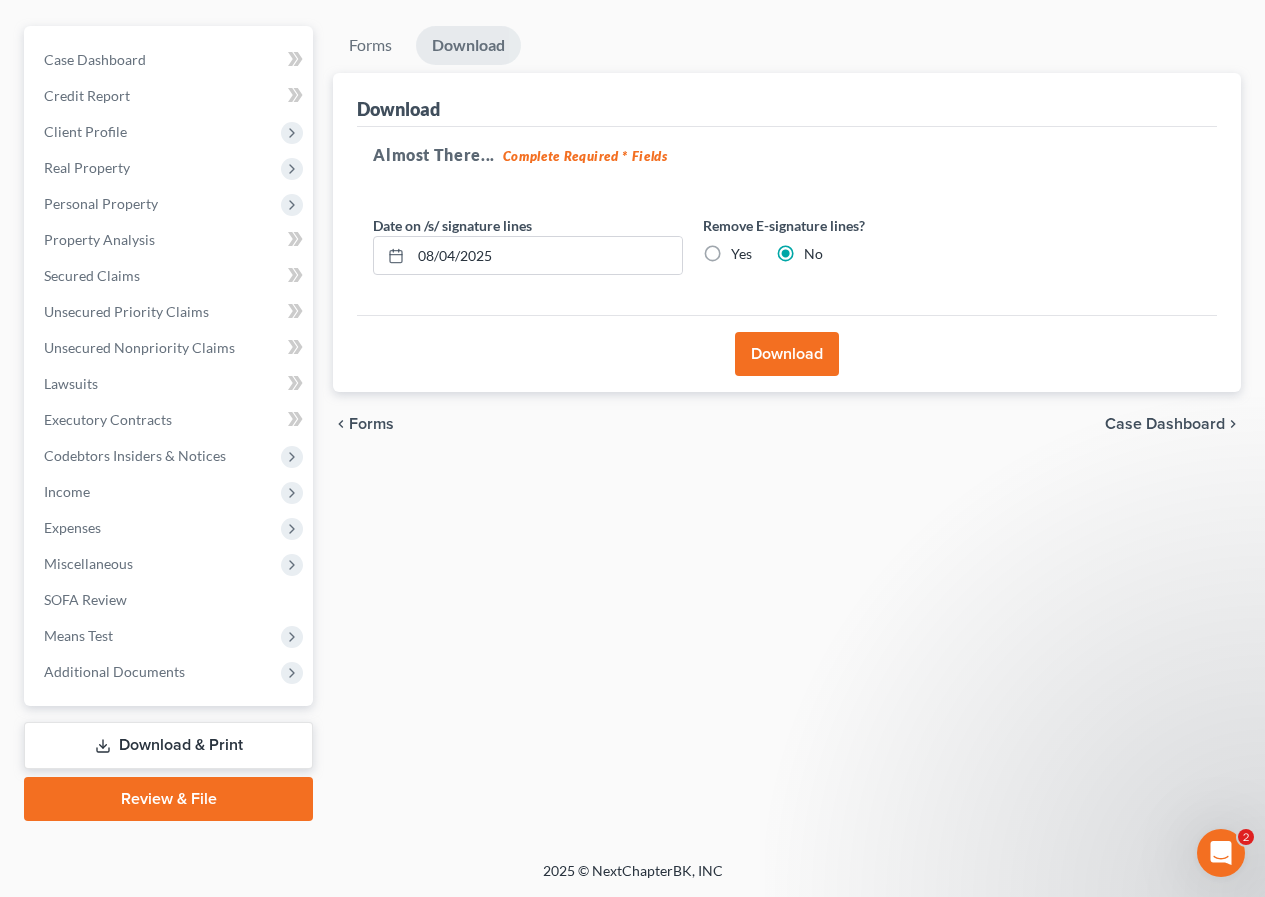 scroll, scrollTop: 202, scrollLeft: 0, axis: vertical 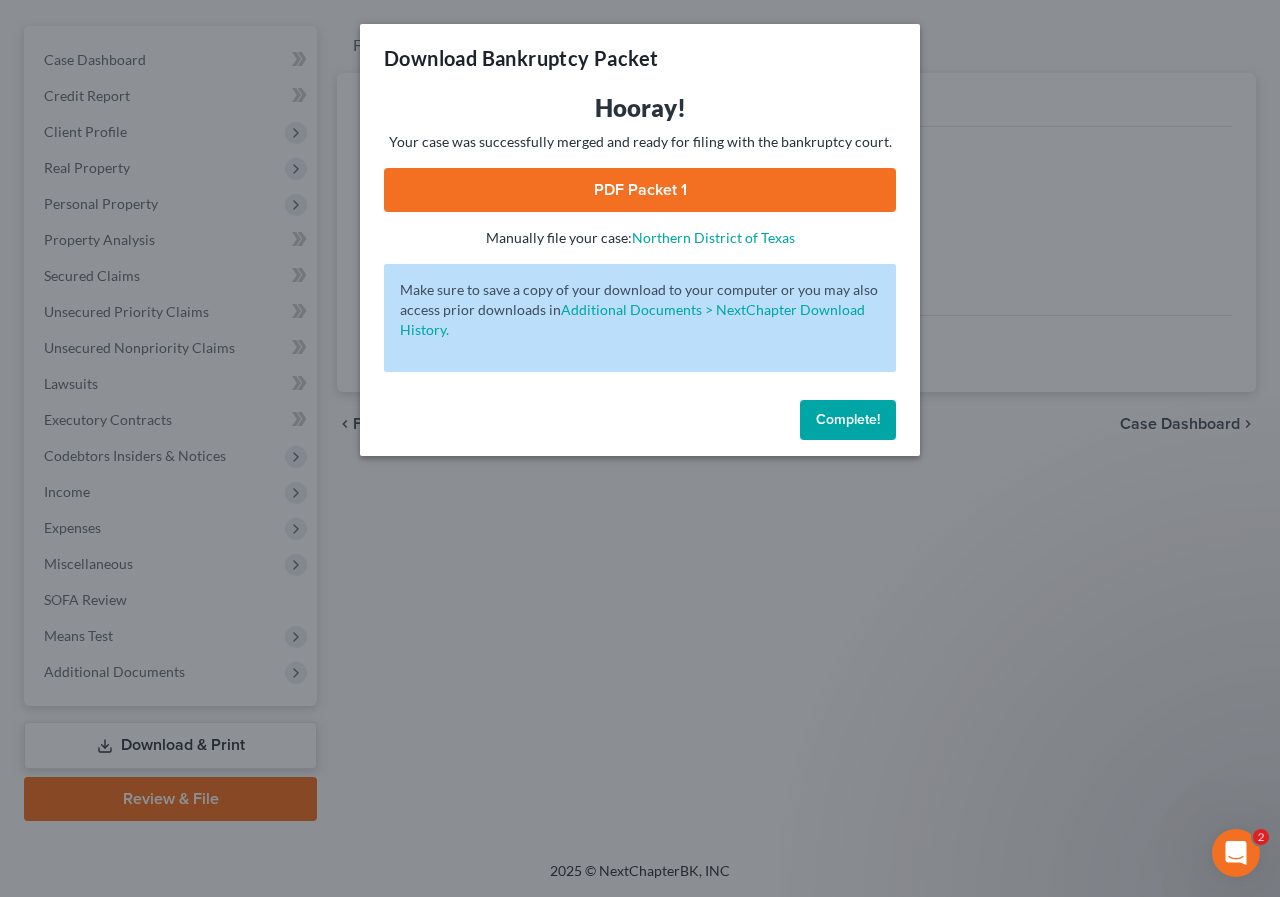 click on "PDF Packet 1" at bounding box center [640, 190] 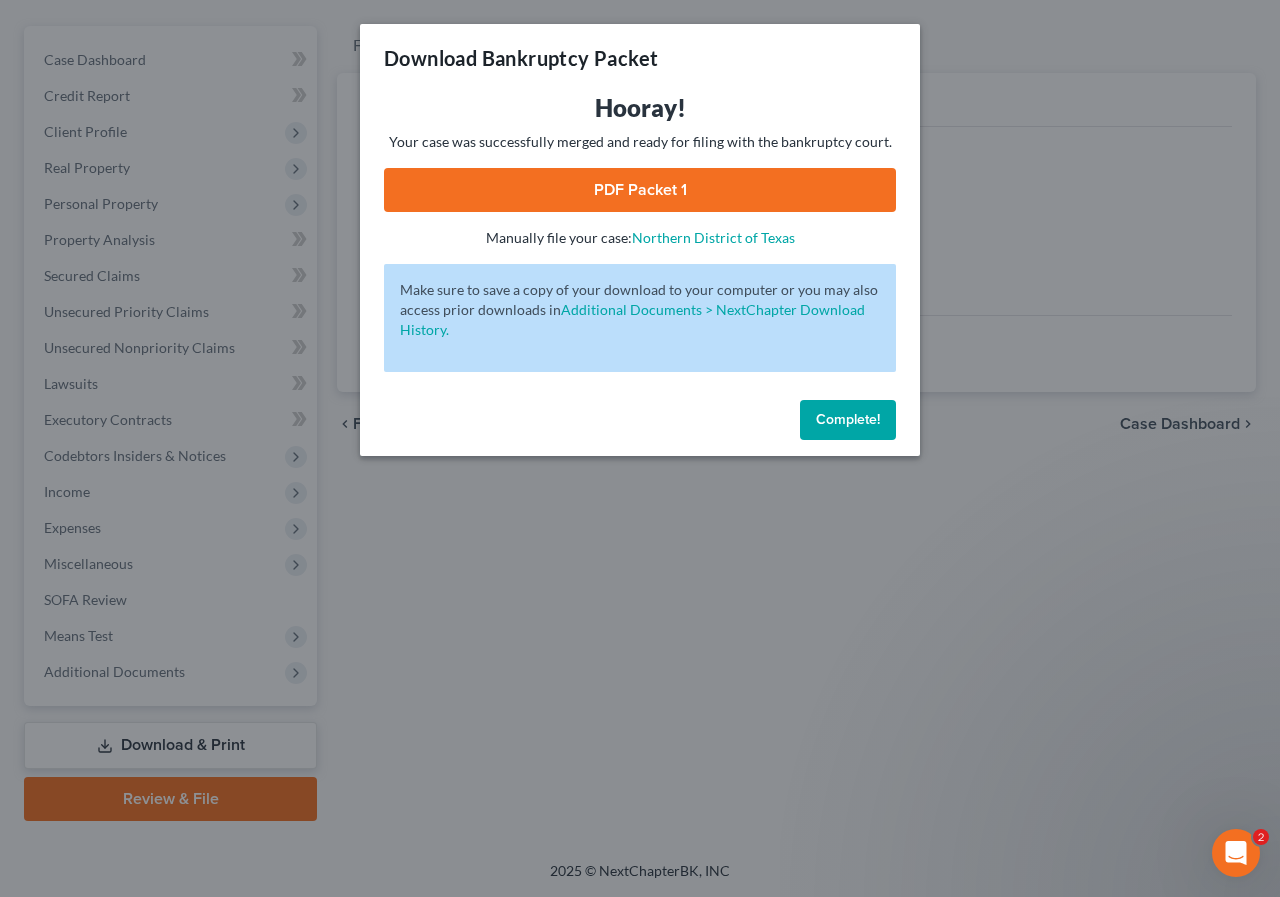 click on "Complete!" at bounding box center (848, 419) 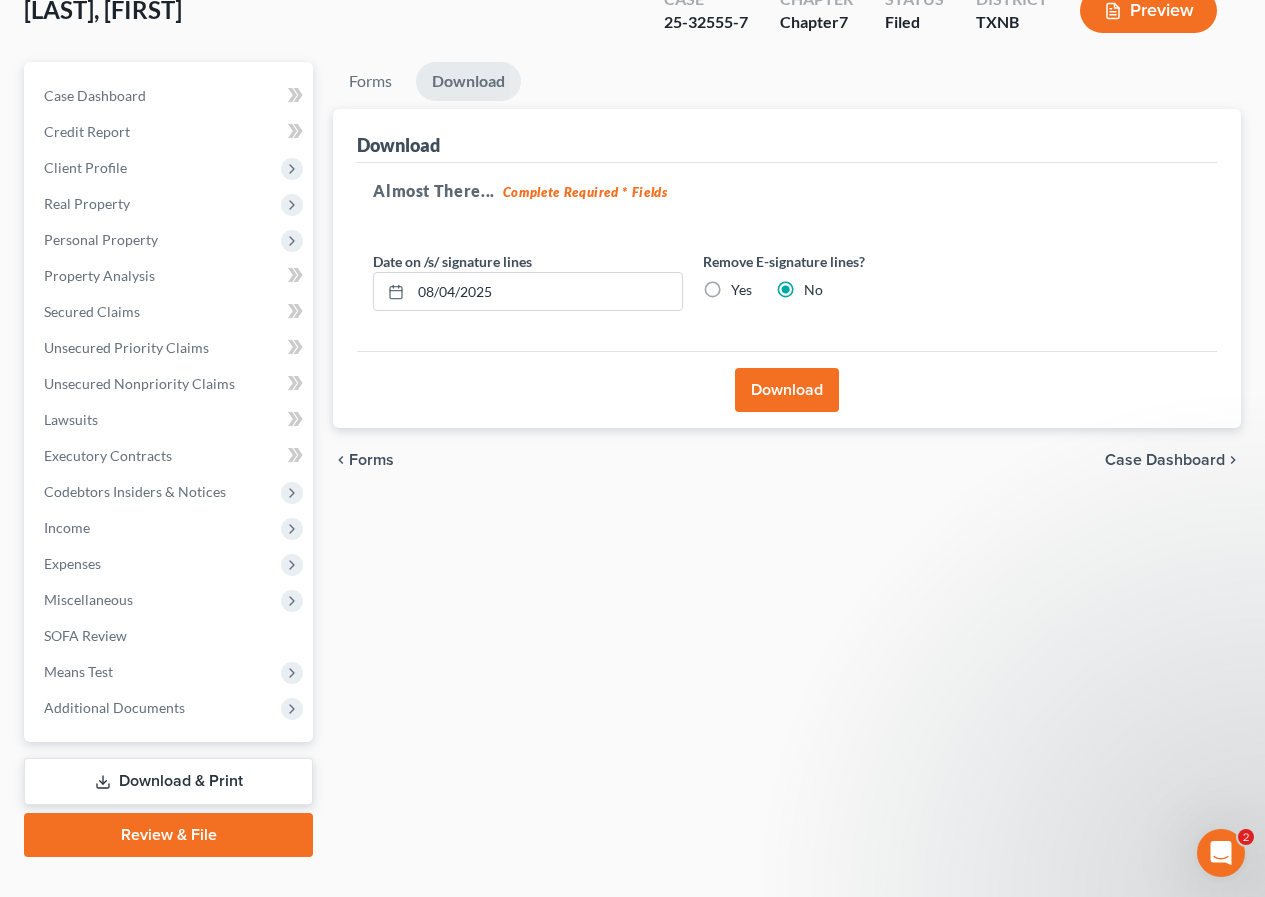 scroll, scrollTop: 102, scrollLeft: 0, axis: vertical 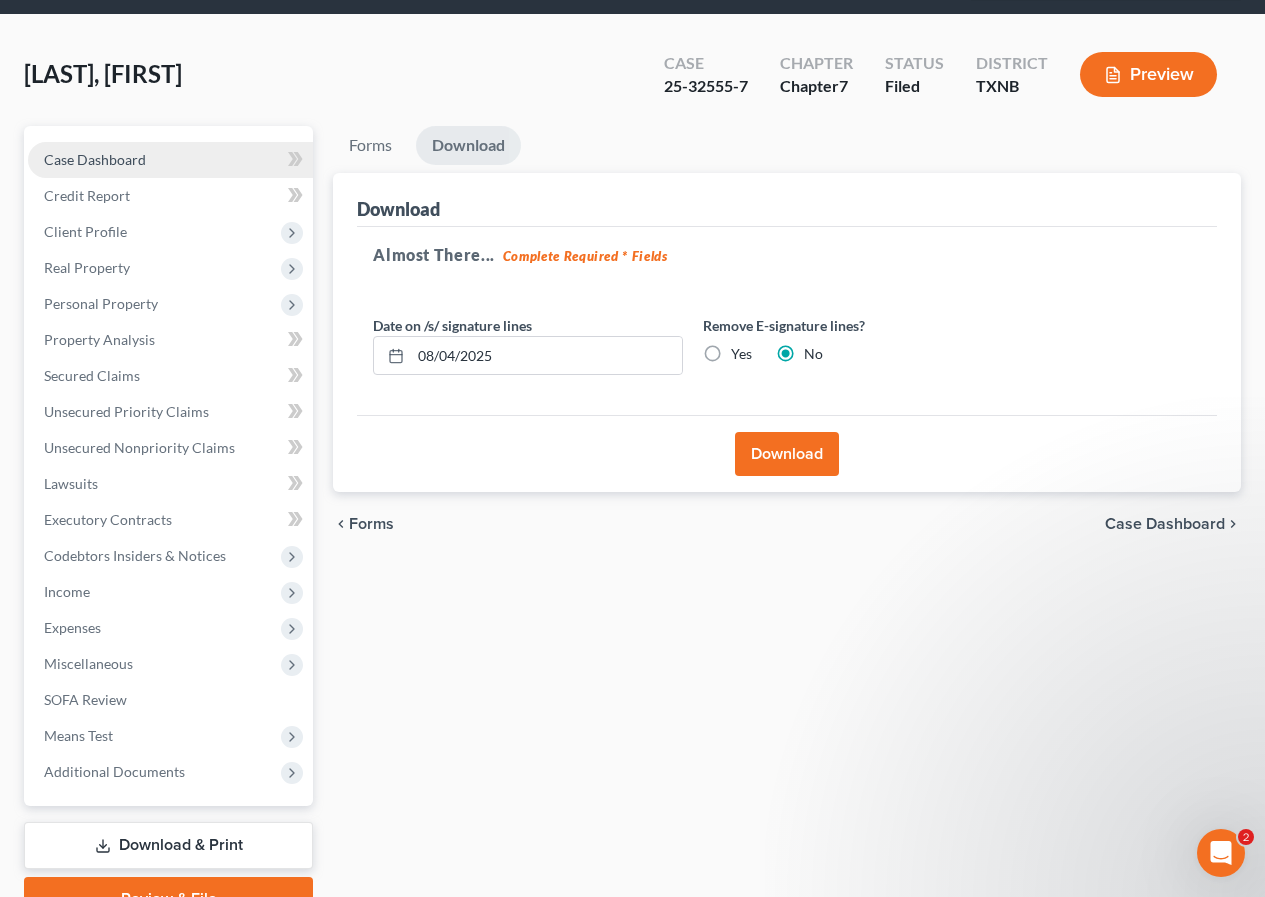 click on "Case Dashboard" at bounding box center [95, 159] 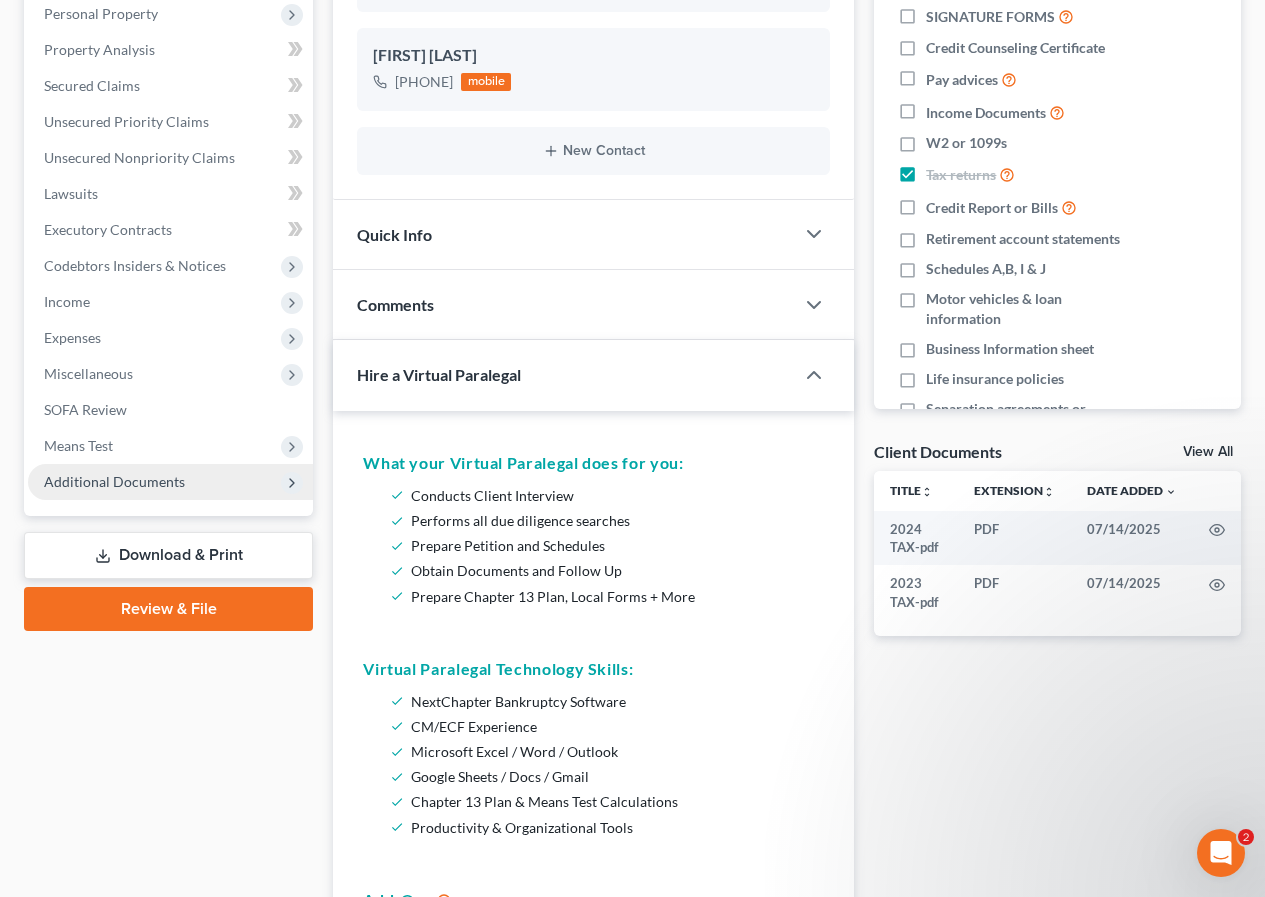 scroll, scrollTop: 400, scrollLeft: 0, axis: vertical 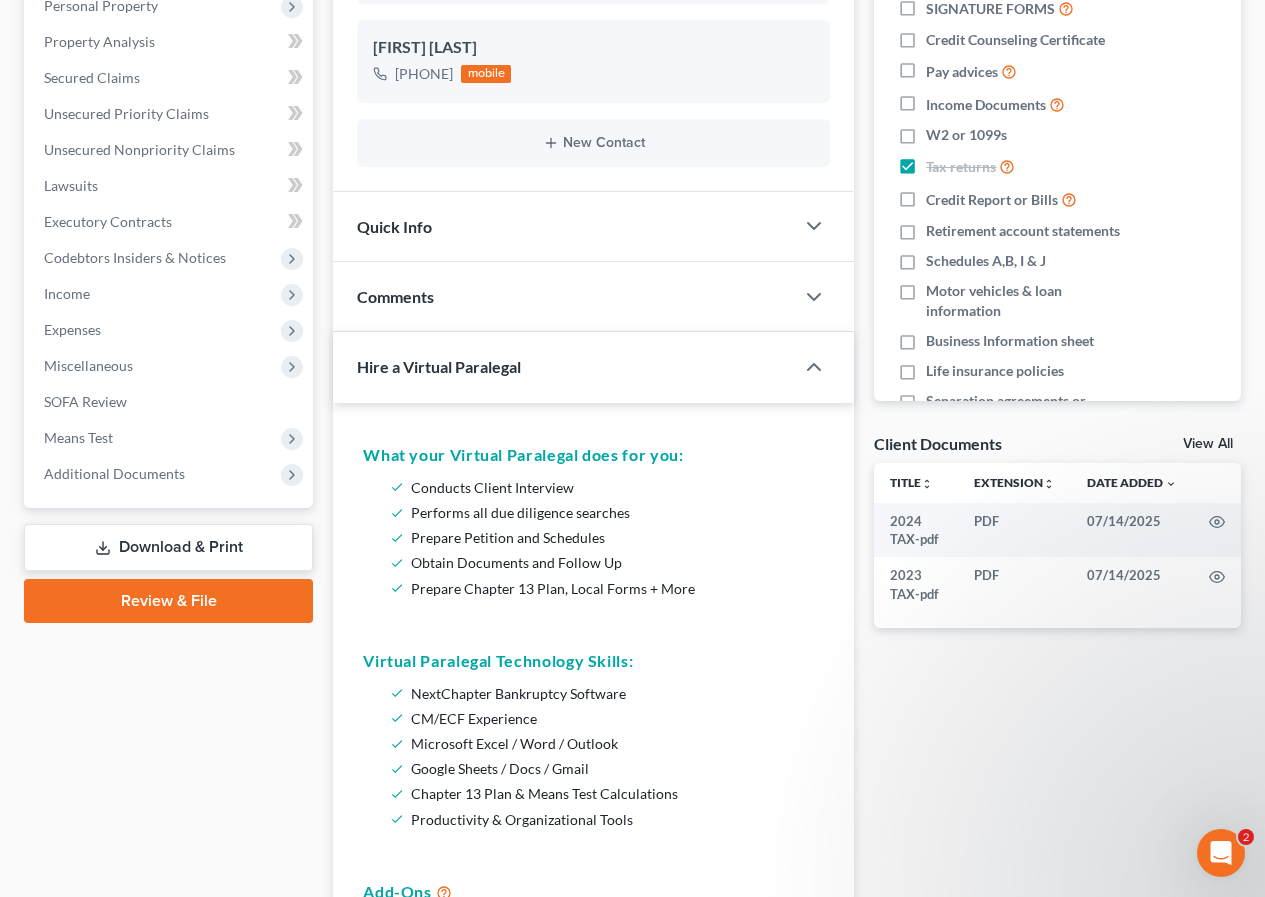 click on "Download & Print" at bounding box center [168, 547] 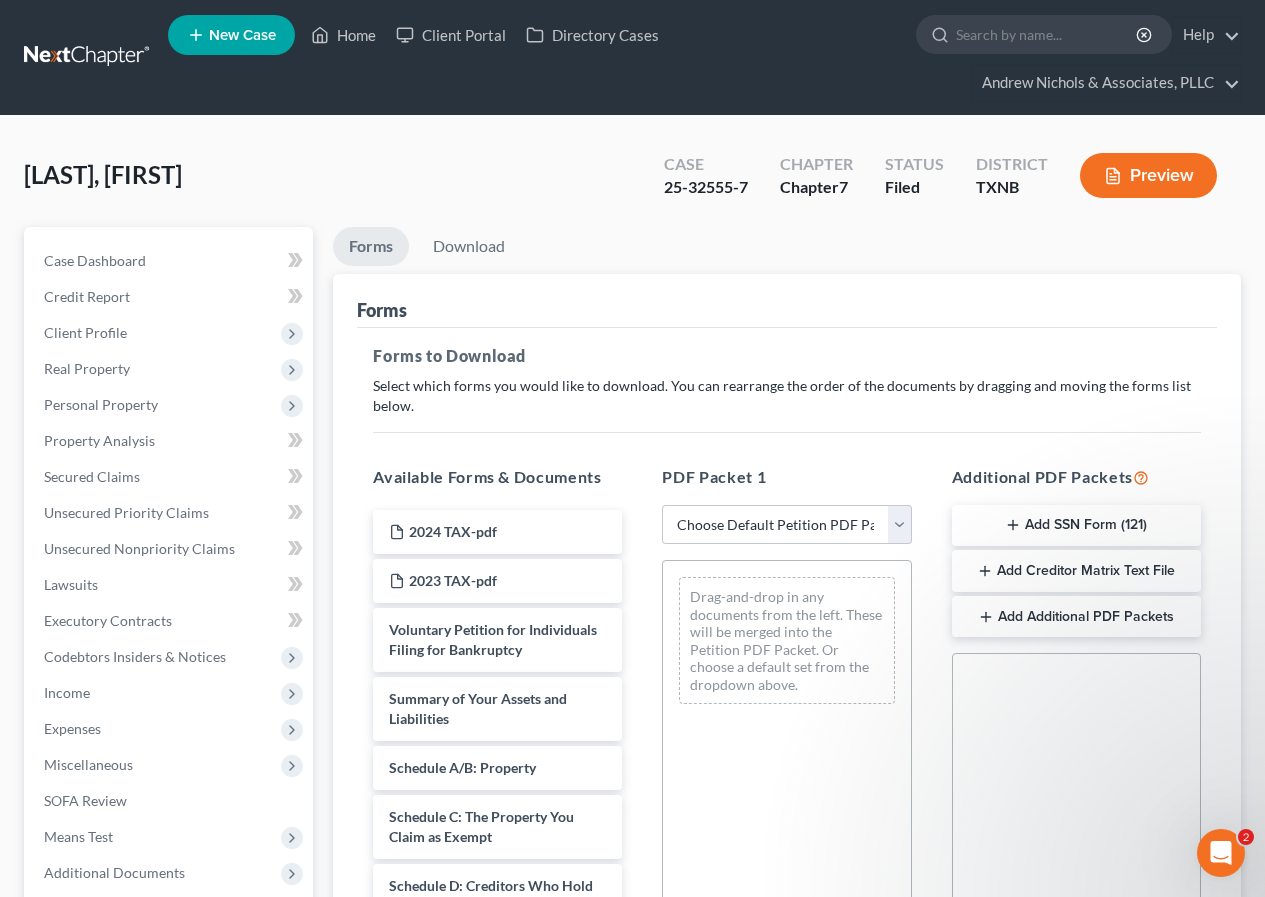 scroll, scrollTop: 0, scrollLeft: 0, axis: both 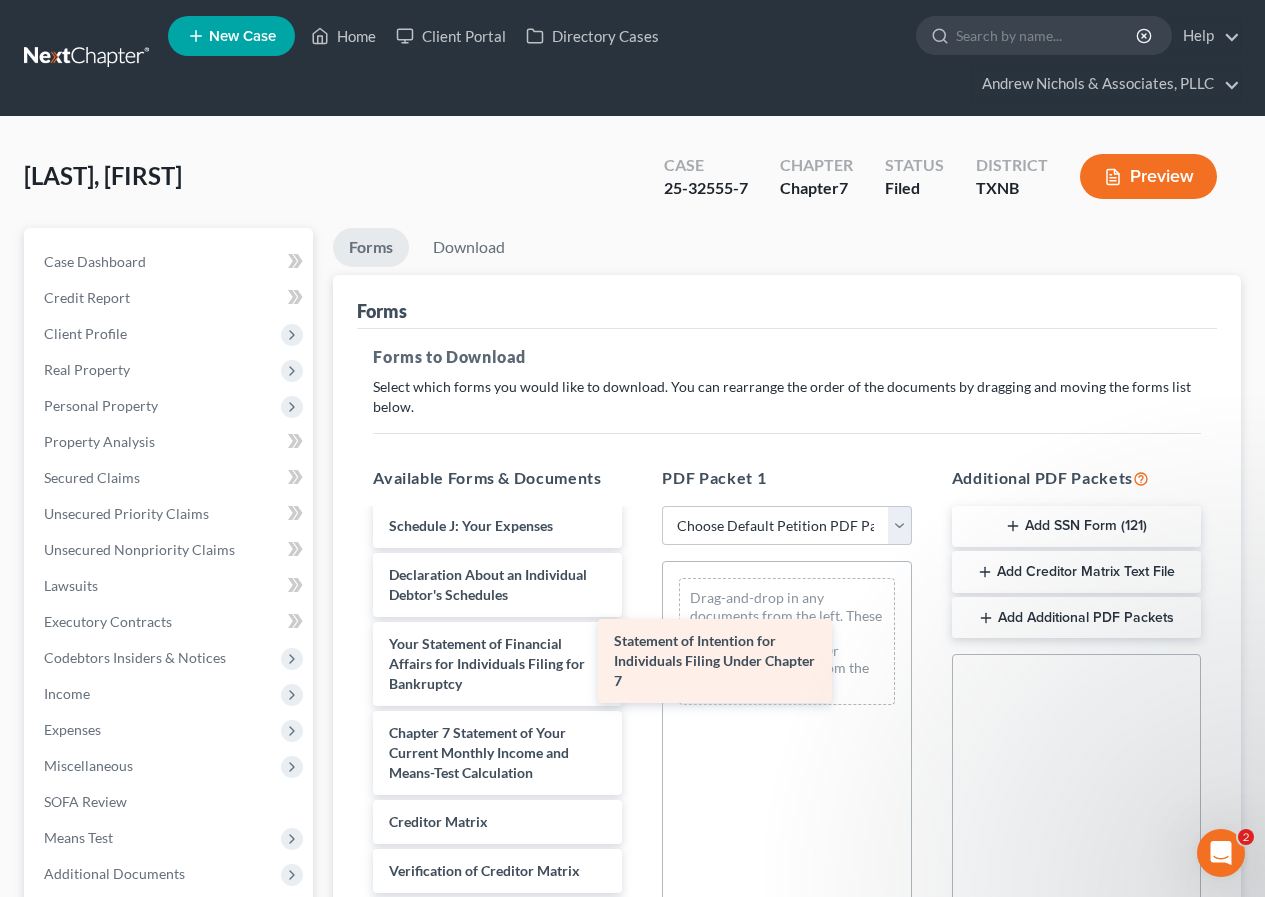 drag, startPoint x: 466, startPoint y: 643, endPoint x: 691, endPoint y: 640, distance: 225.02 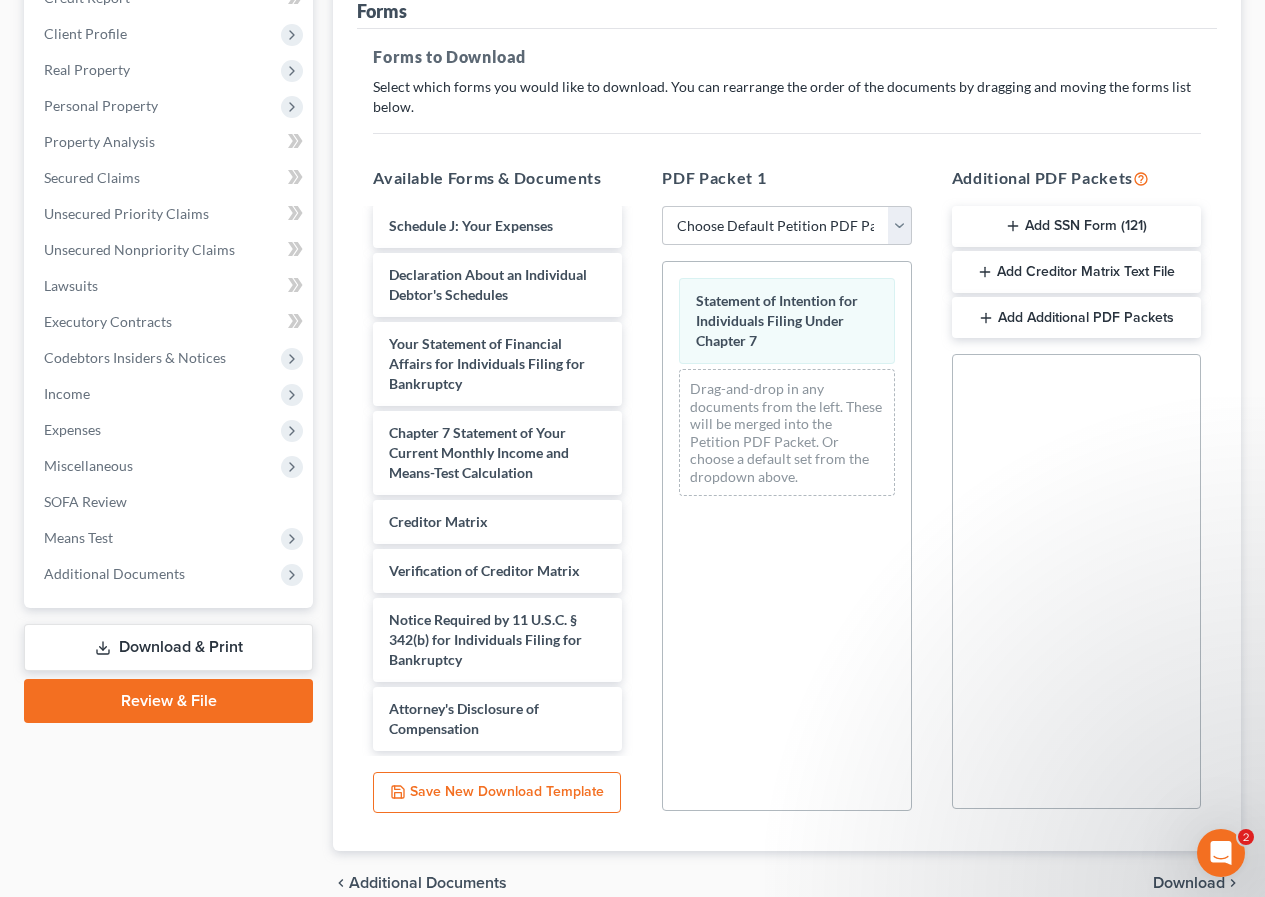 scroll, scrollTop: 394, scrollLeft: 0, axis: vertical 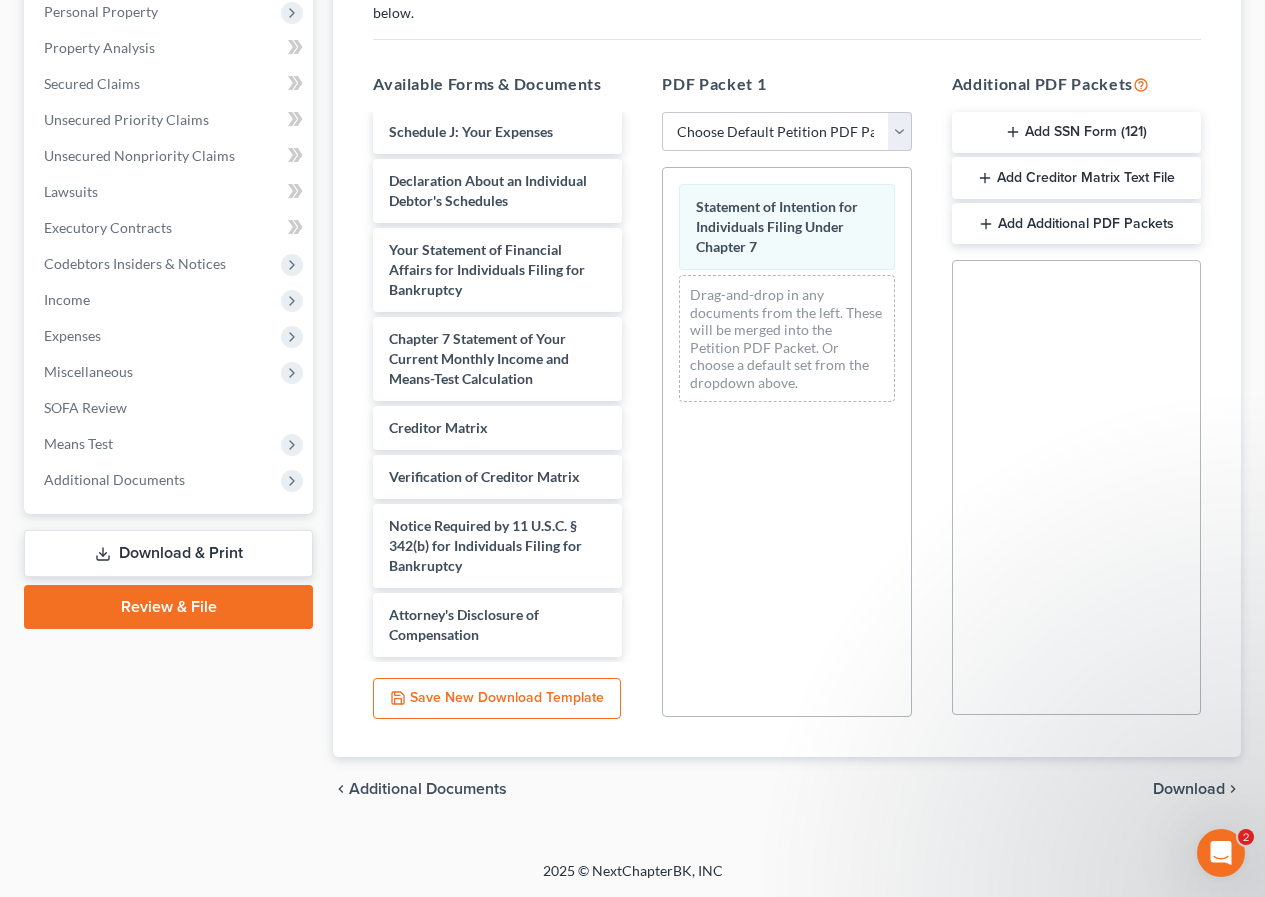 drag, startPoint x: 1170, startPoint y: 780, endPoint x: 978, endPoint y: 631, distance: 243.03291 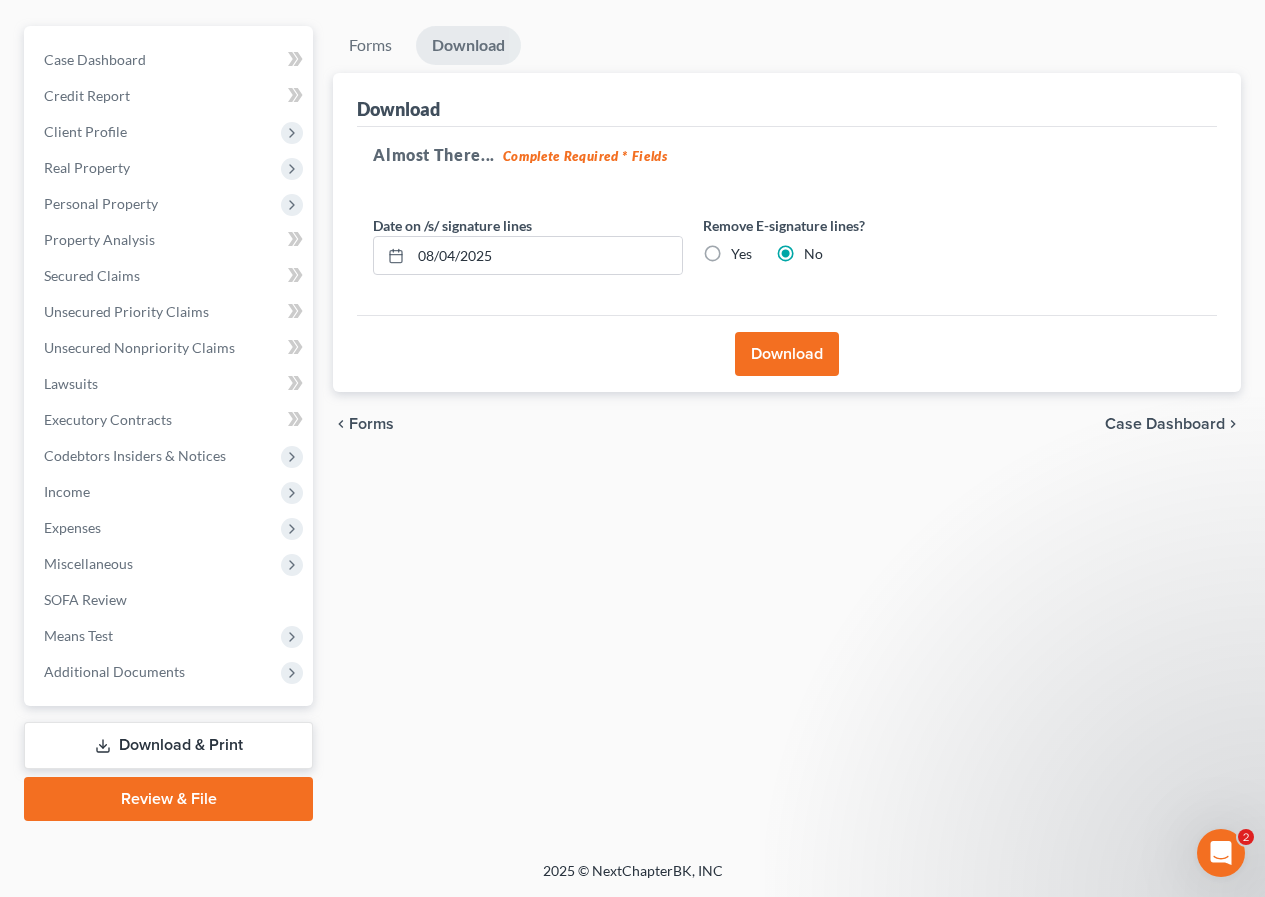 scroll, scrollTop: 202, scrollLeft: 0, axis: vertical 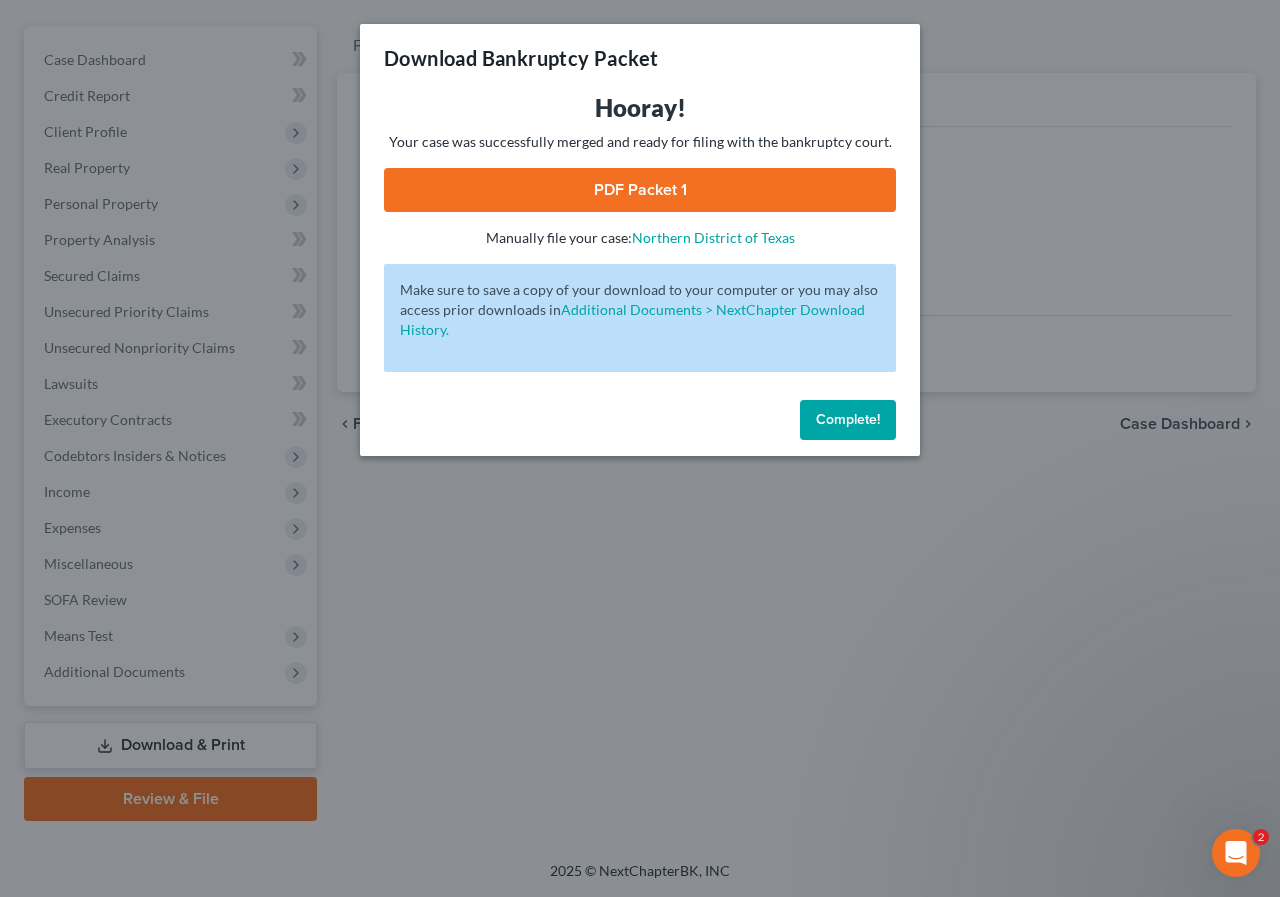 click on "PDF Packet 1" at bounding box center (640, 190) 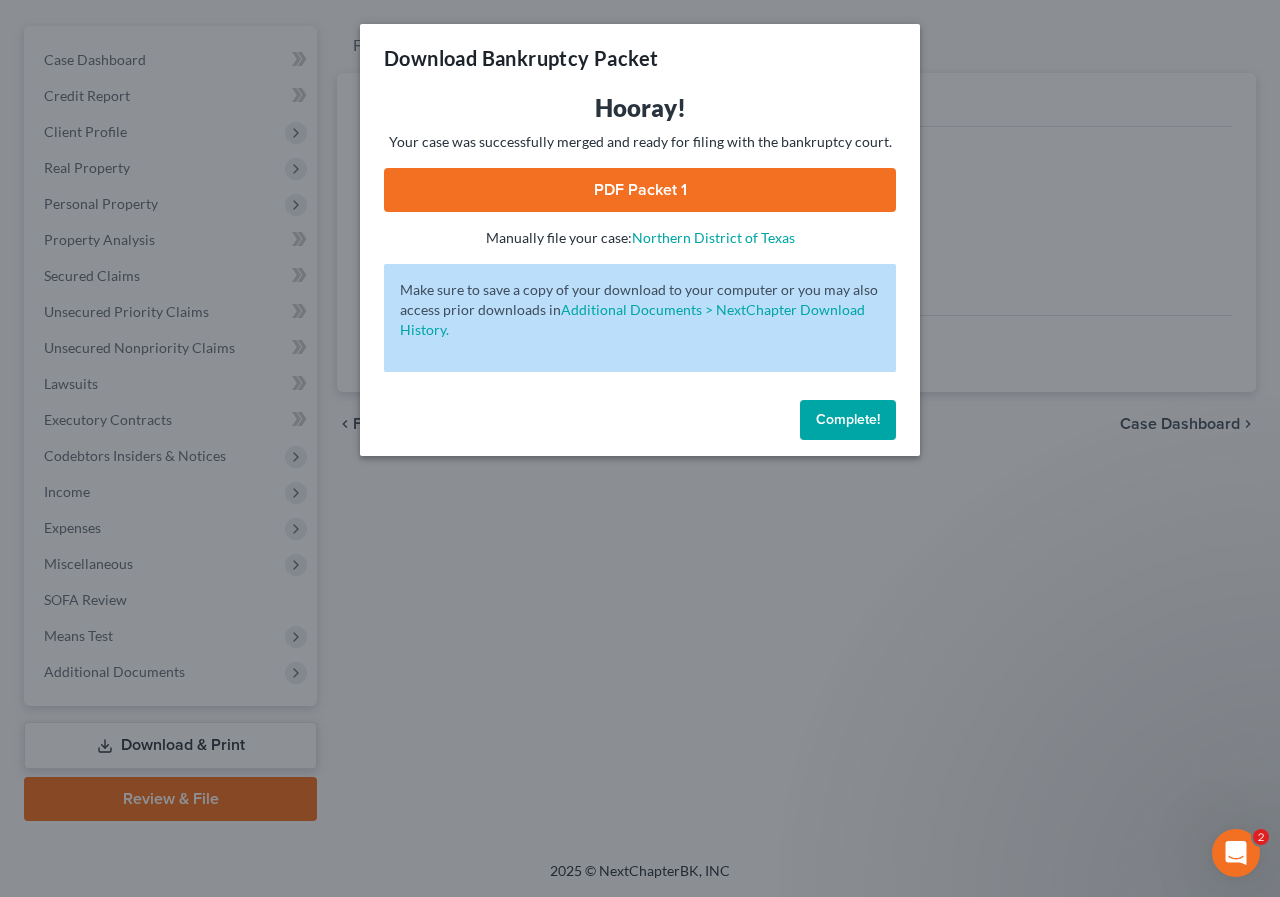 click on "Complete!" at bounding box center [848, 419] 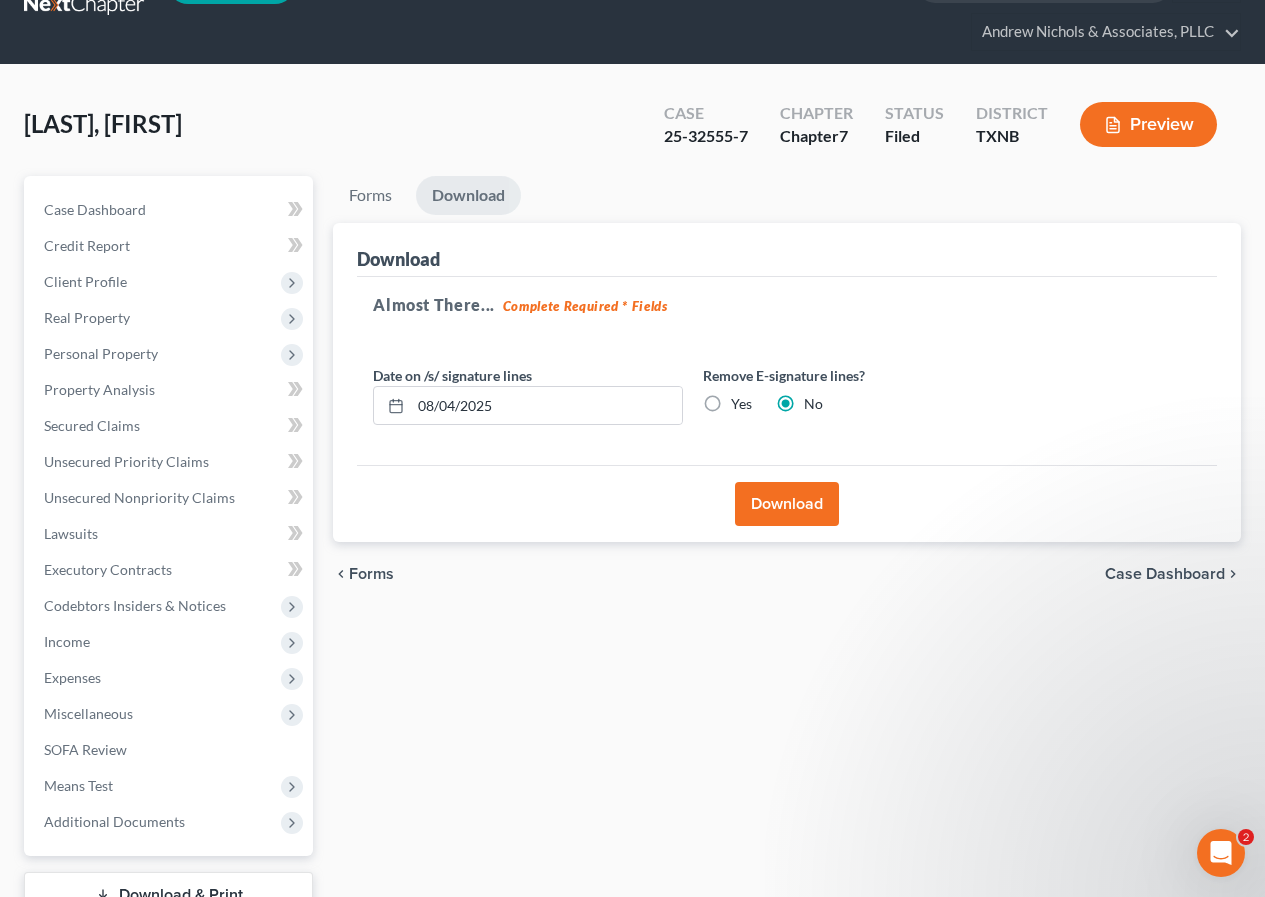 scroll, scrollTop: 0, scrollLeft: 0, axis: both 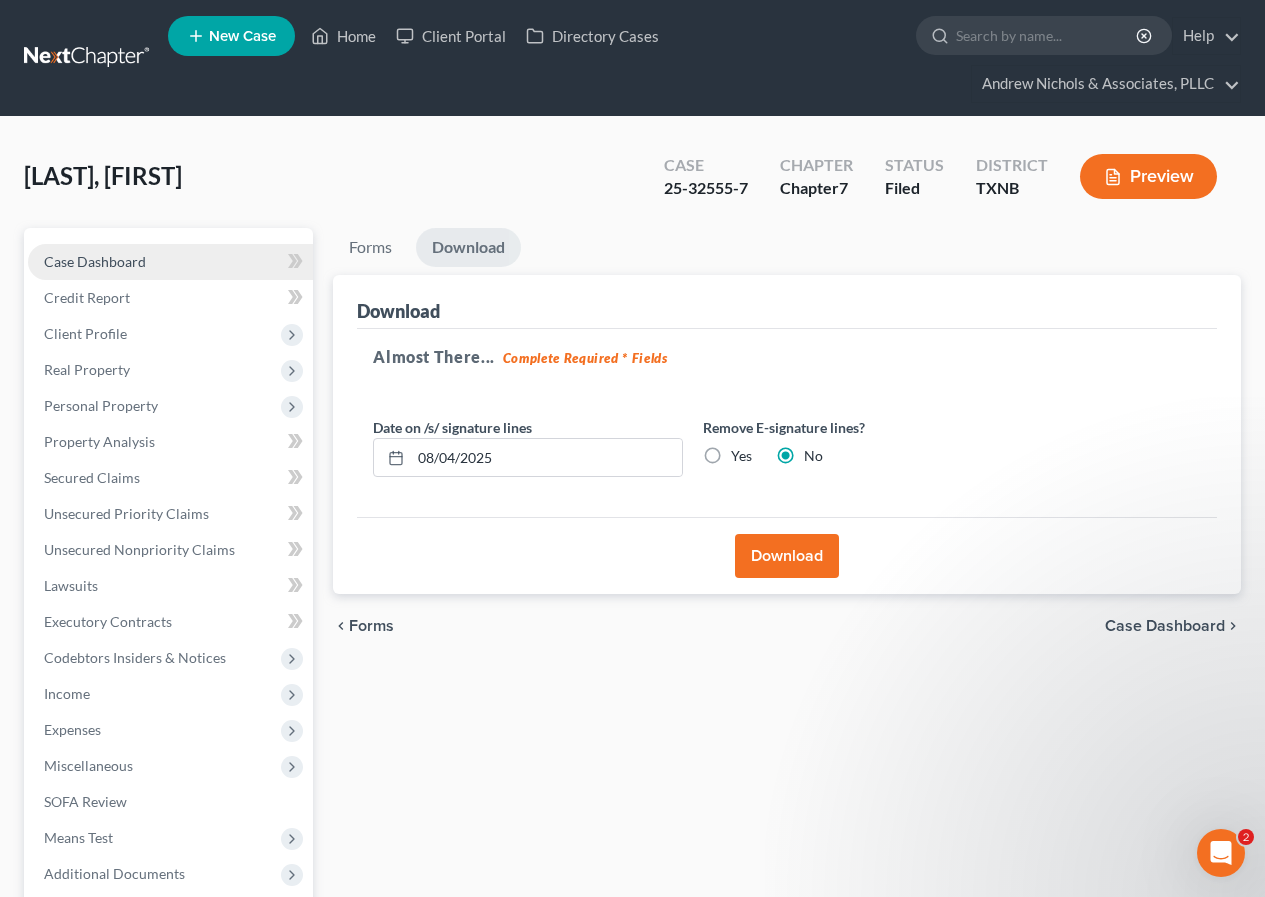 click on "Case Dashboard" at bounding box center (95, 261) 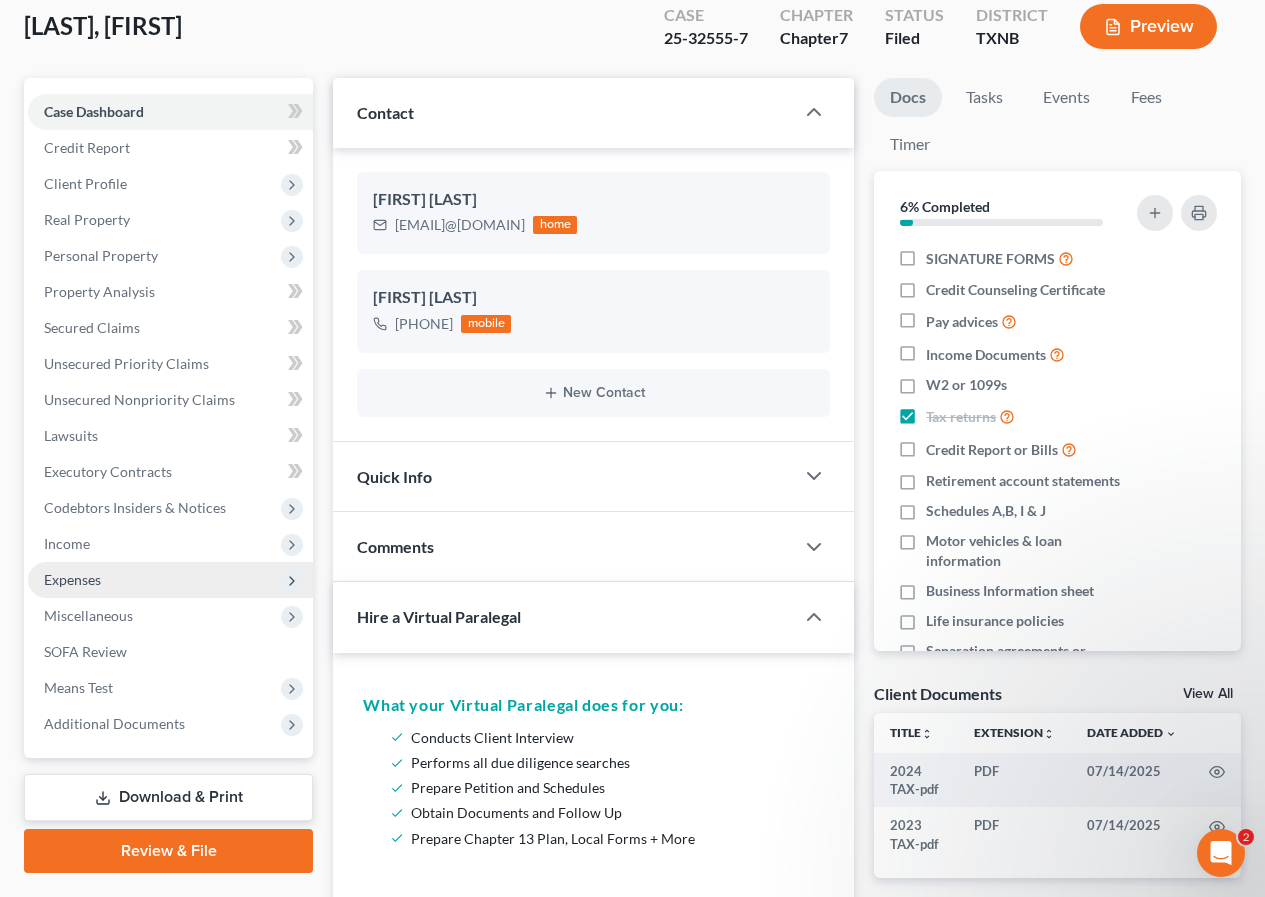 scroll, scrollTop: 400, scrollLeft: 0, axis: vertical 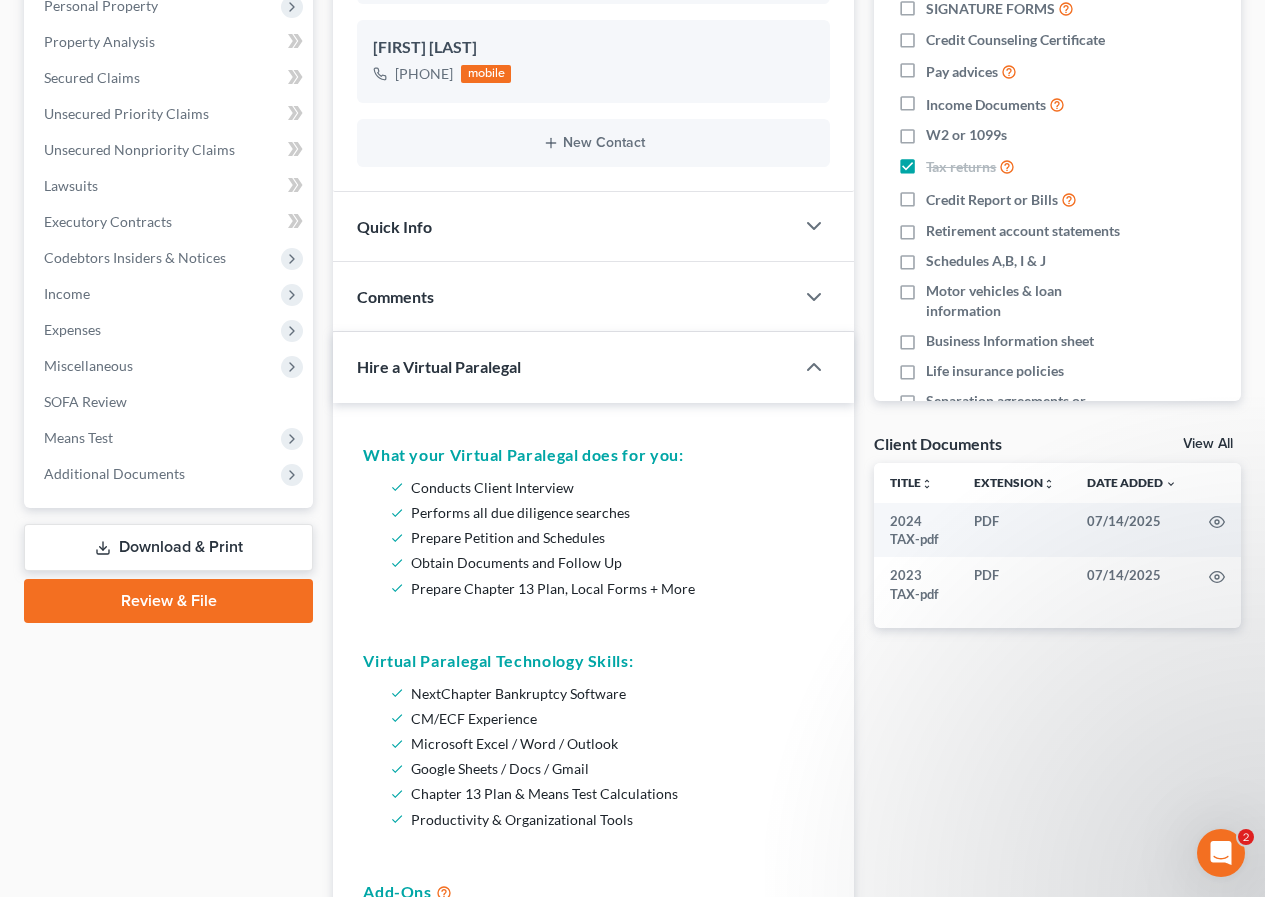 click on "Download & Print" at bounding box center [168, 547] 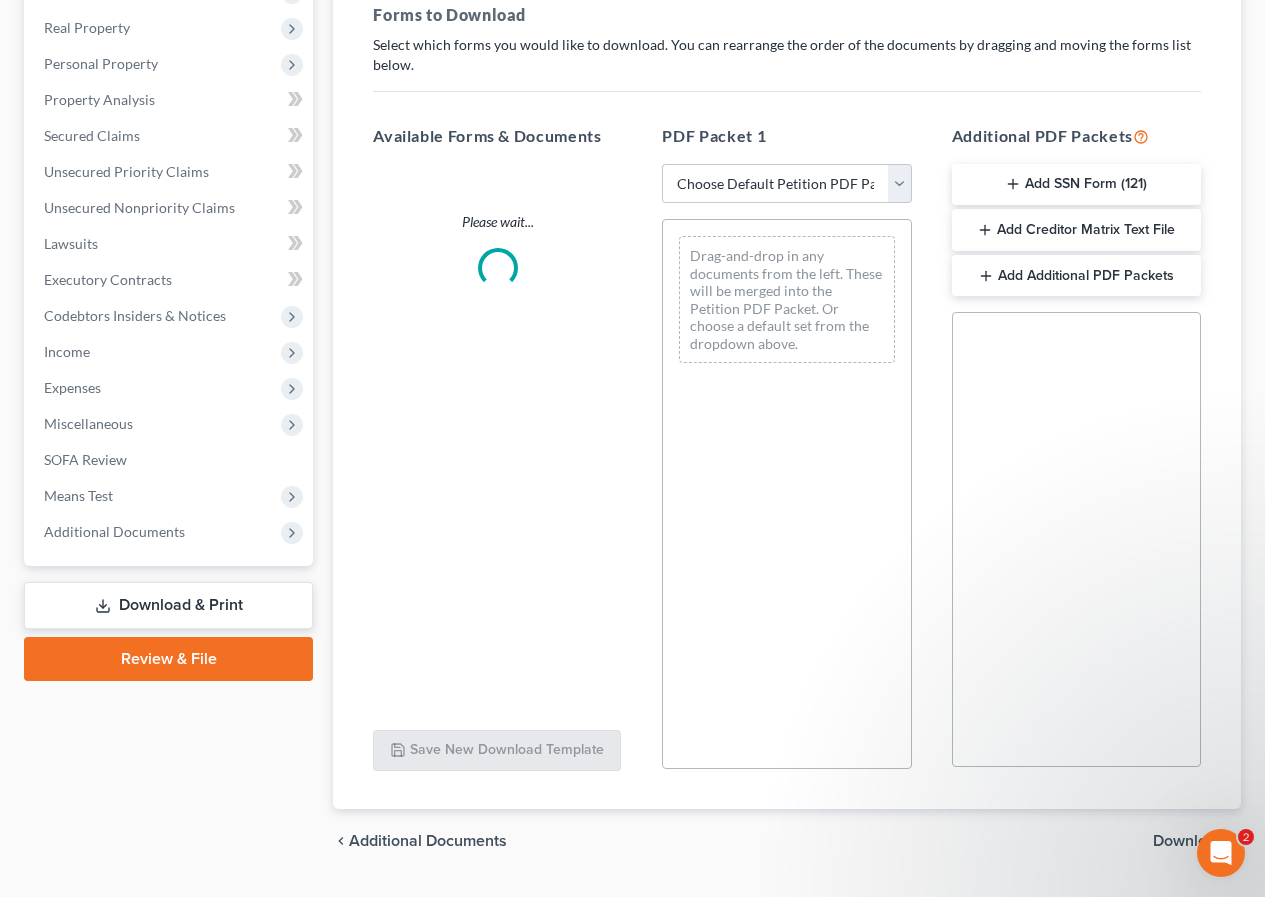 scroll, scrollTop: 0, scrollLeft: 0, axis: both 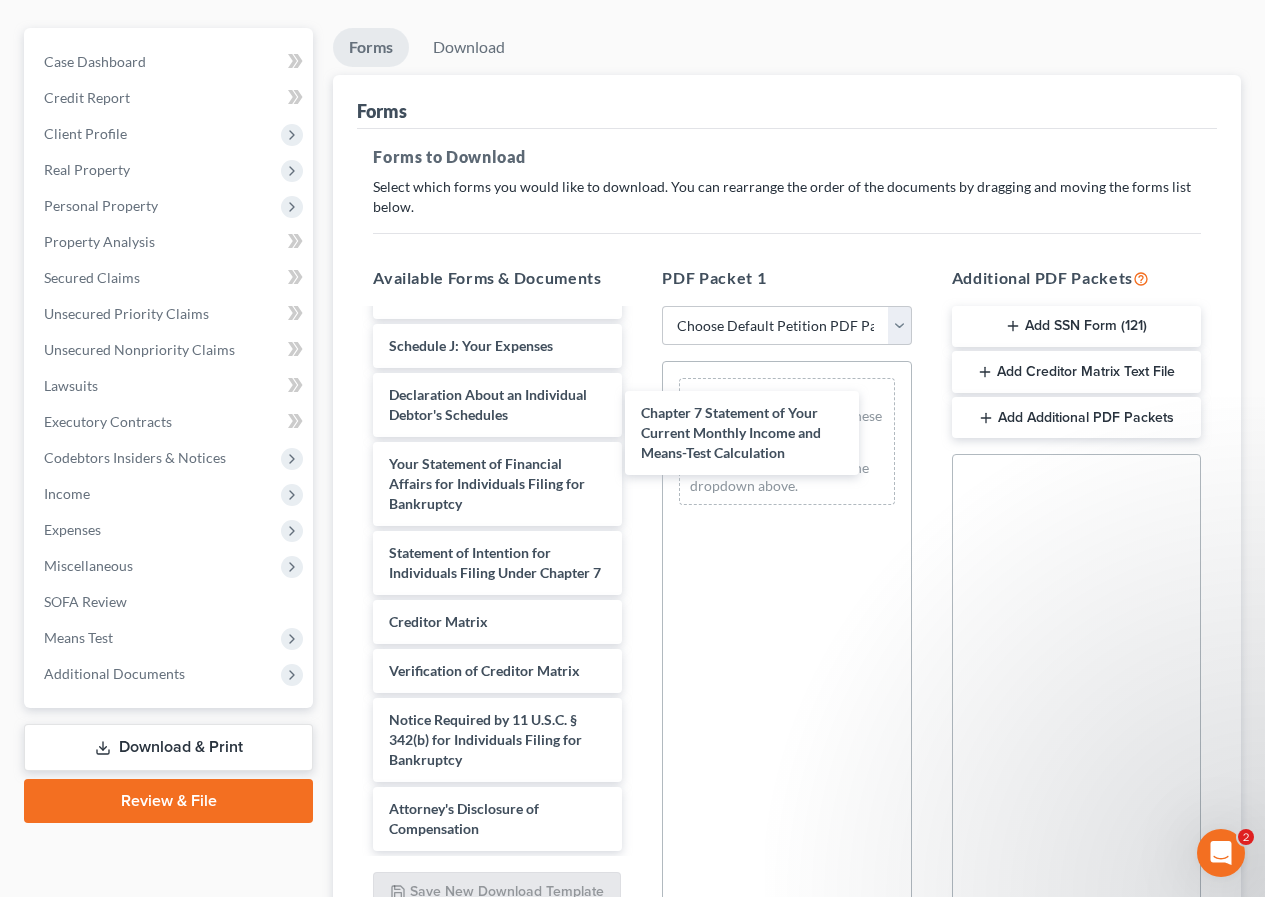 drag, startPoint x: 491, startPoint y: 659, endPoint x: 806, endPoint y: 641, distance: 315.51385 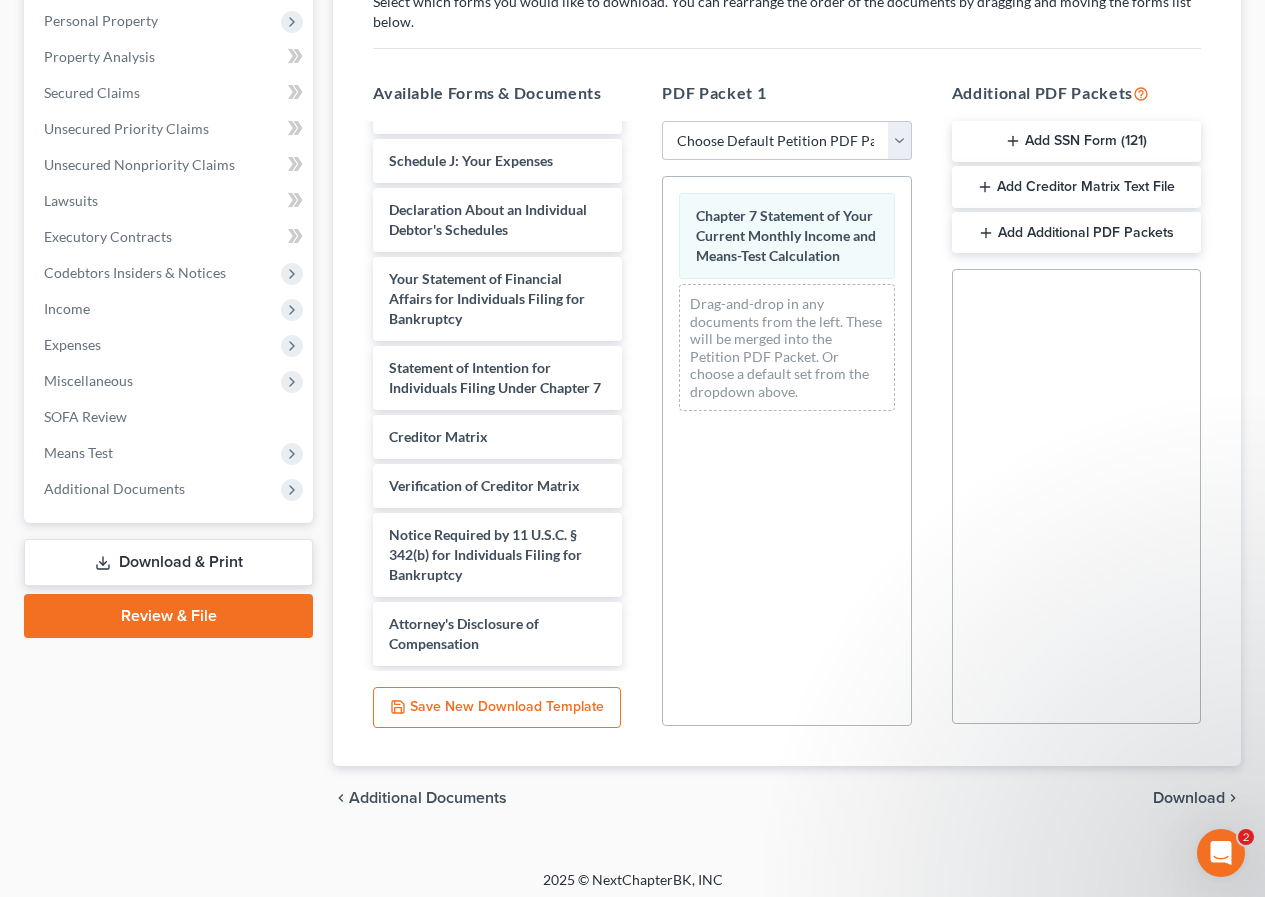 scroll, scrollTop: 394, scrollLeft: 0, axis: vertical 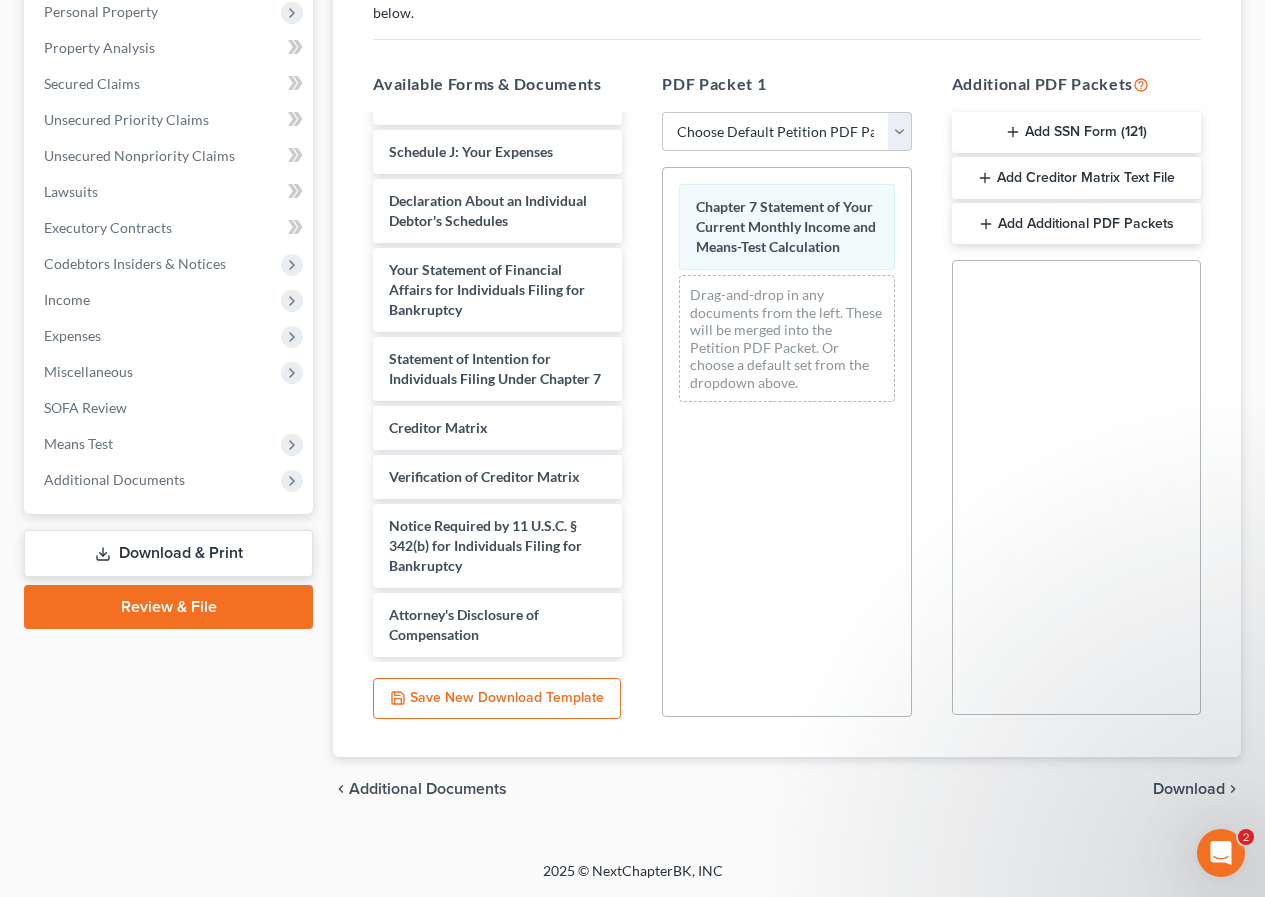 click on "Download" at bounding box center (1189, 789) 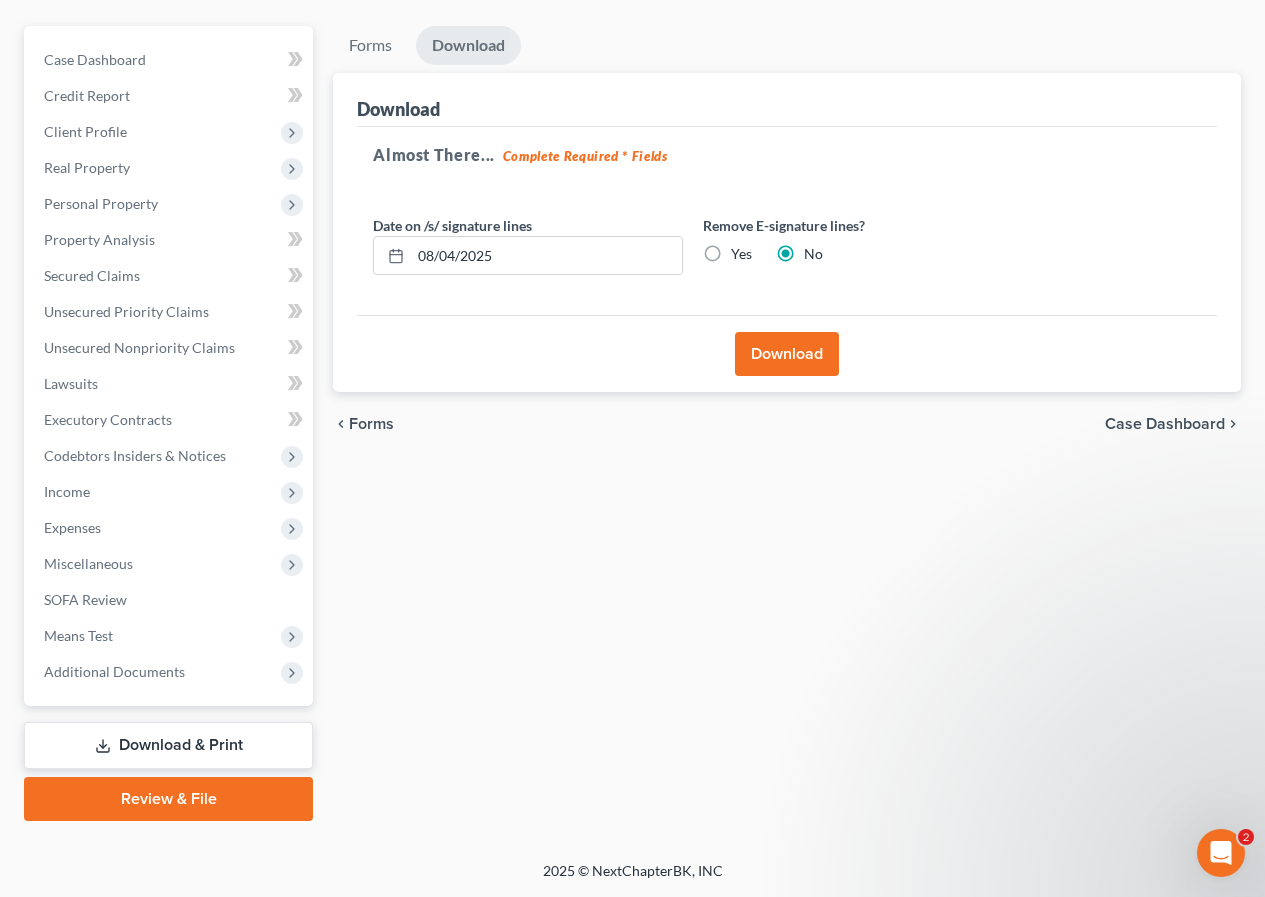 scroll, scrollTop: 202, scrollLeft: 0, axis: vertical 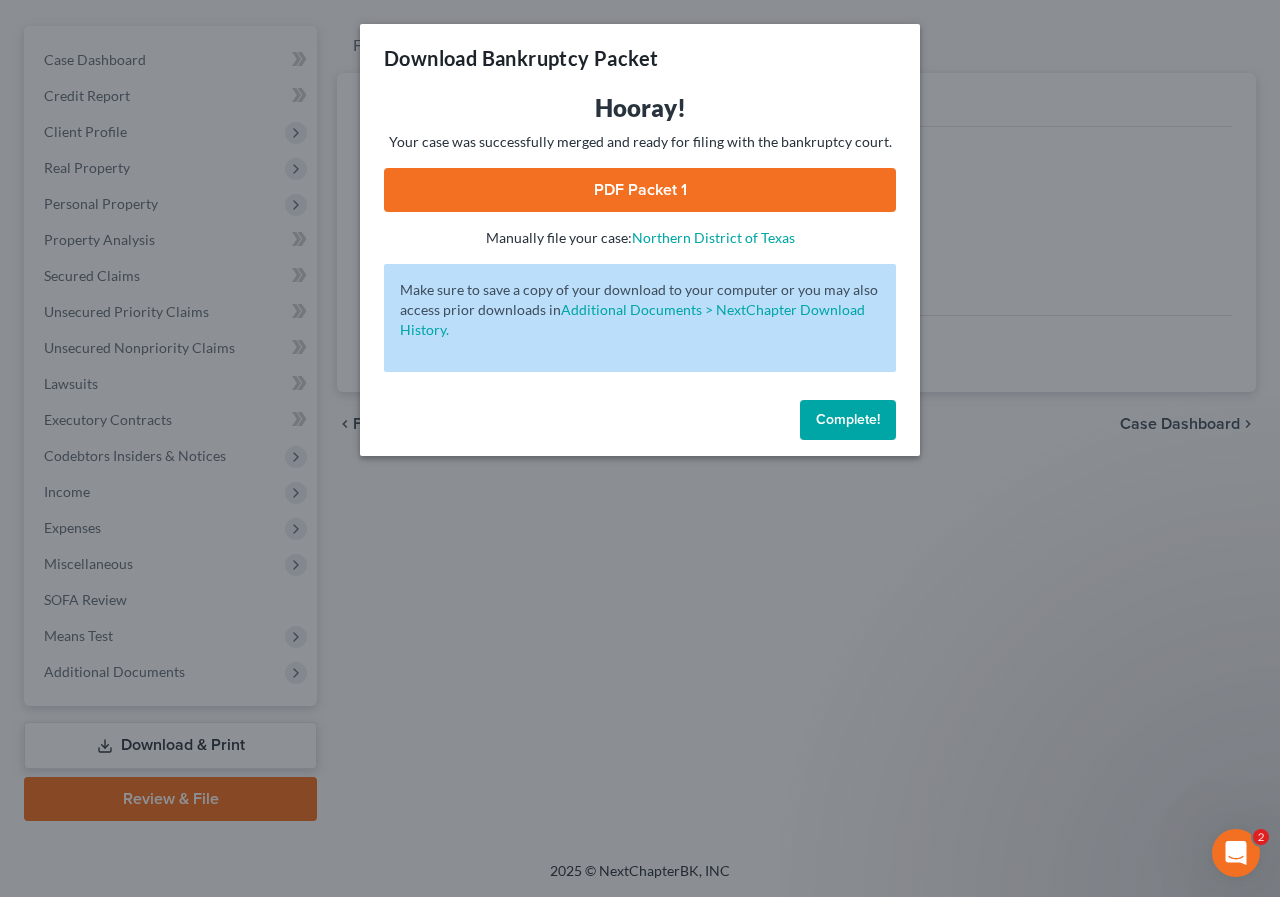 click on "PDF Packet 1" at bounding box center (640, 190) 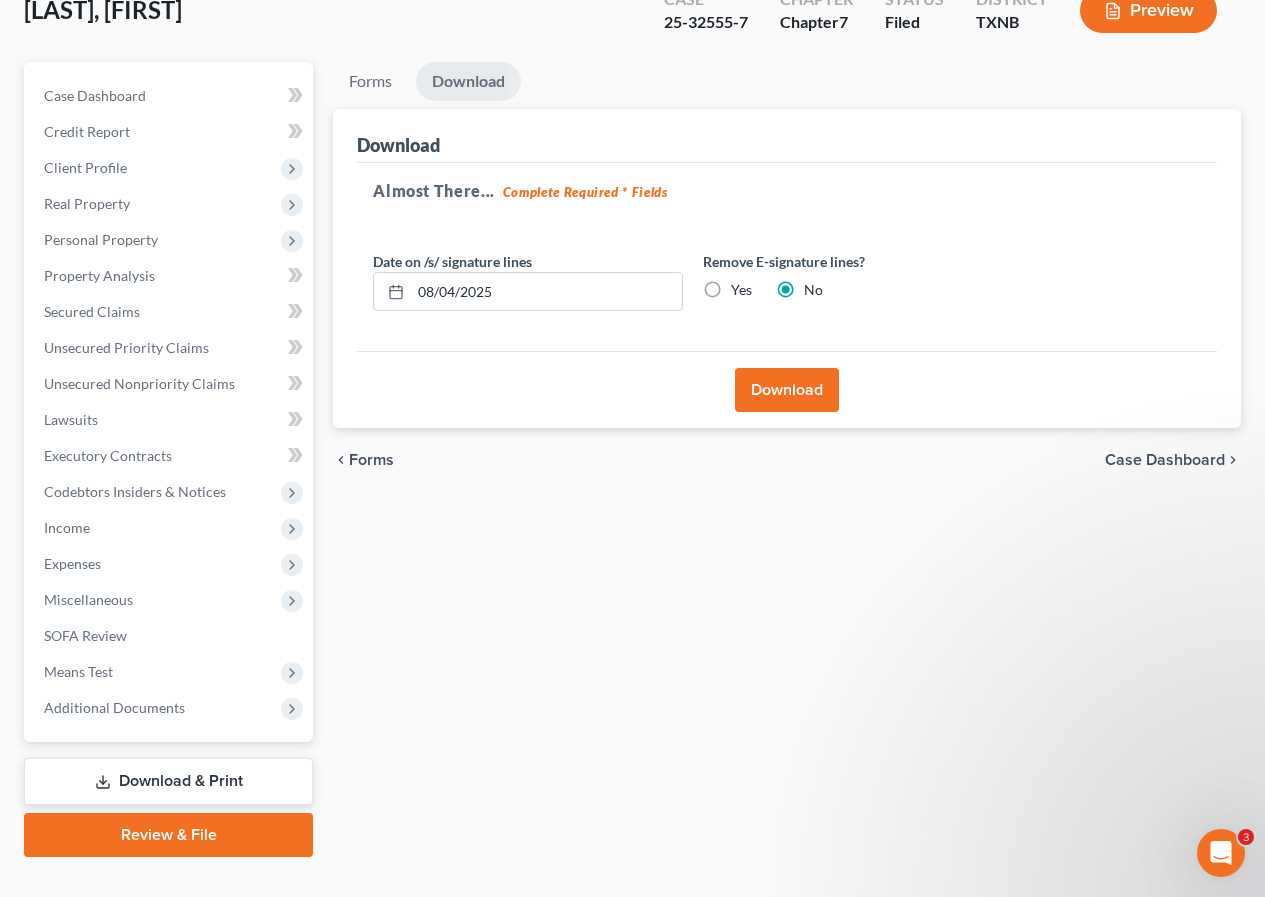 scroll, scrollTop: 102, scrollLeft: 0, axis: vertical 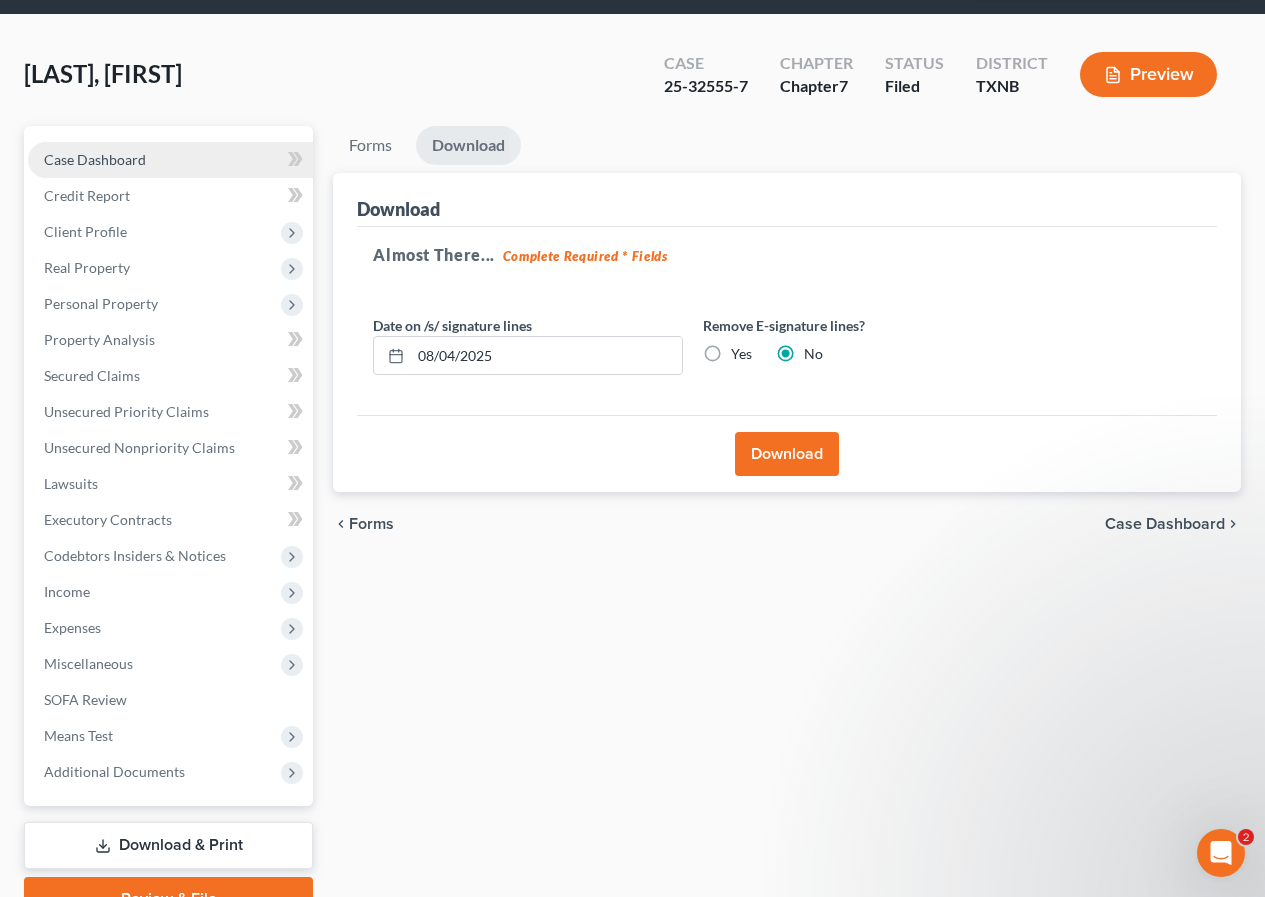 click on "Case Dashboard" at bounding box center (95, 159) 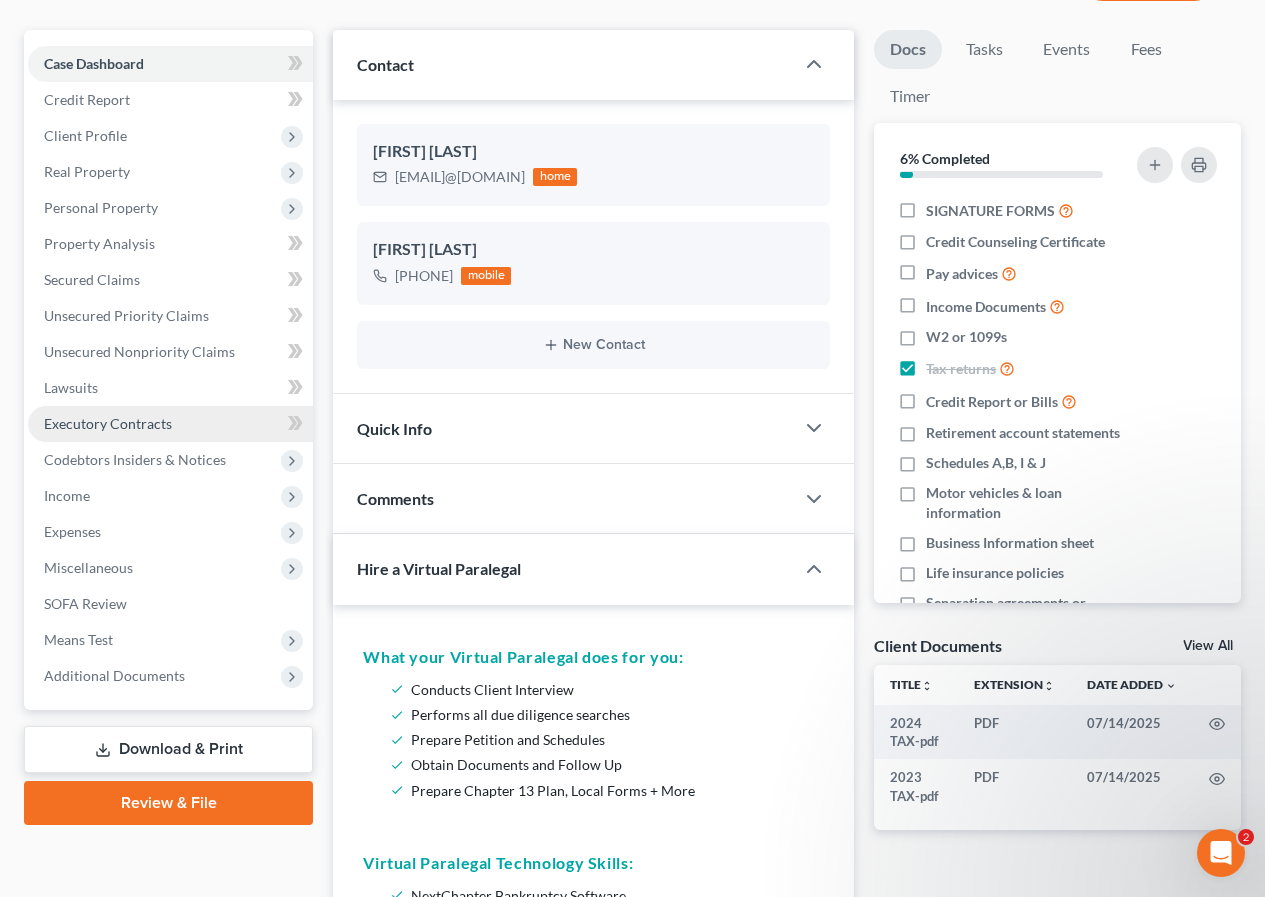 scroll, scrollTop: 200, scrollLeft: 0, axis: vertical 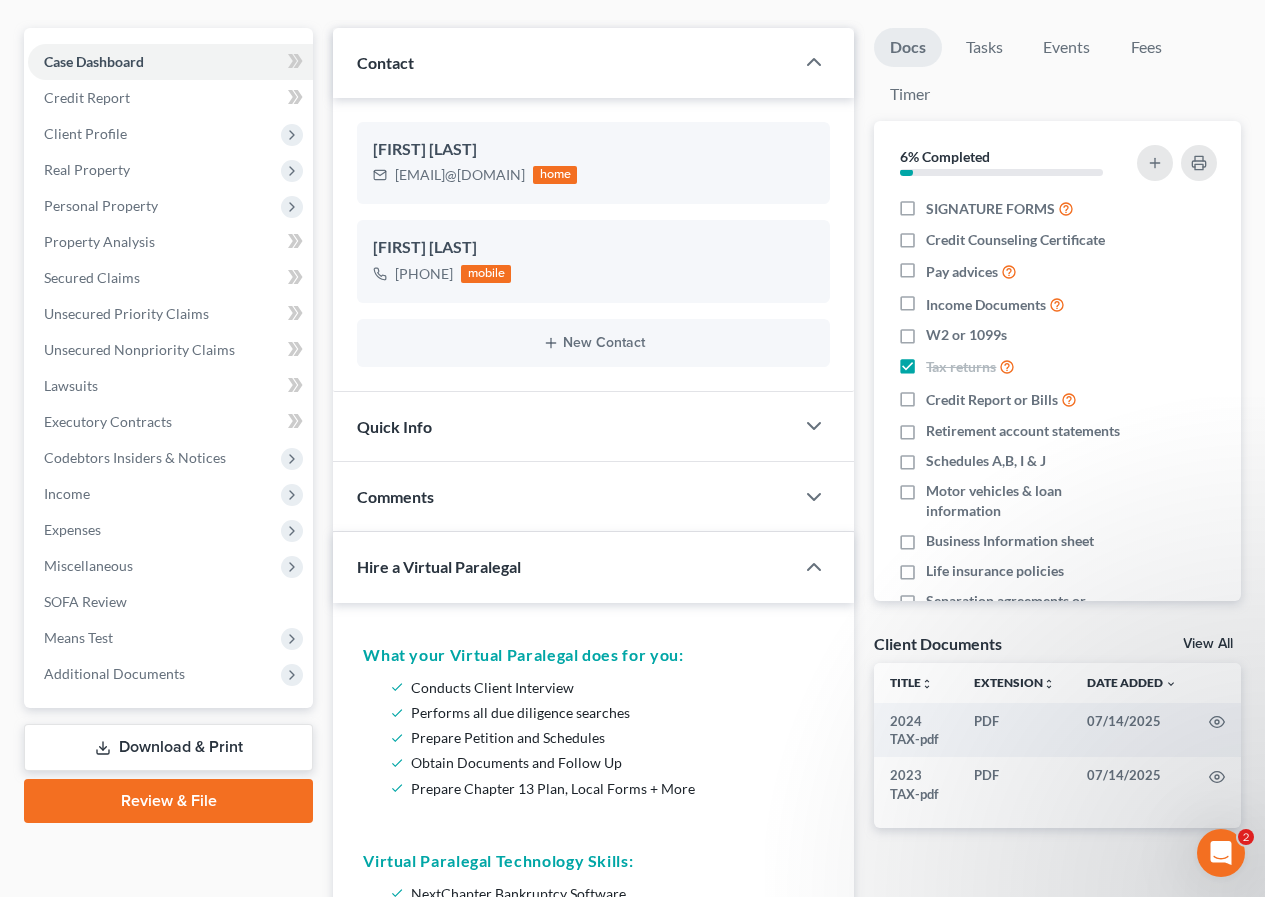 click on "Download & Print" at bounding box center [168, 747] 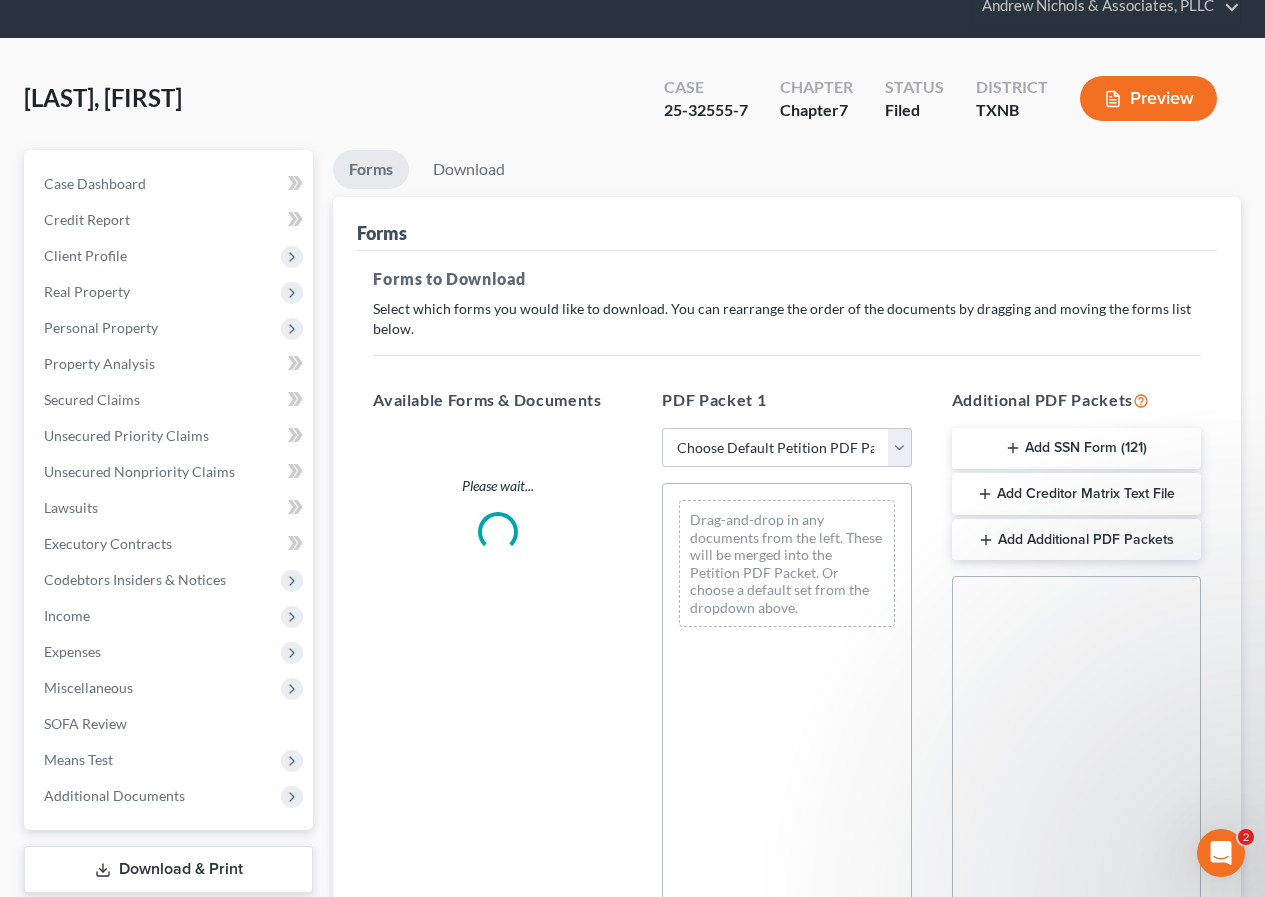 scroll, scrollTop: 0, scrollLeft: 0, axis: both 